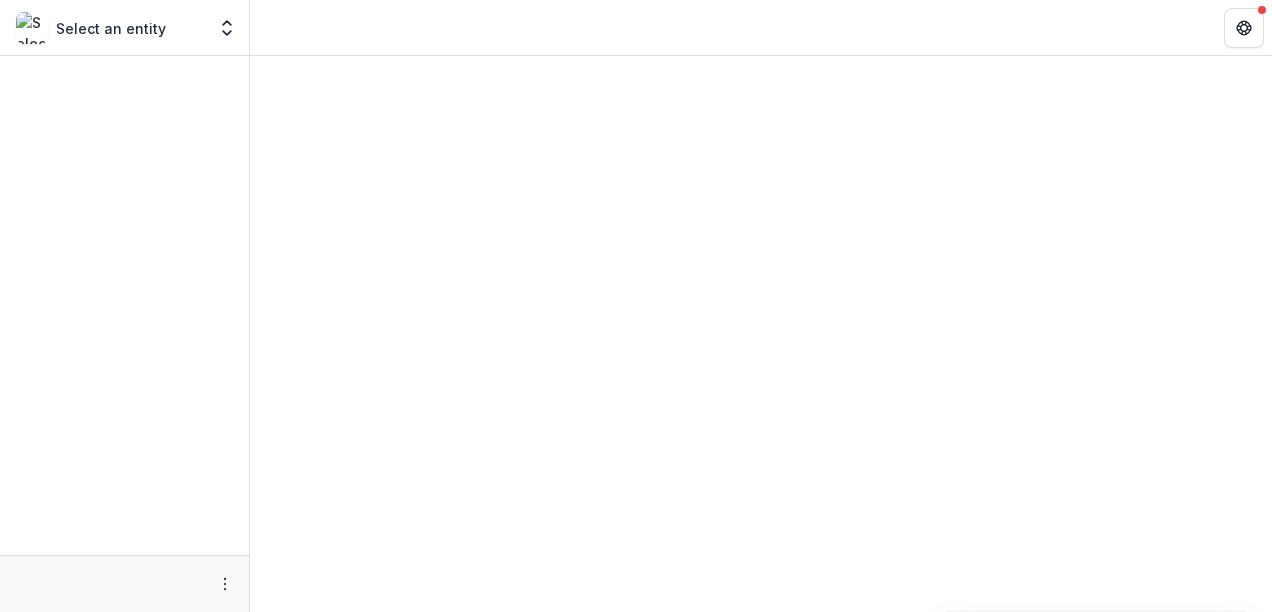 scroll, scrollTop: 0, scrollLeft: 0, axis: both 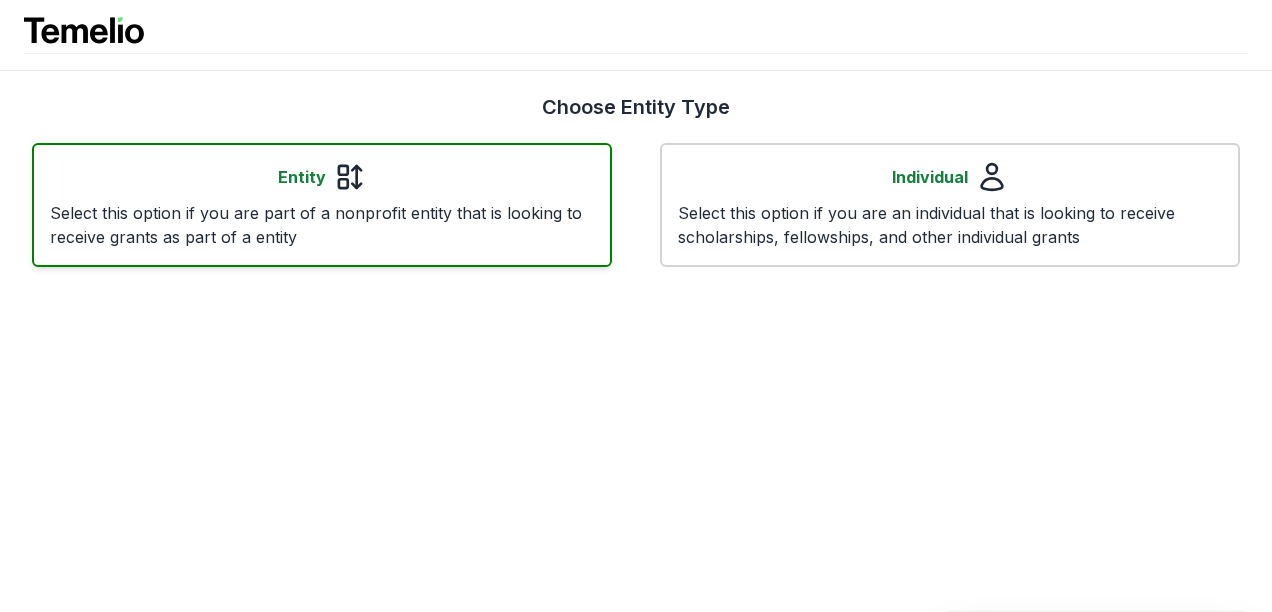 click on "Entity Select this option if you are part of a nonprofit entity that is looking to receive grants as part of a entity" at bounding box center (322, 205) 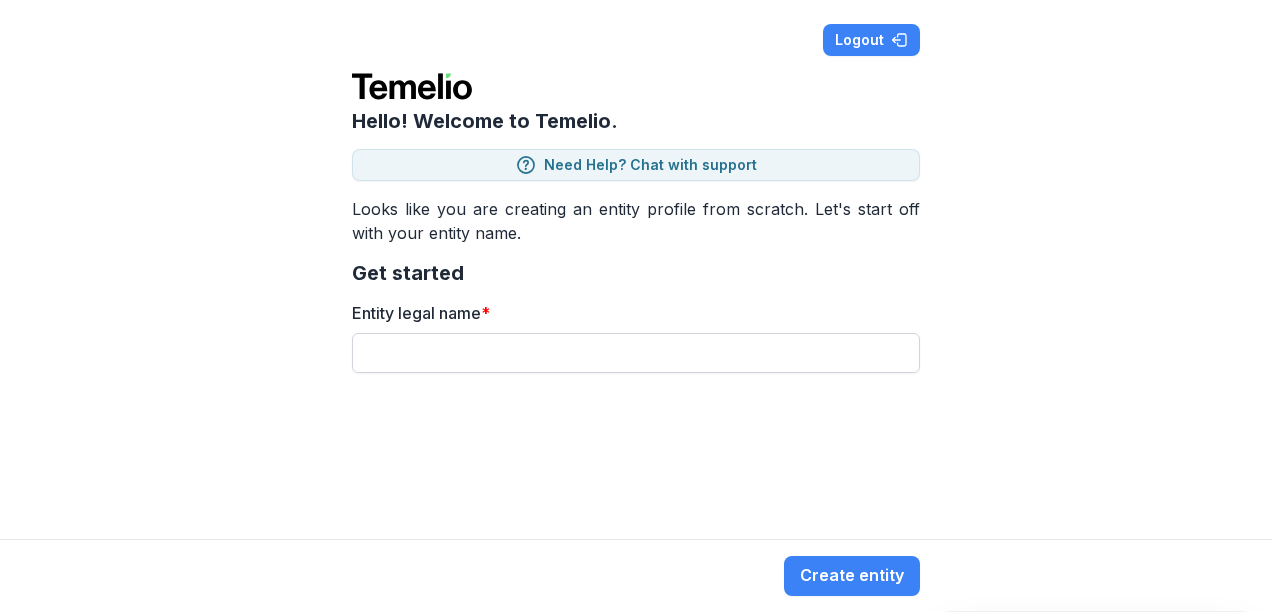 click on "Entity legal name *" at bounding box center [636, 353] 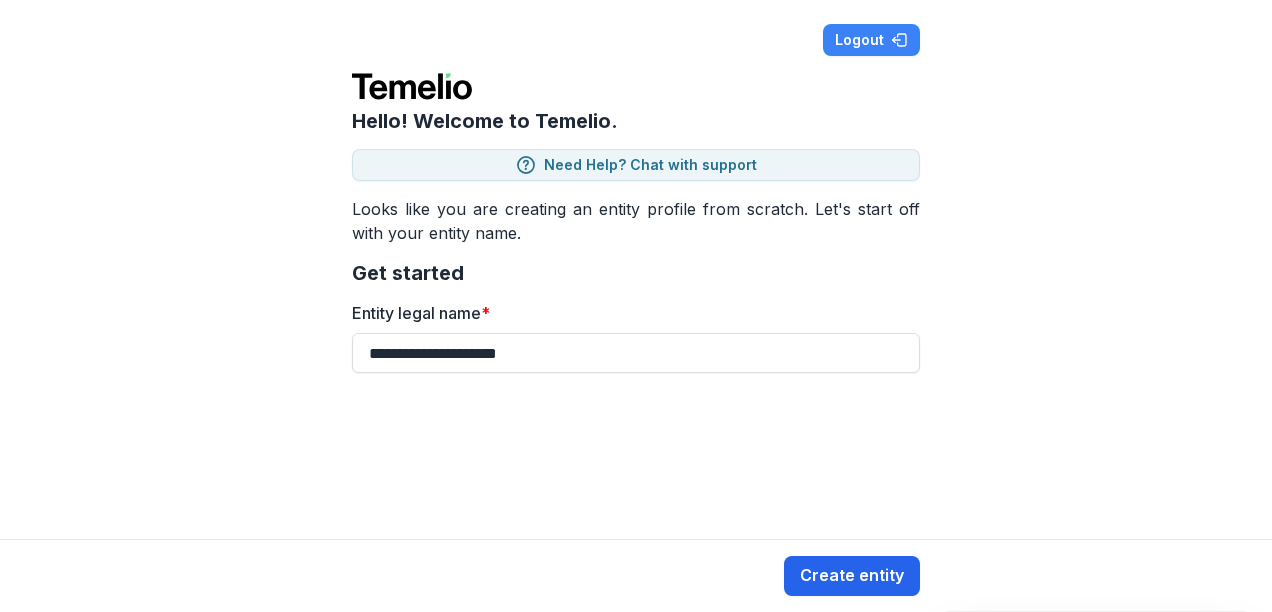 type on "**********" 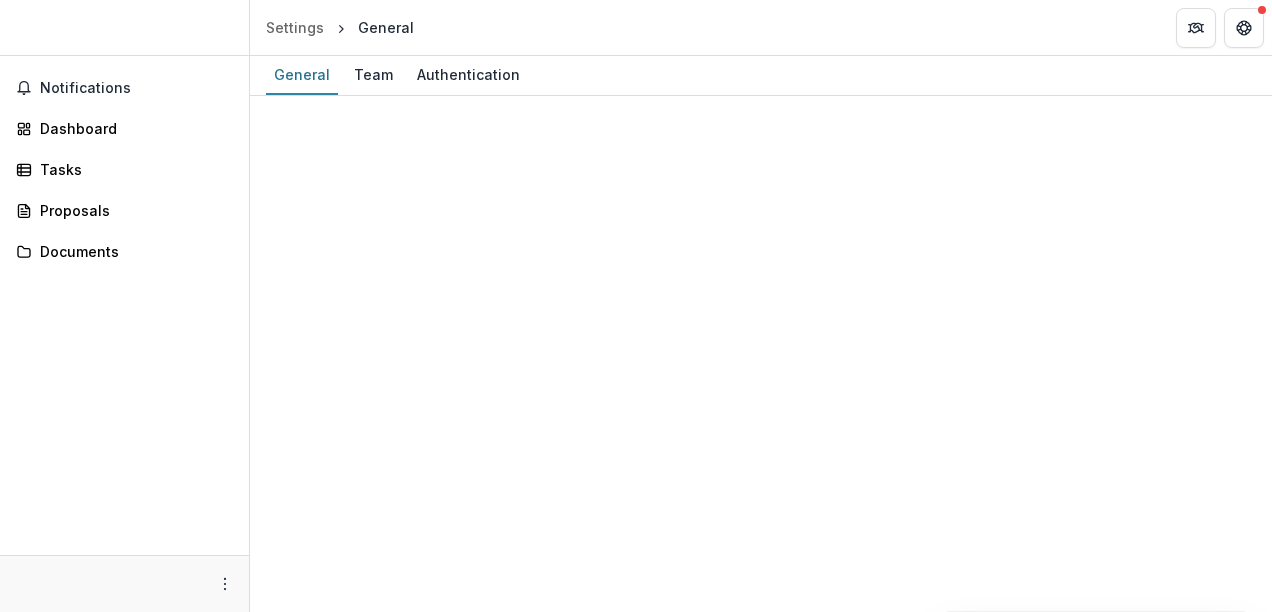scroll, scrollTop: 0, scrollLeft: 0, axis: both 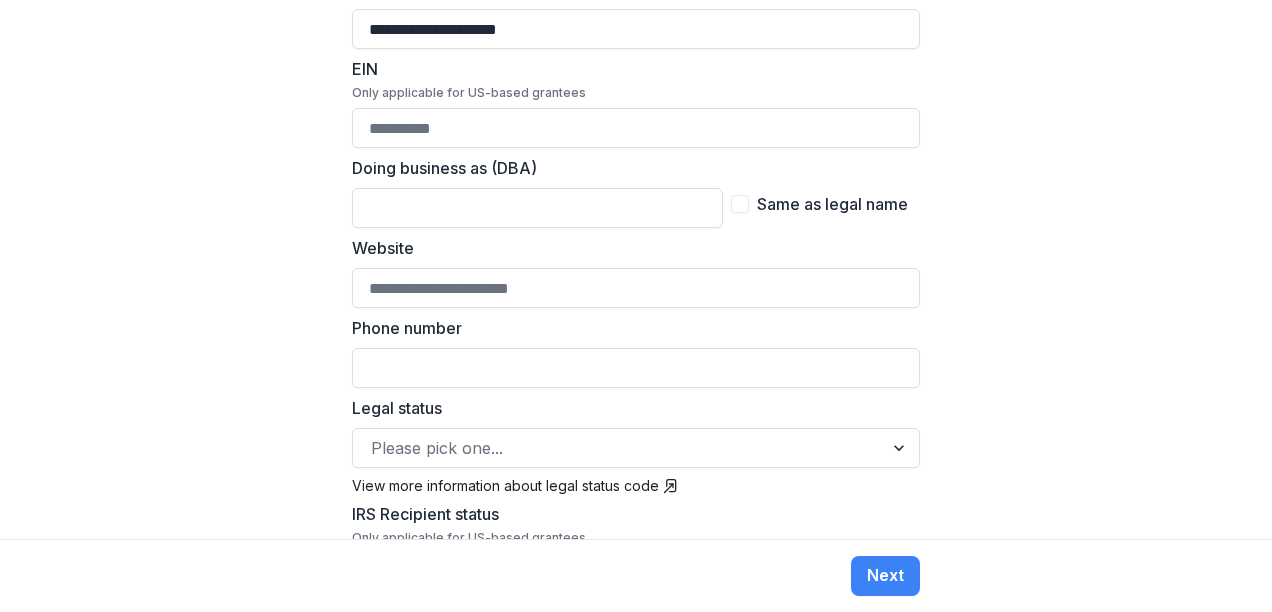 click on "Same as legal name" at bounding box center (819, 204) 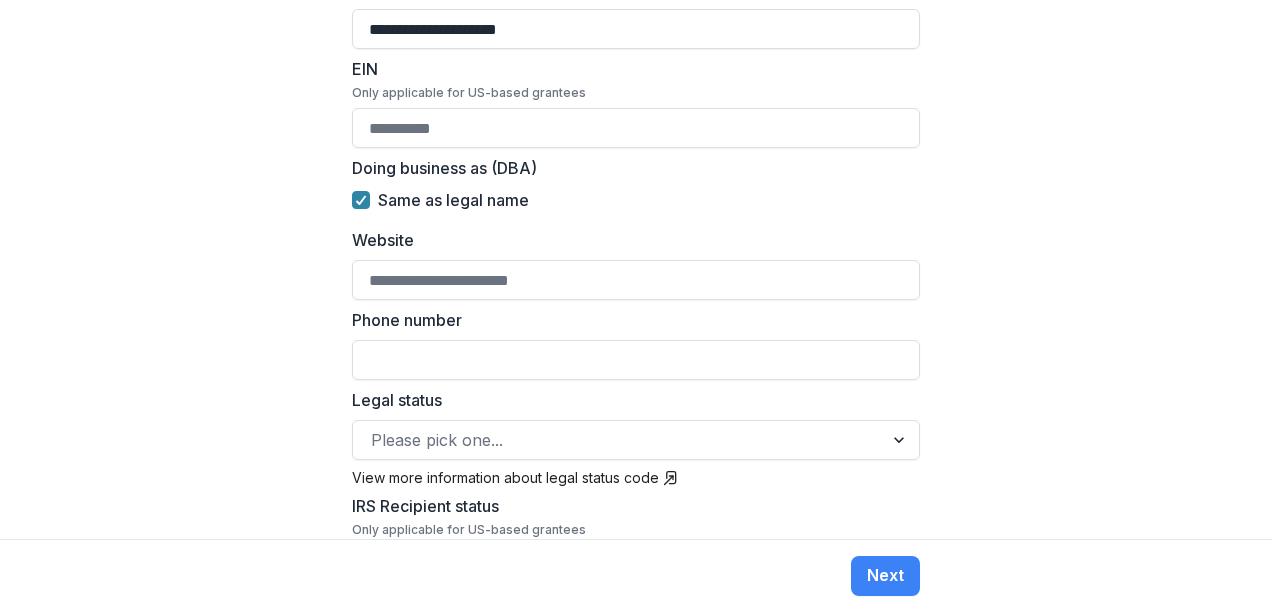 scroll, scrollTop: 600, scrollLeft: 0, axis: vertical 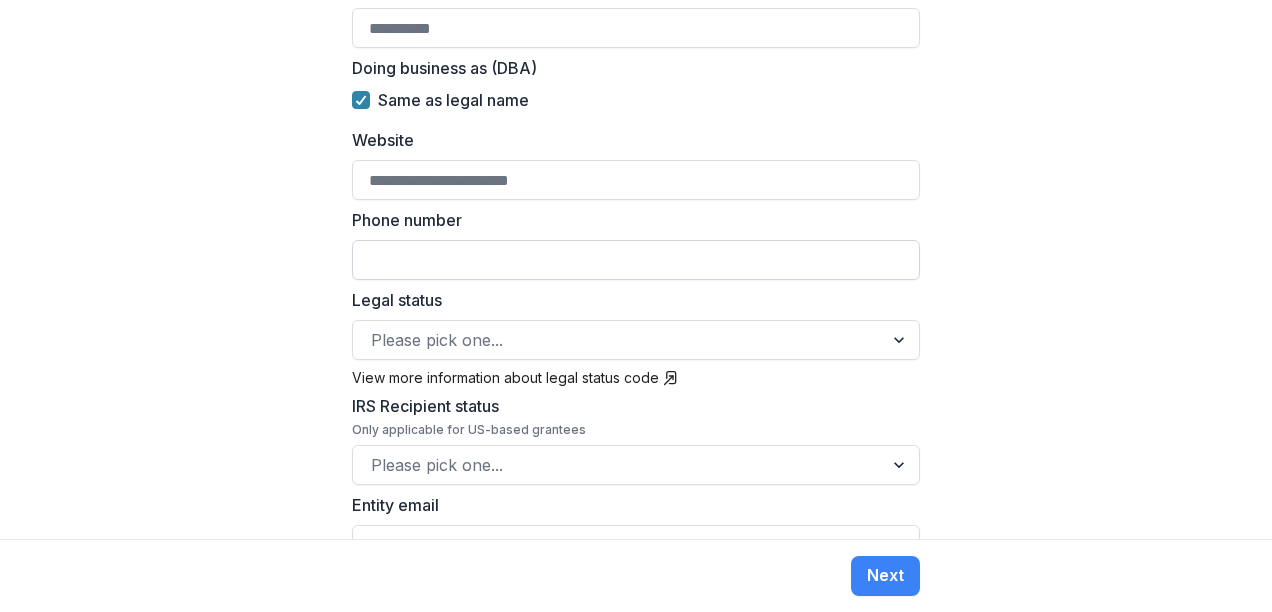click on "Phone number" at bounding box center (636, 260) 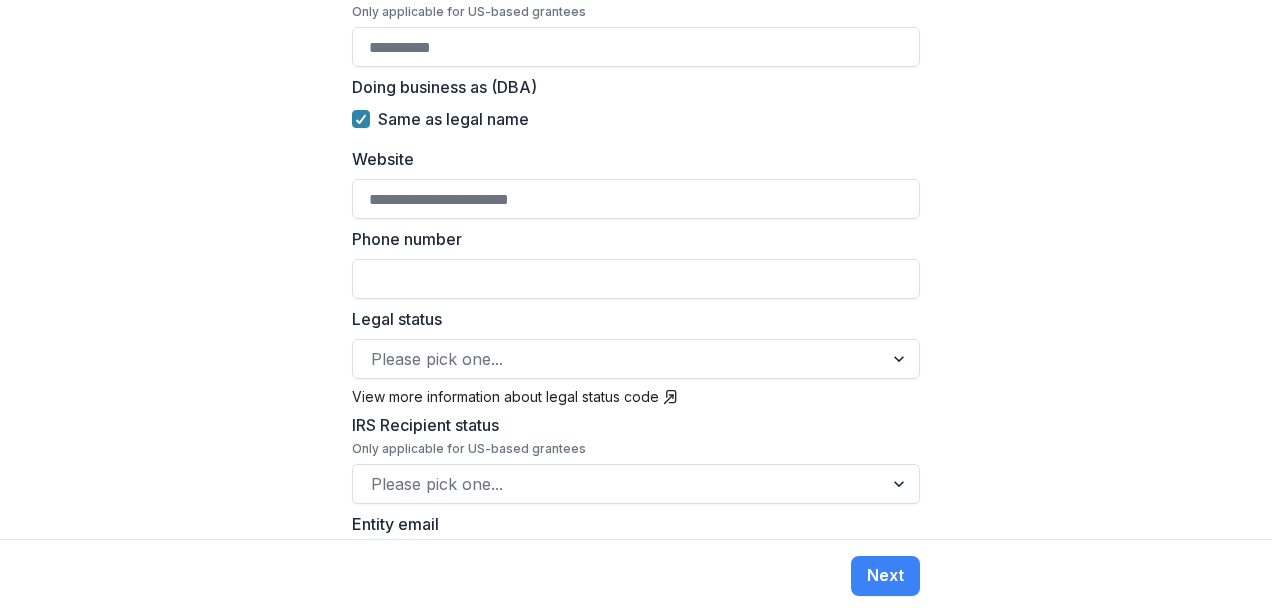 scroll, scrollTop: 600, scrollLeft: 0, axis: vertical 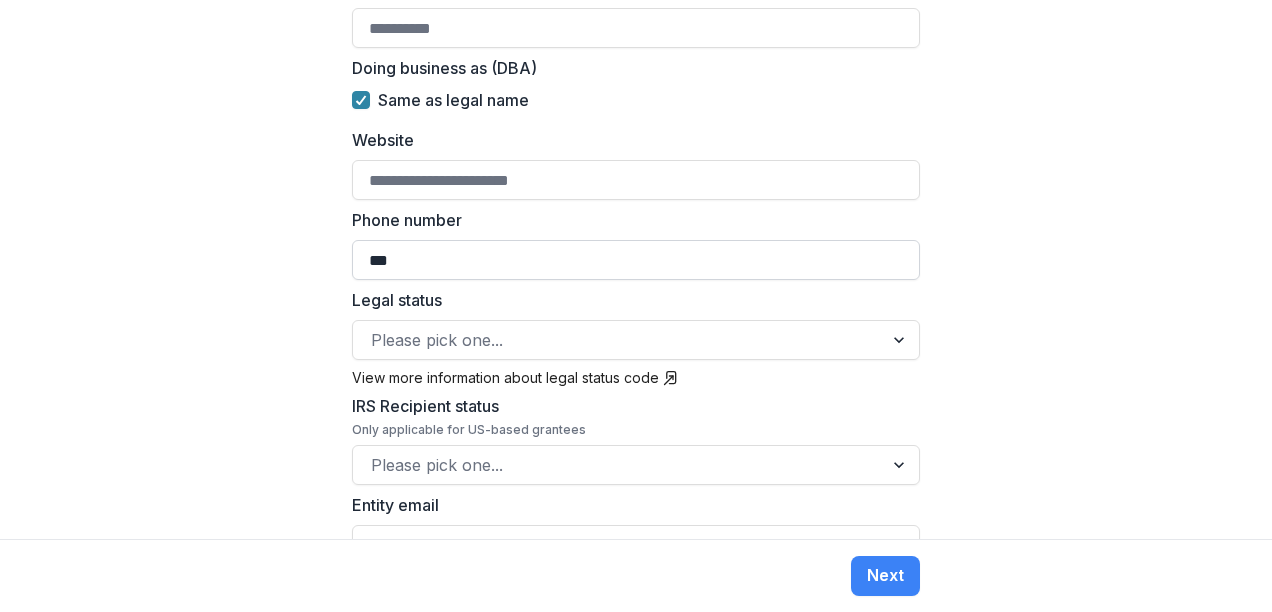 click on "***" at bounding box center [636, 260] 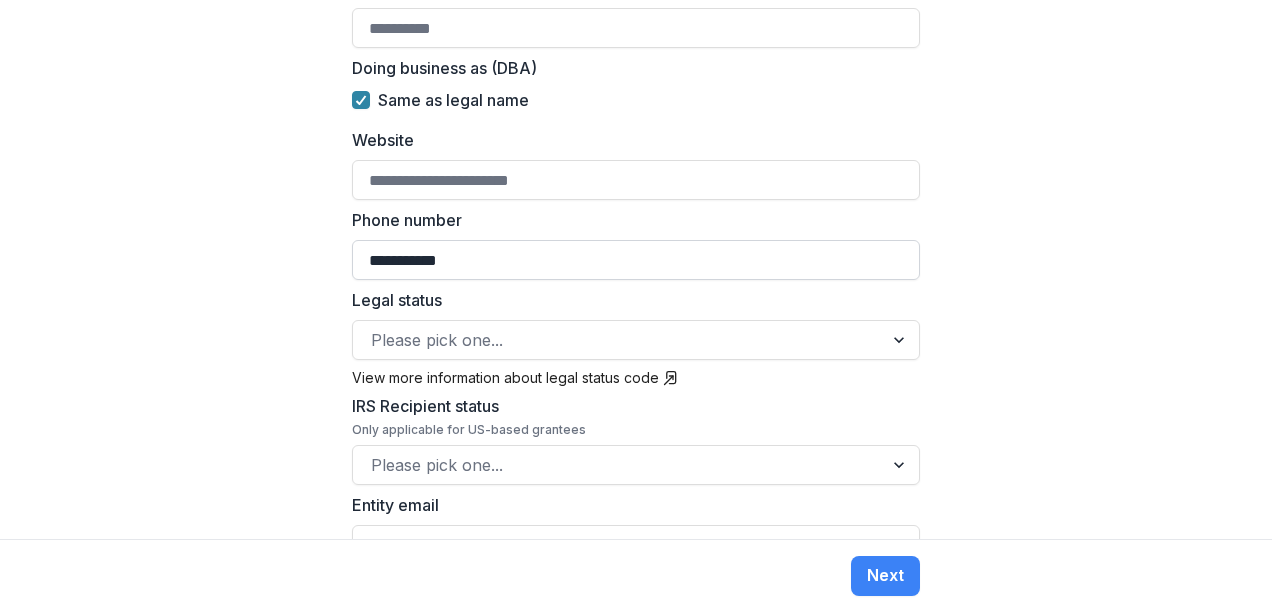 type on "**********" 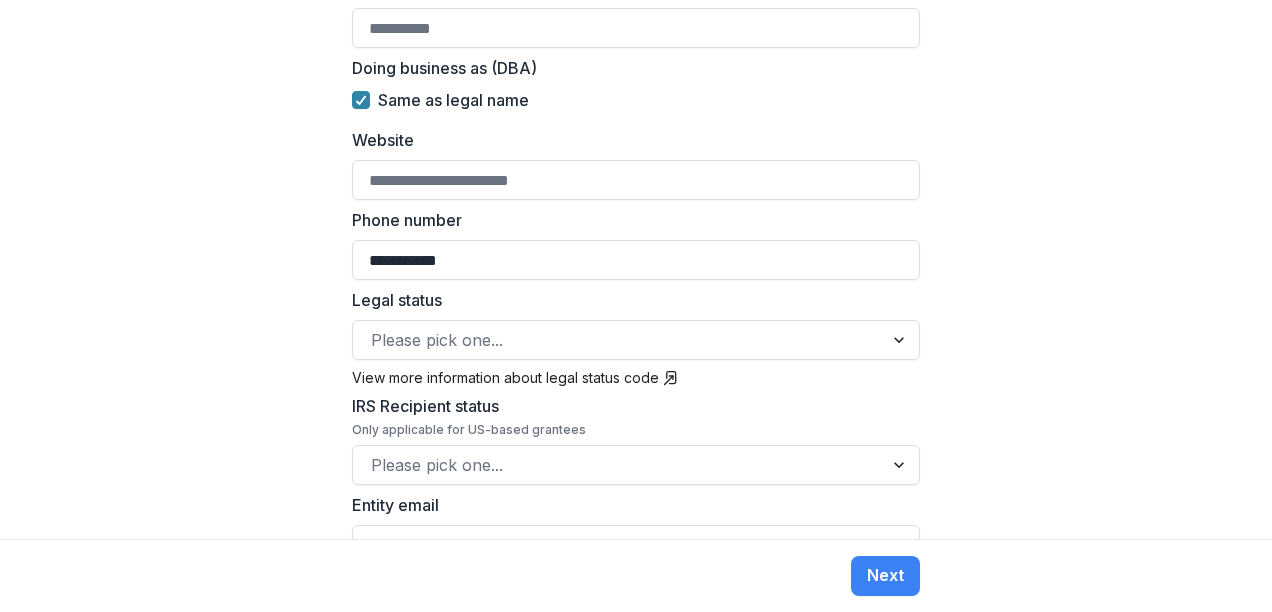 click on "**********" at bounding box center (636, 269) 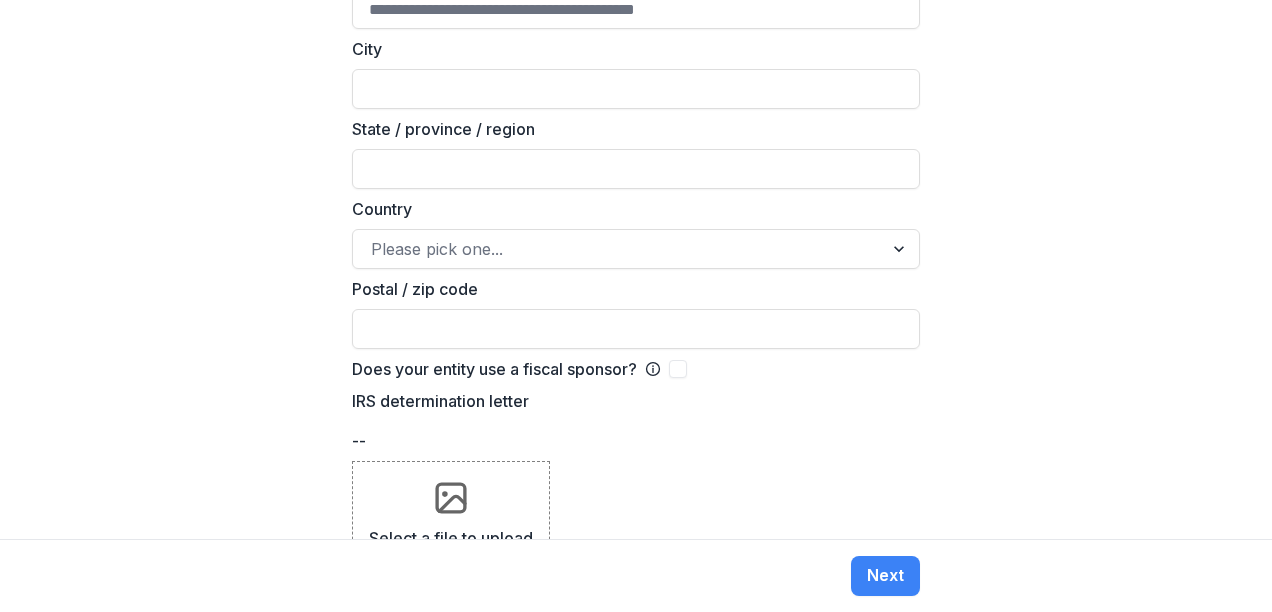 scroll, scrollTop: 2042, scrollLeft: 0, axis: vertical 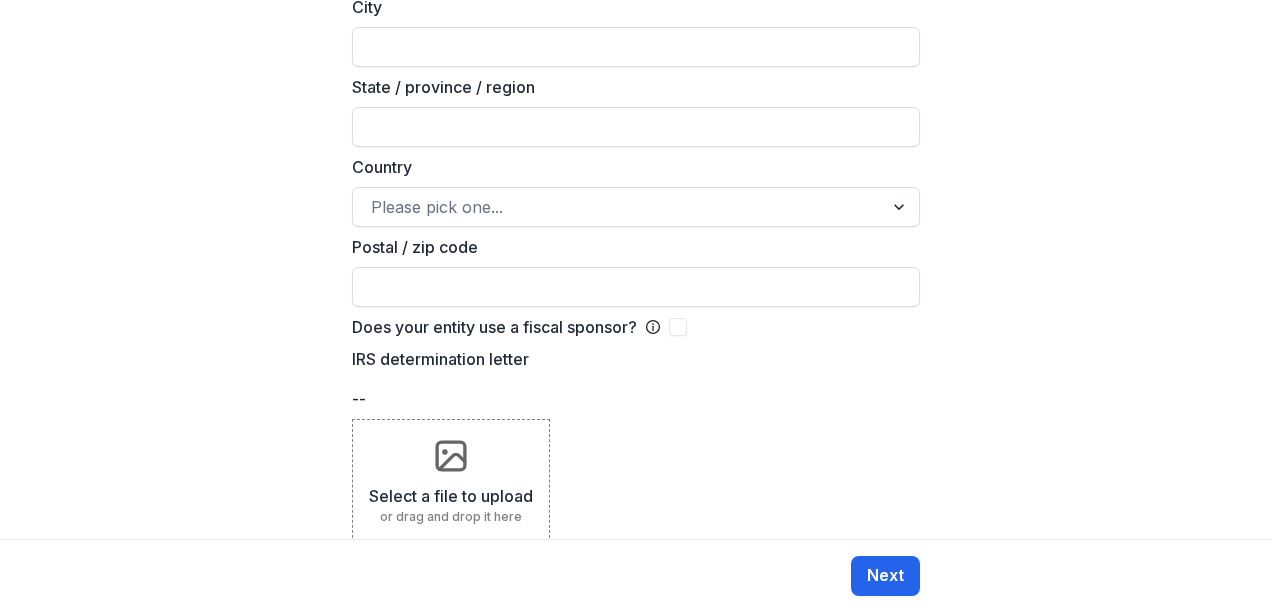 click on "Next" at bounding box center [885, 576] 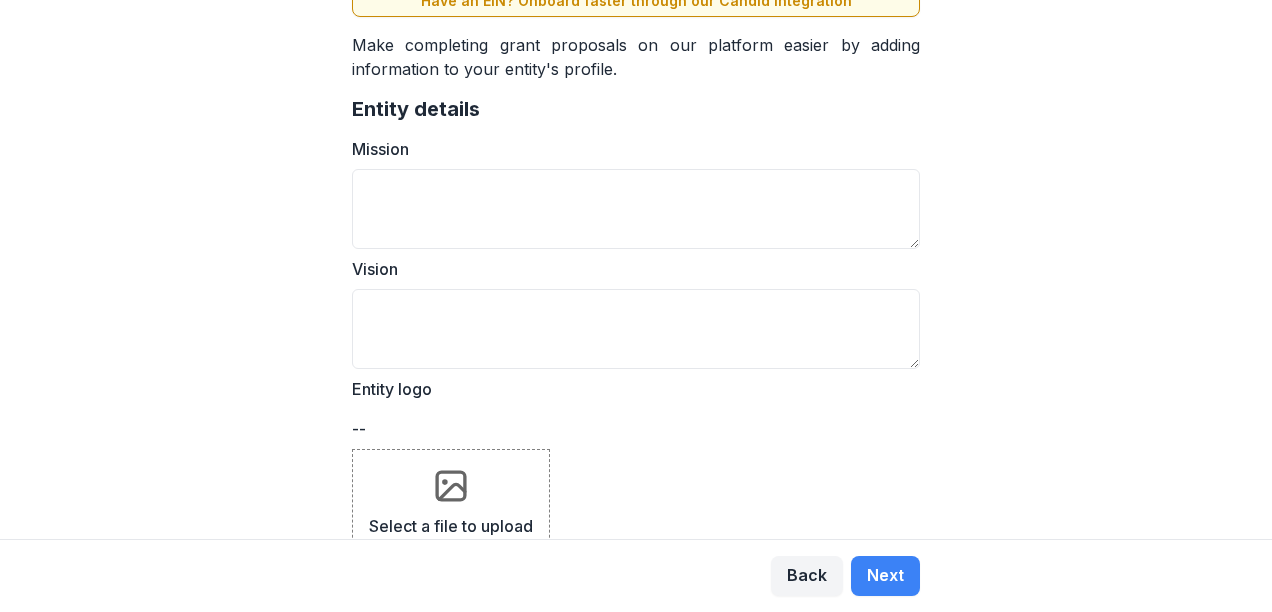 scroll, scrollTop: 300, scrollLeft: 0, axis: vertical 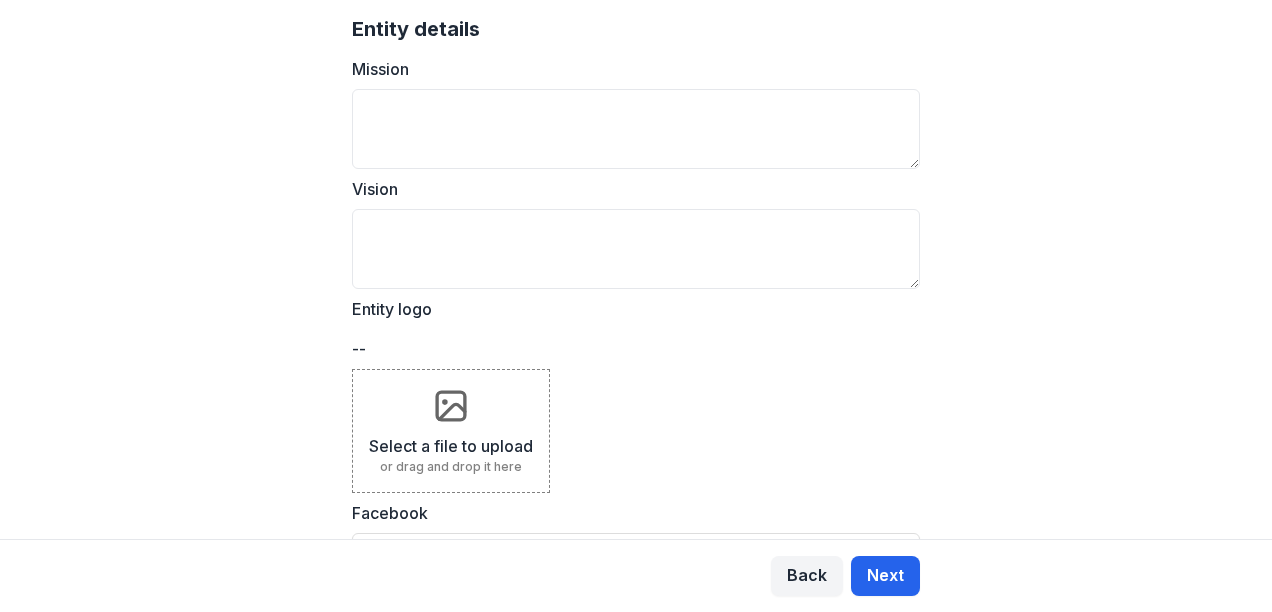click on "Next" at bounding box center [885, 576] 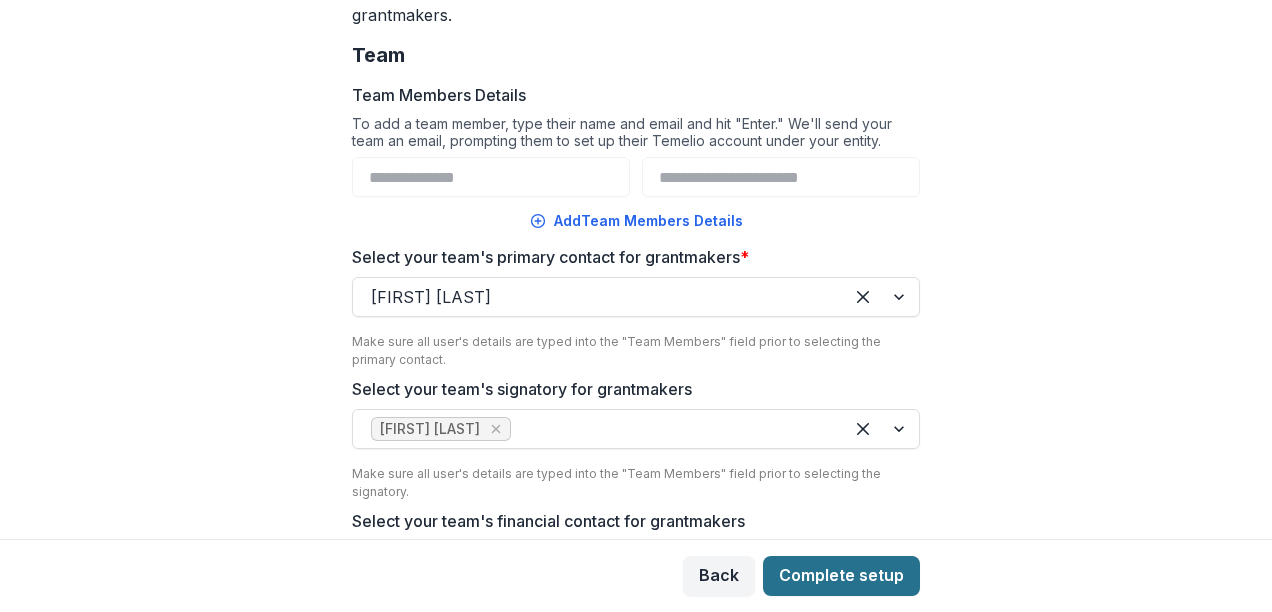 scroll, scrollTop: 300, scrollLeft: 0, axis: vertical 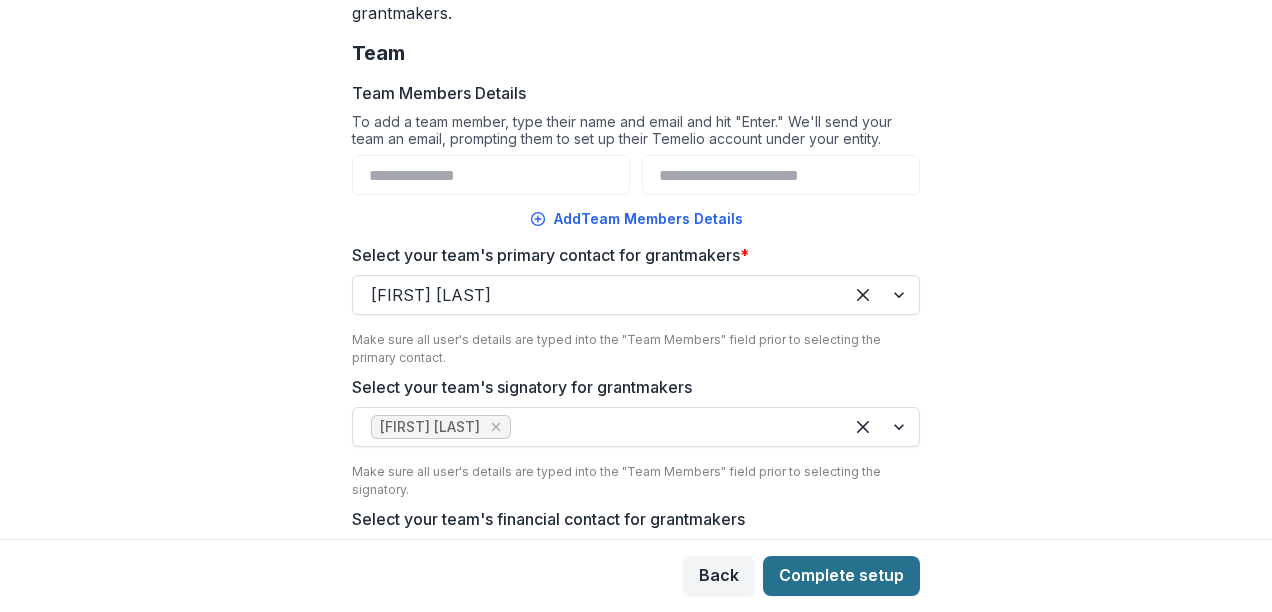 click on "Complete setup" at bounding box center [841, 576] 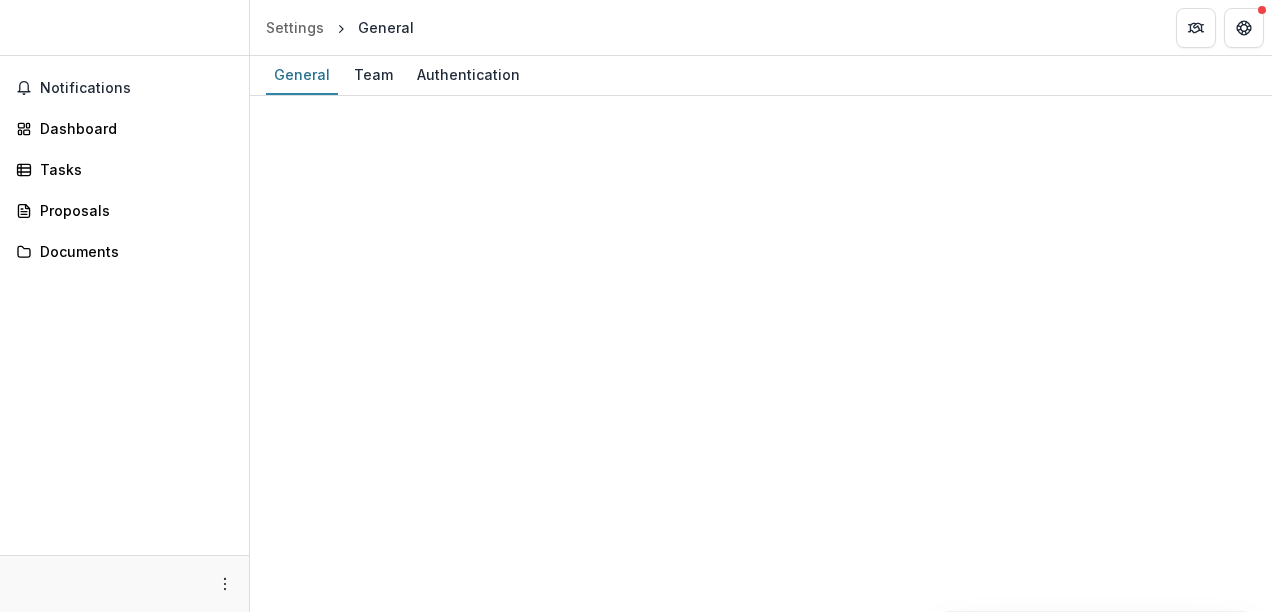 scroll, scrollTop: 0, scrollLeft: 0, axis: both 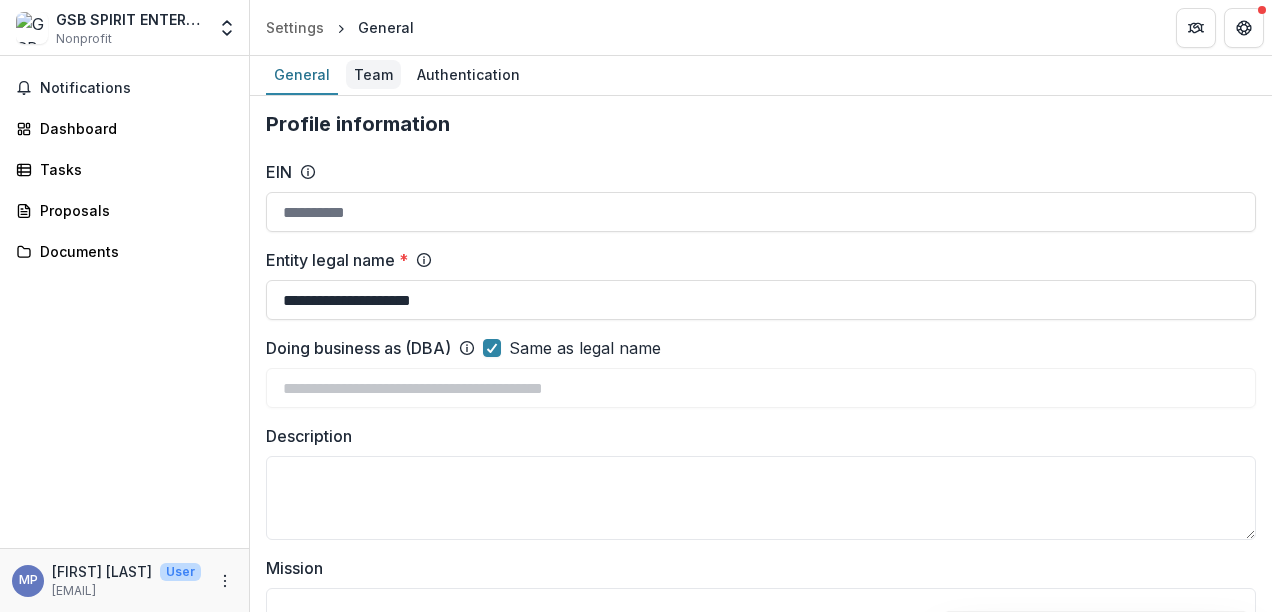 click on "Team" at bounding box center (373, 74) 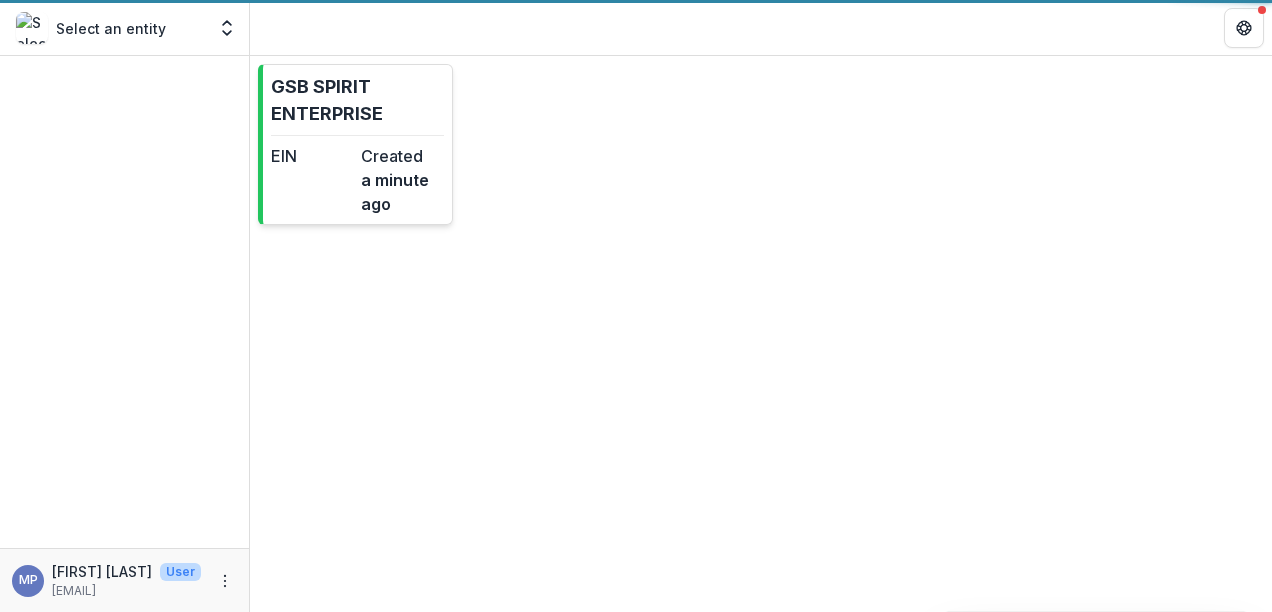 click on "a minute ago" at bounding box center (402, 192) 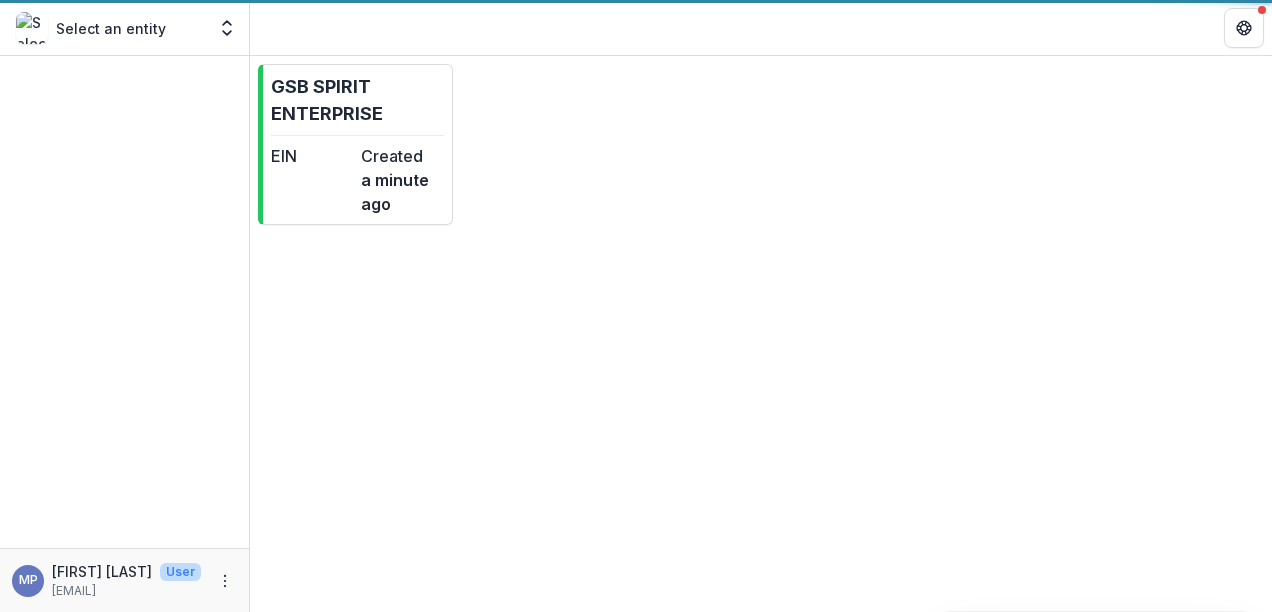 click on "Select an entity" at bounding box center [110, 28] 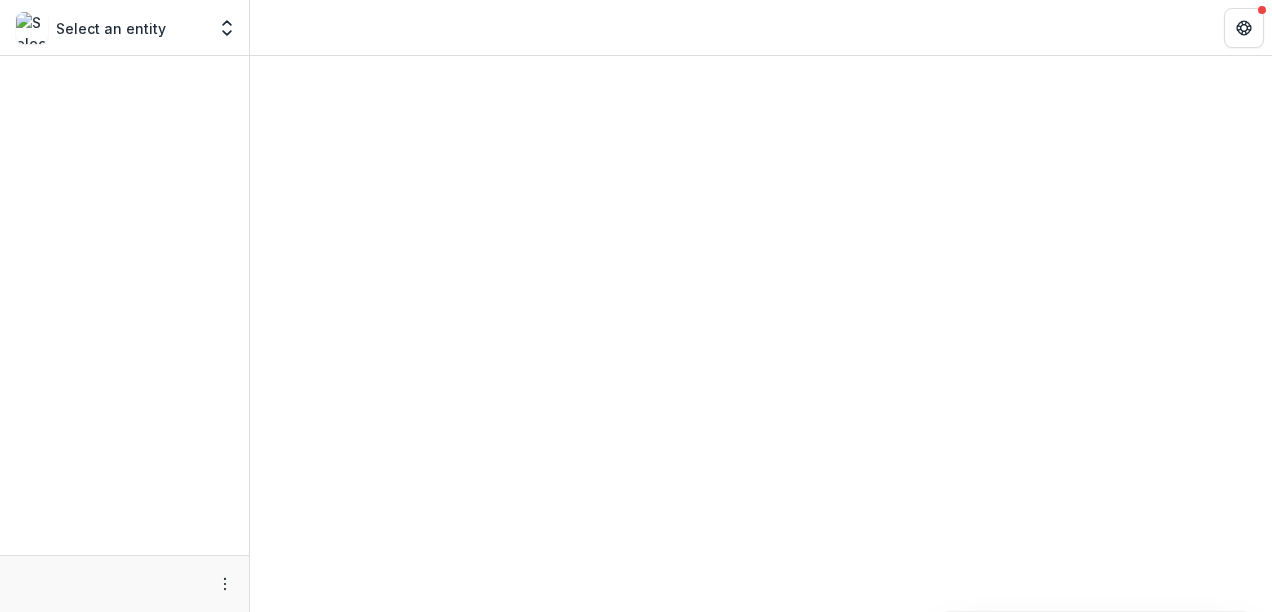 scroll, scrollTop: 0, scrollLeft: 0, axis: both 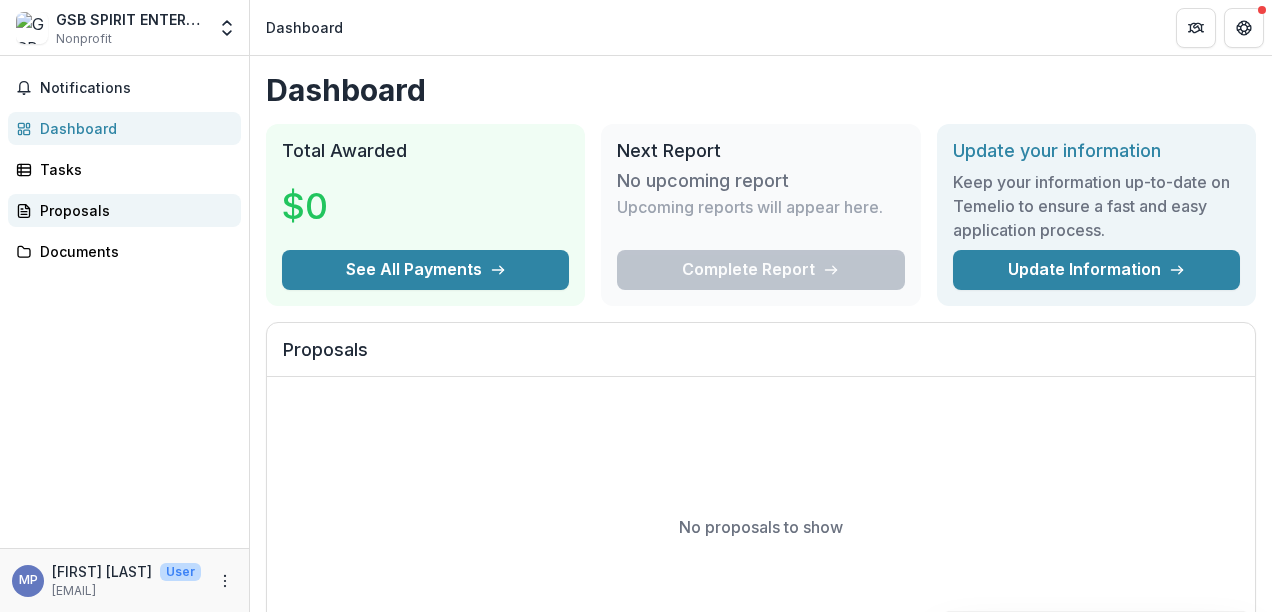 click on "Proposals" at bounding box center [124, 210] 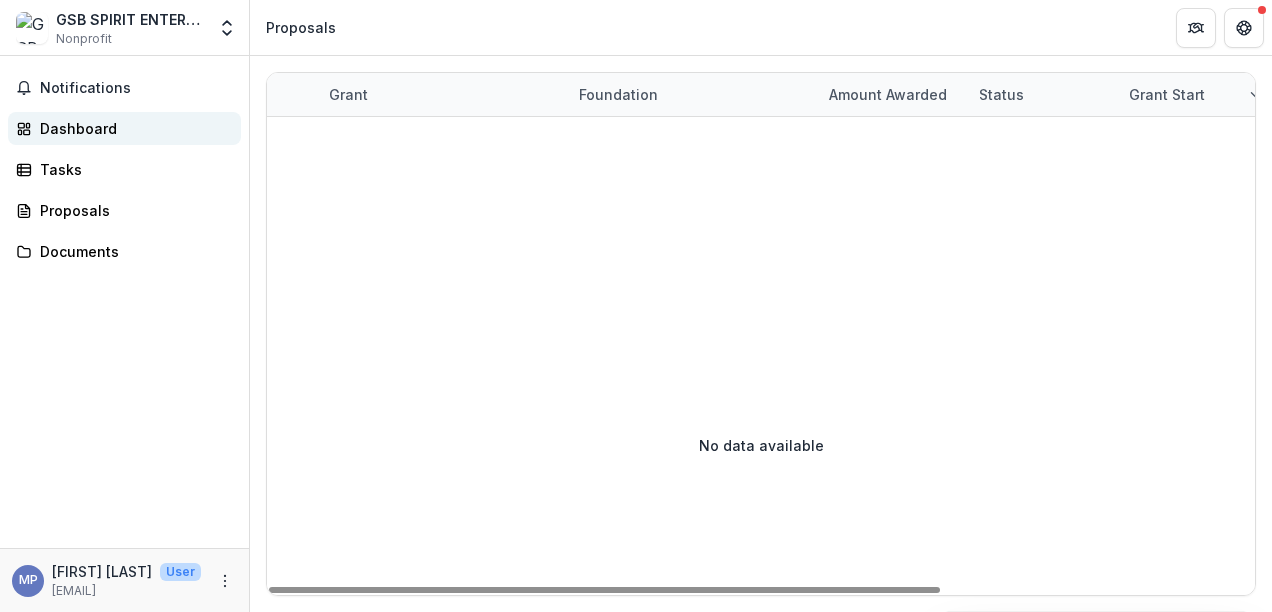 click on "Dashboard" at bounding box center (124, 128) 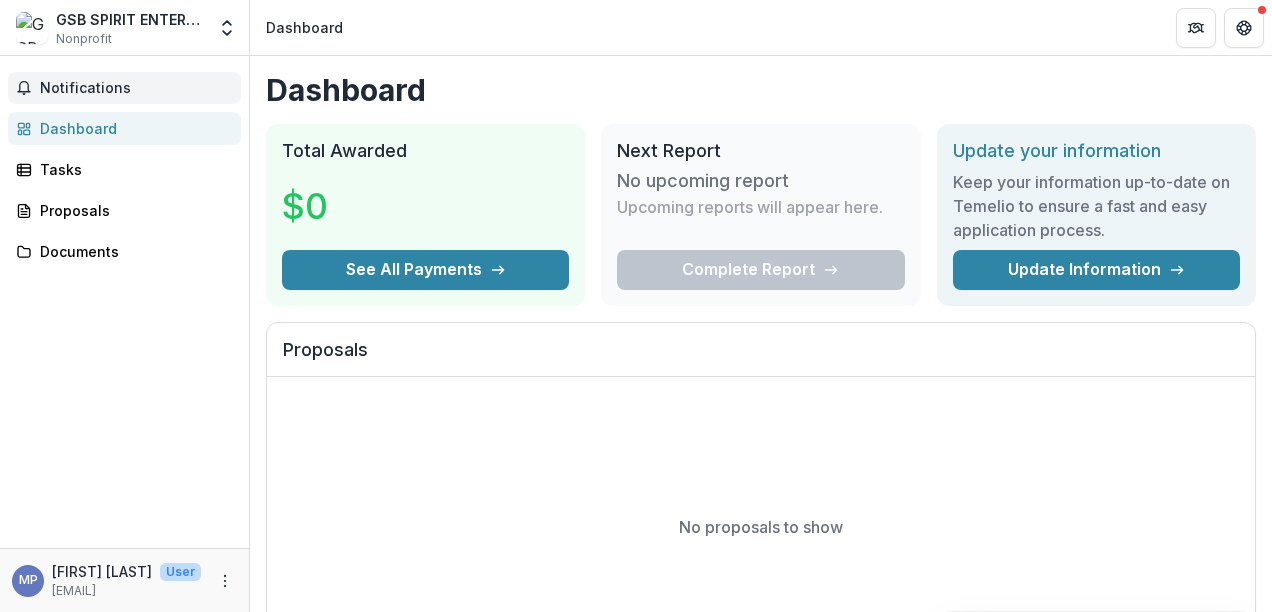 click on "Notifications" at bounding box center [136, 88] 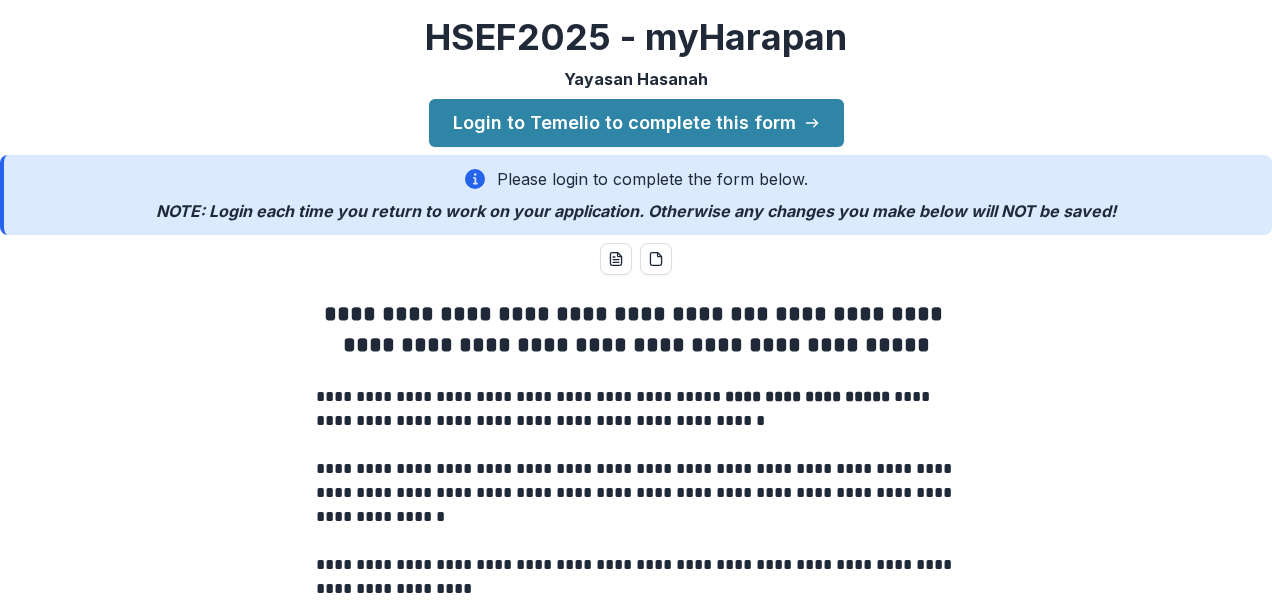 scroll, scrollTop: 0, scrollLeft: 0, axis: both 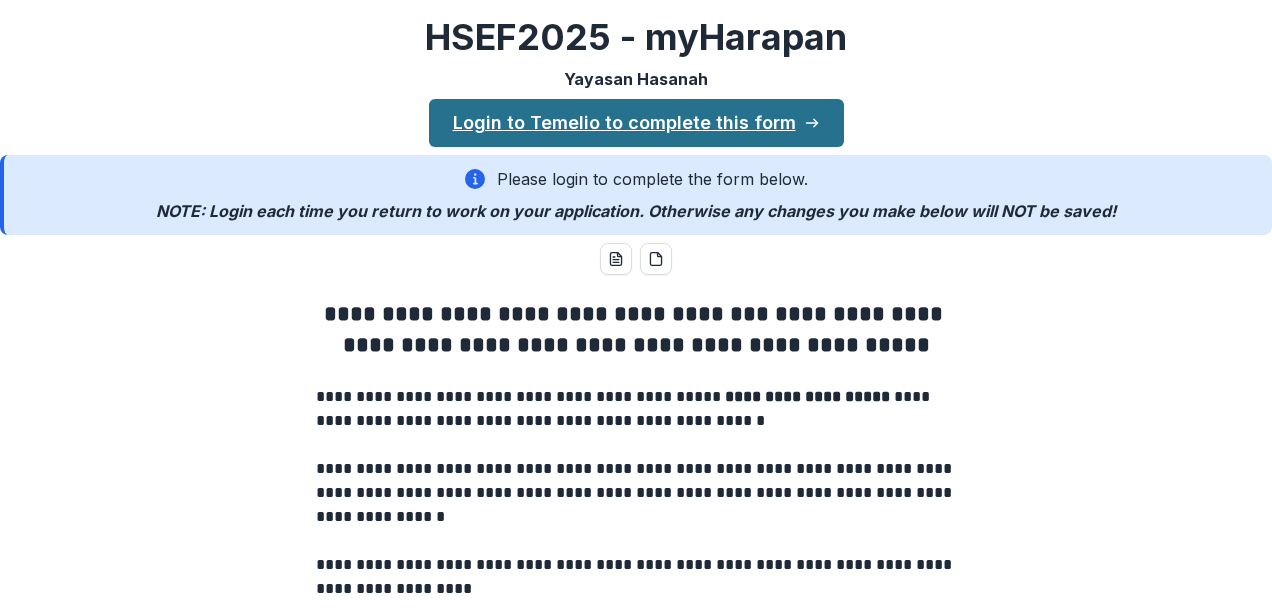 click on "Login to Temelio to complete this form" at bounding box center (636, 123) 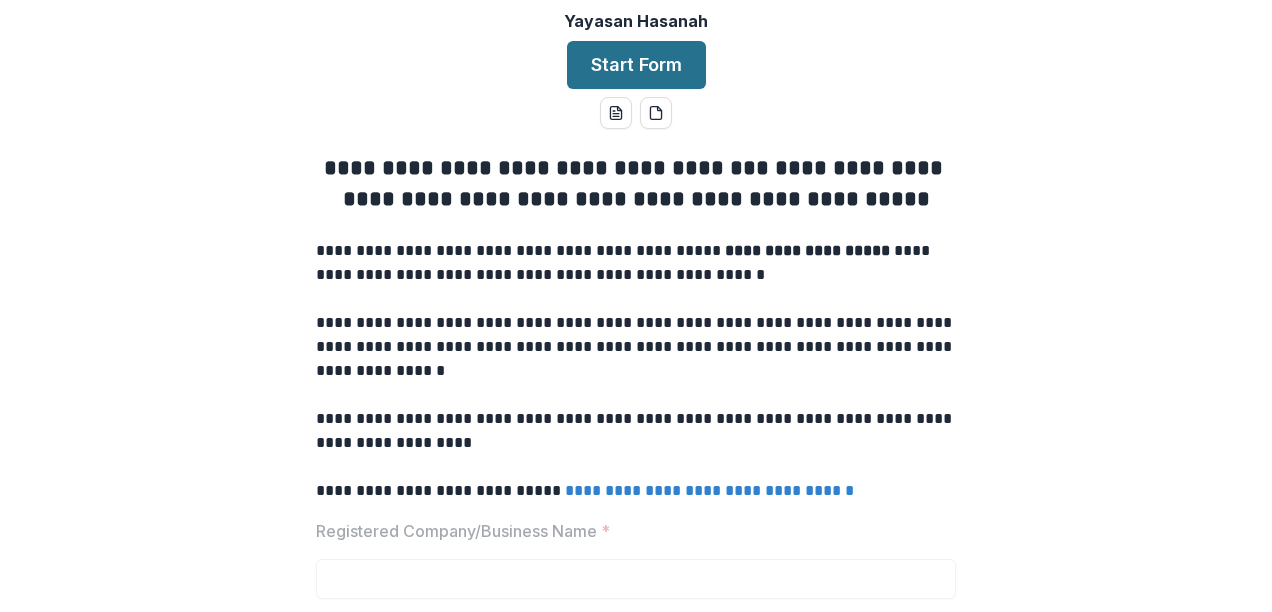 scroll, scrollTop: 0, scrollLeft: 0, axis: both 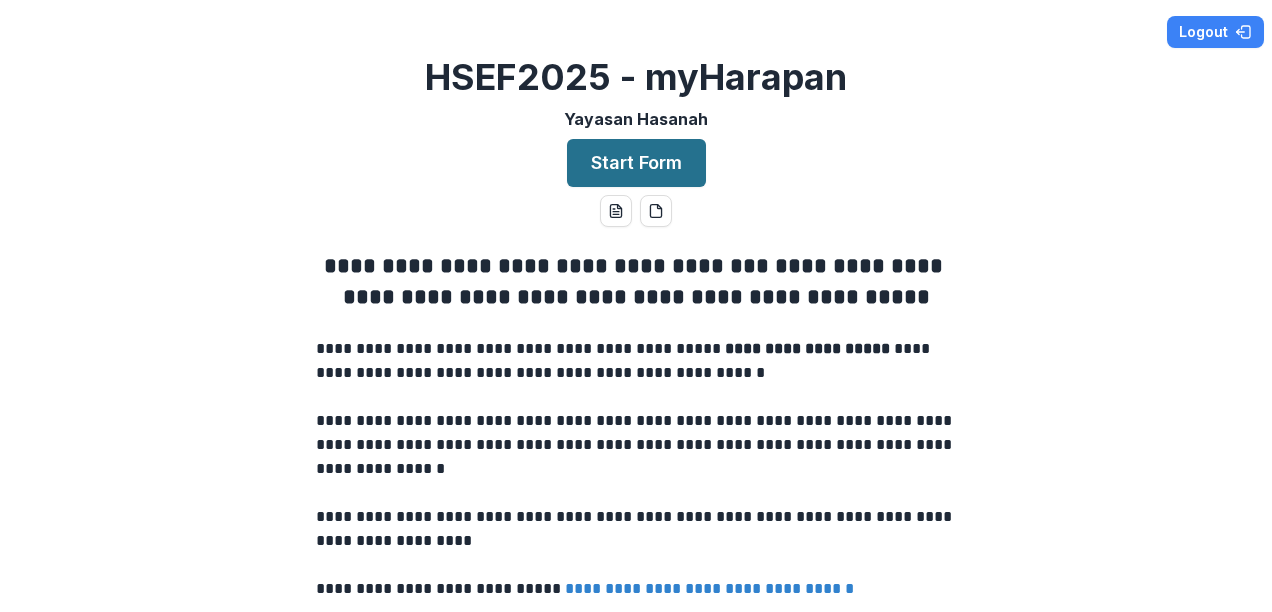 click on "Start Form" at bounding box center (636, 163) 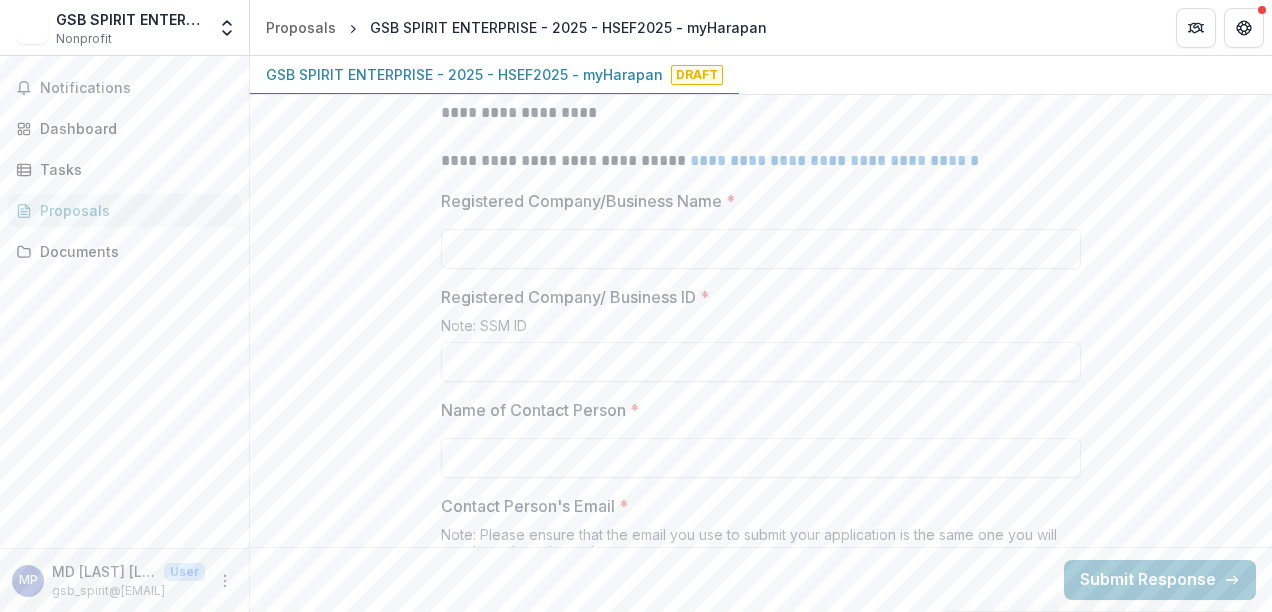 scroll, scrollTop: 715, scrollLeft: 0, axis: vertical 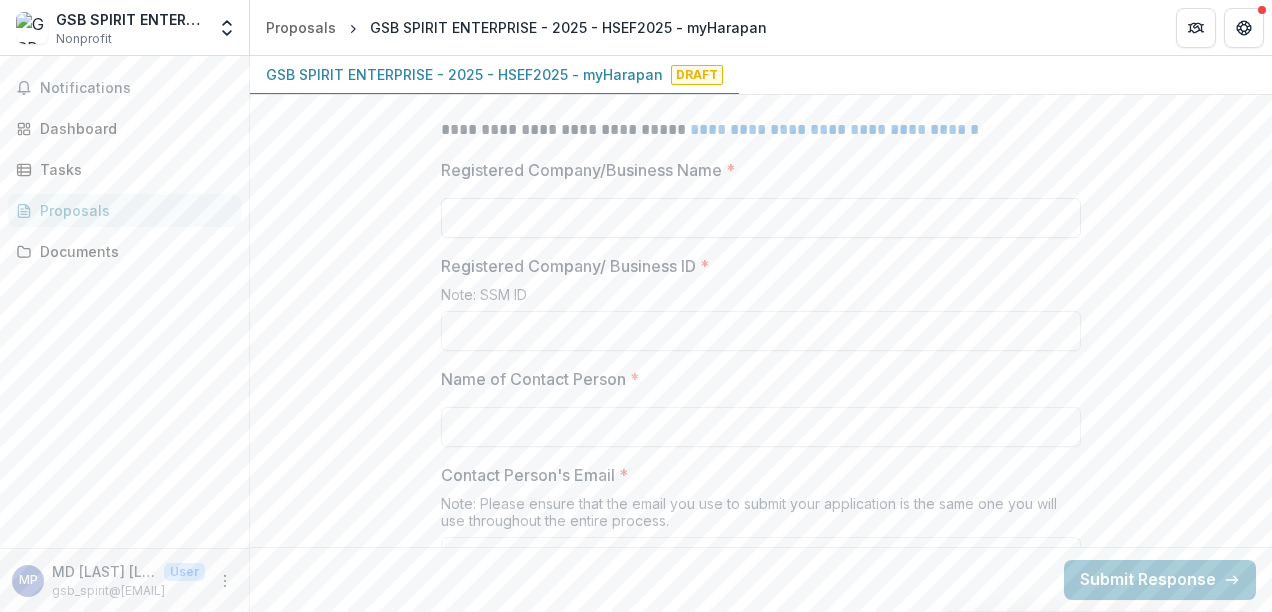 click on "Registered Company/Business Name *" at bounding box center [761, 218] 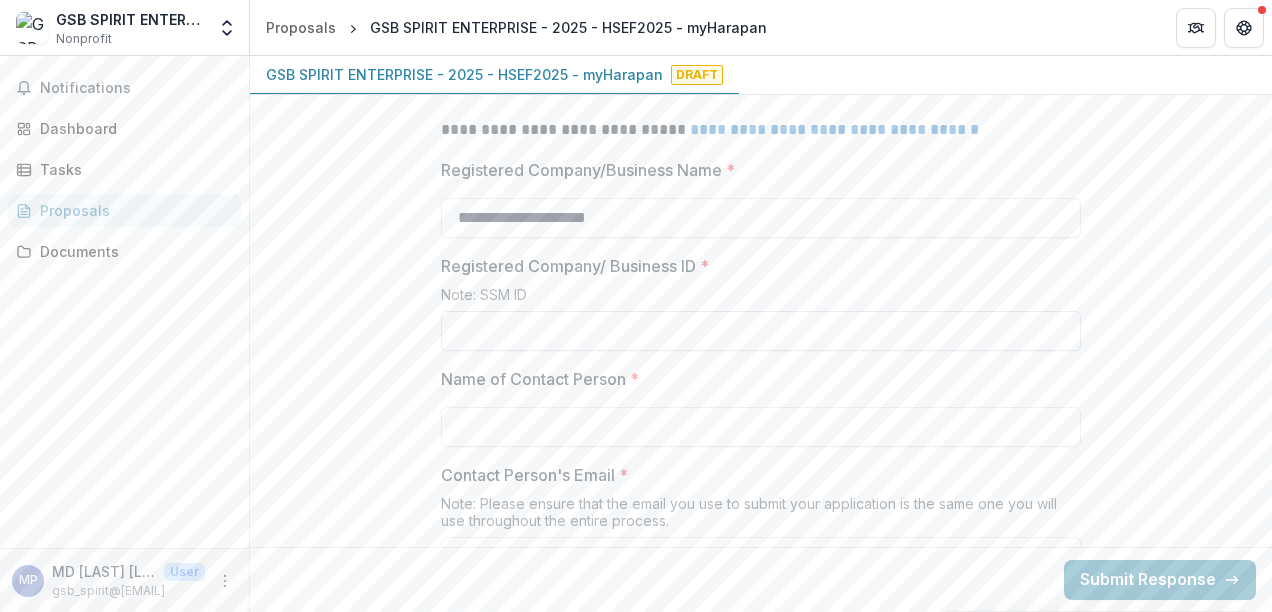 type on "**********" 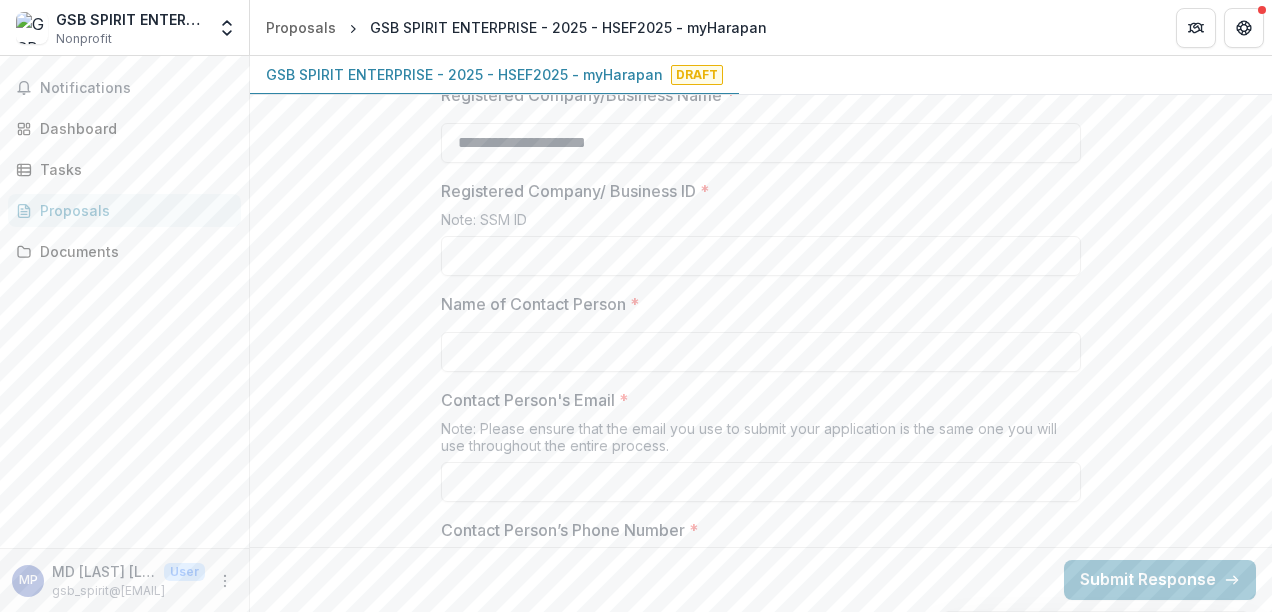 scroll, scrollTop: 800, scrollLeft: 0, axis: vertical 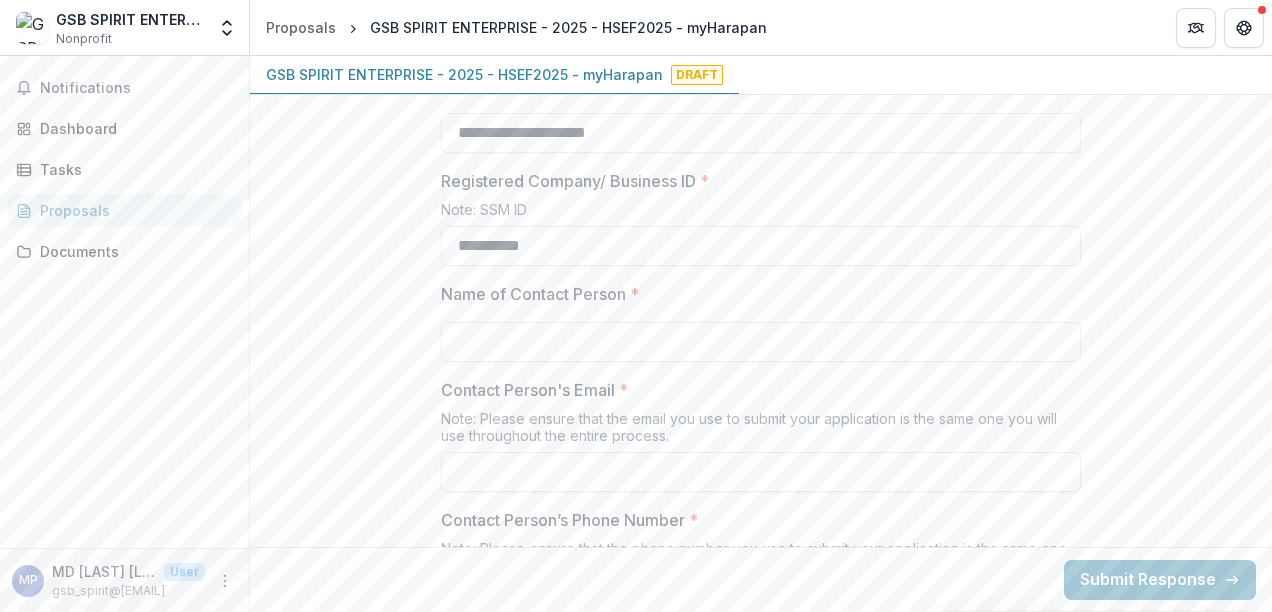type on "**********" 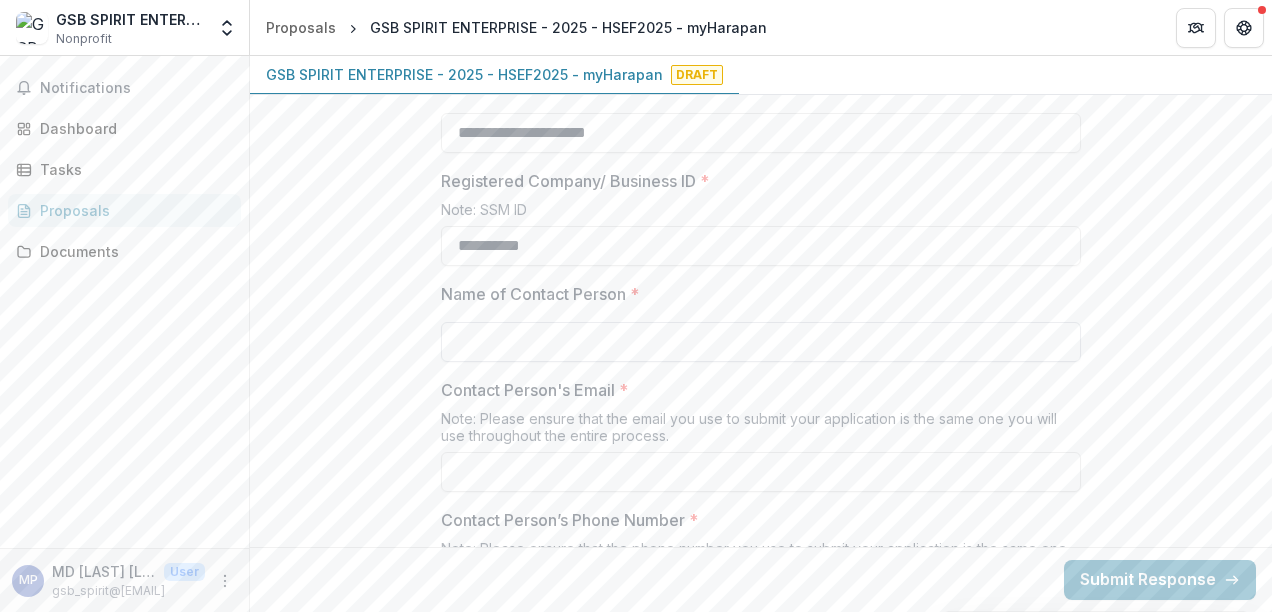 click on "Name of Contact Person *" at bounding box center (761, 342) 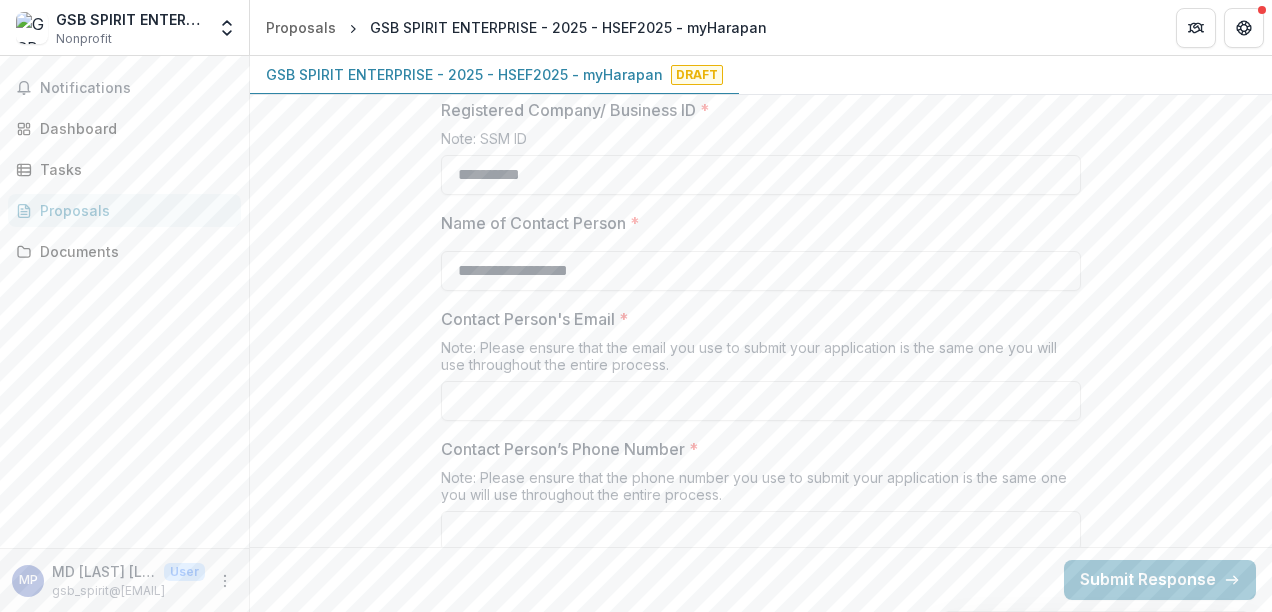 scroll, scrollTop: 900, scrollLeft: 0, axis: vertical 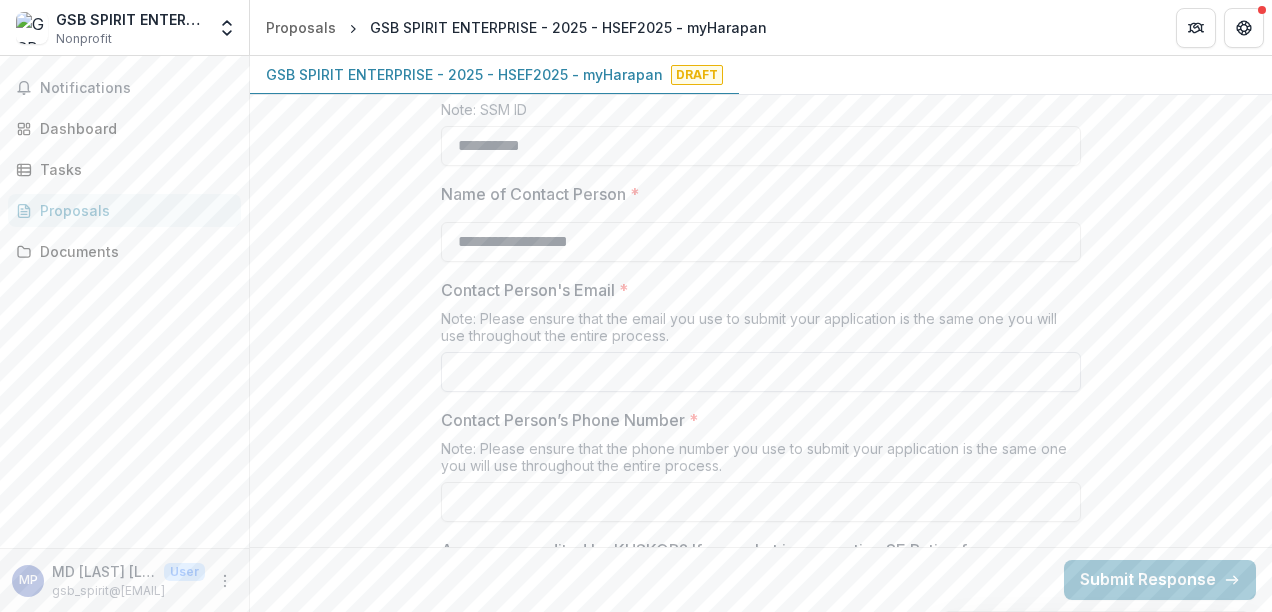 type on "**********" 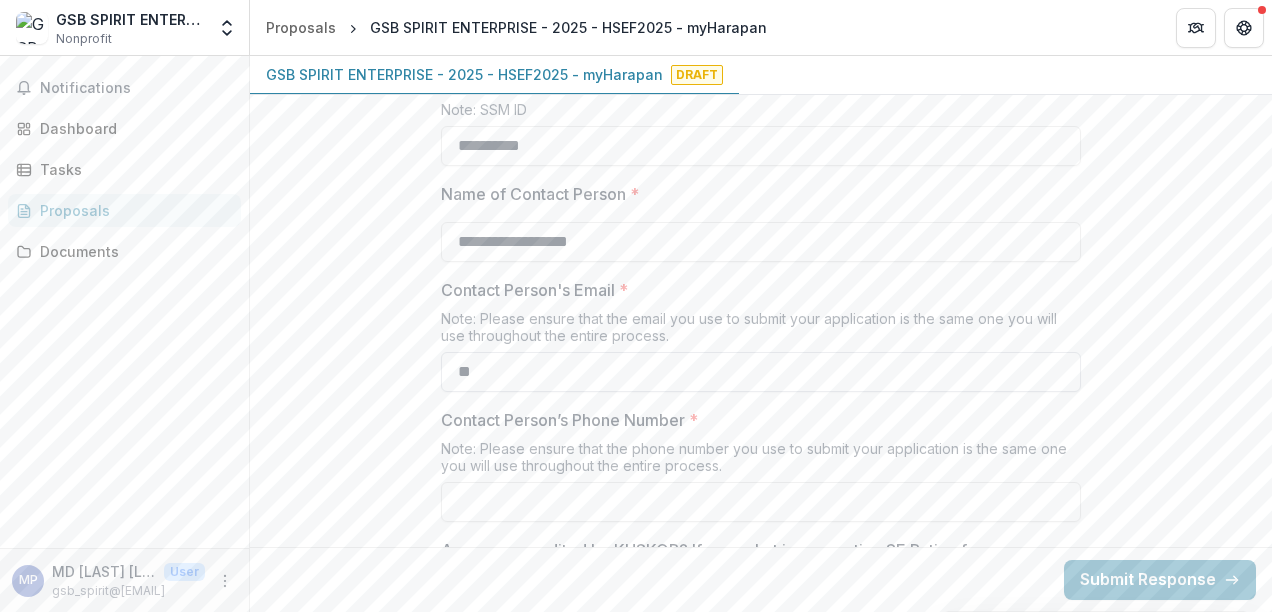 type on "**********" 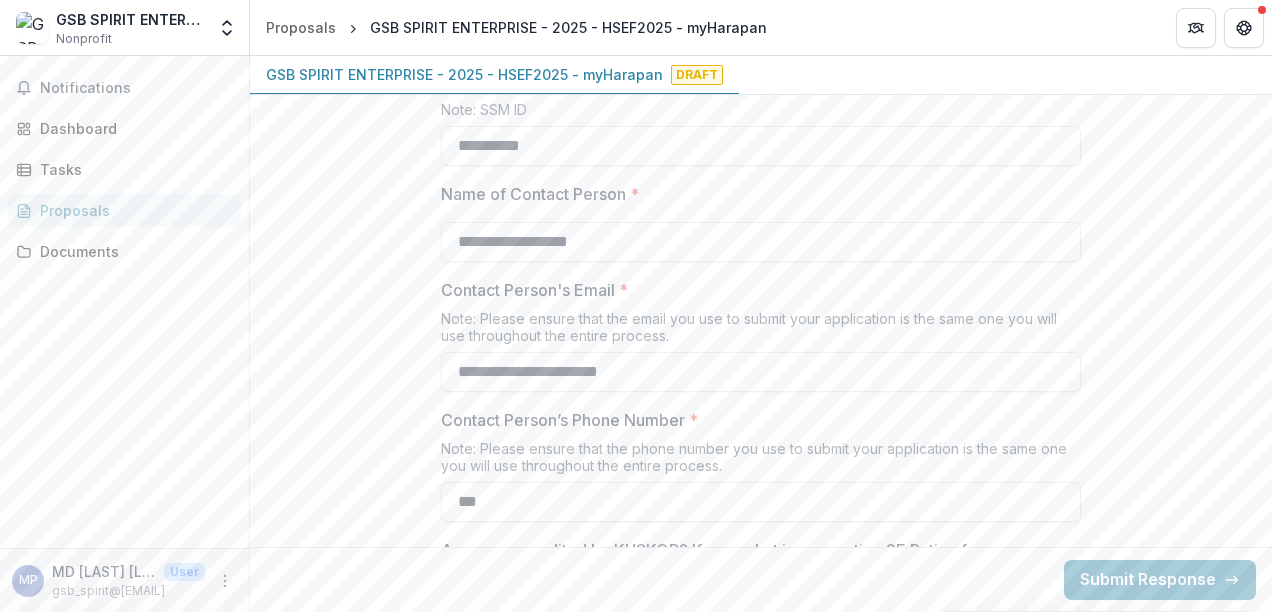 type on "**********" 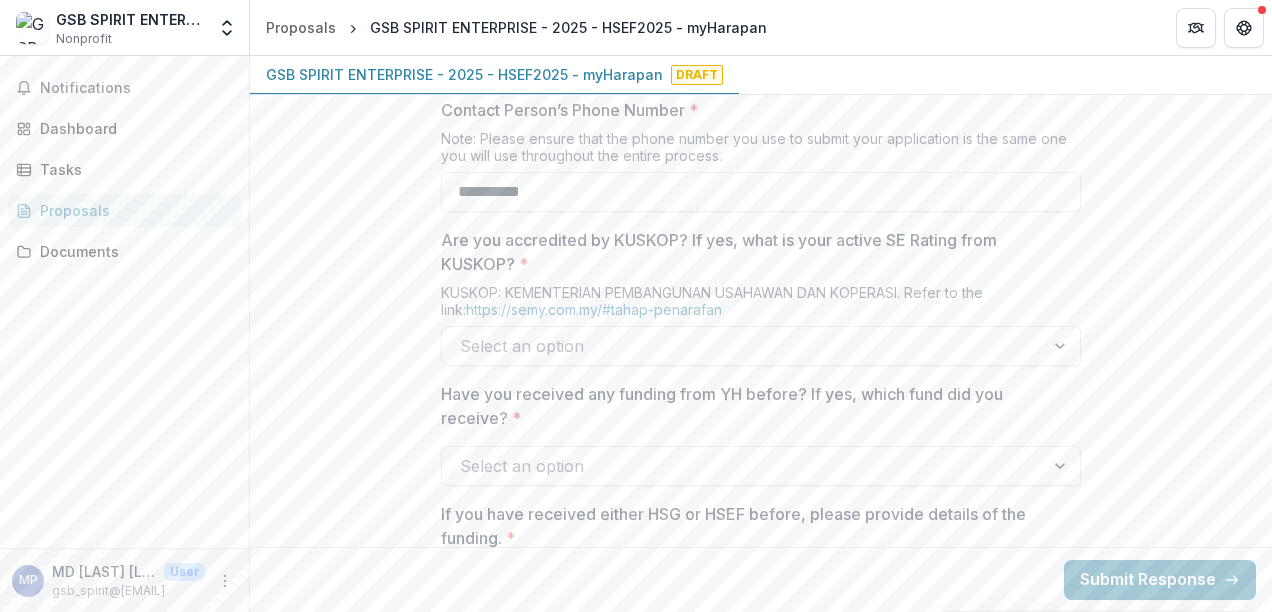 scroll, scrollTop: 1212, scrollLeft: 0, axis: vertical 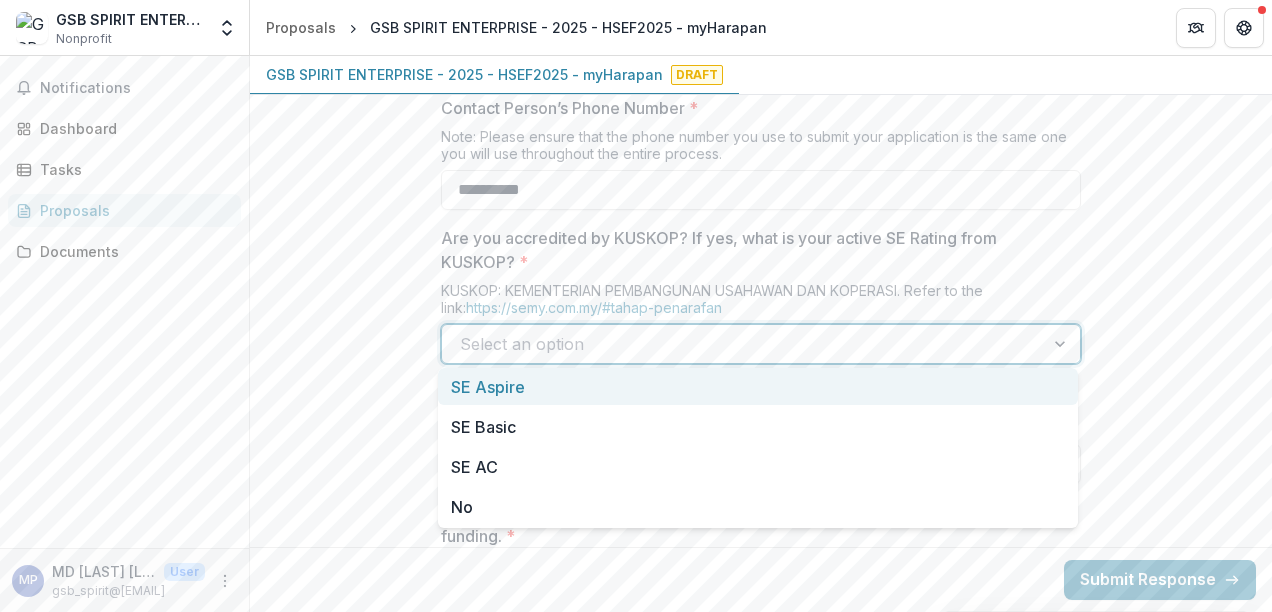 click at bounding box center [743, 344] 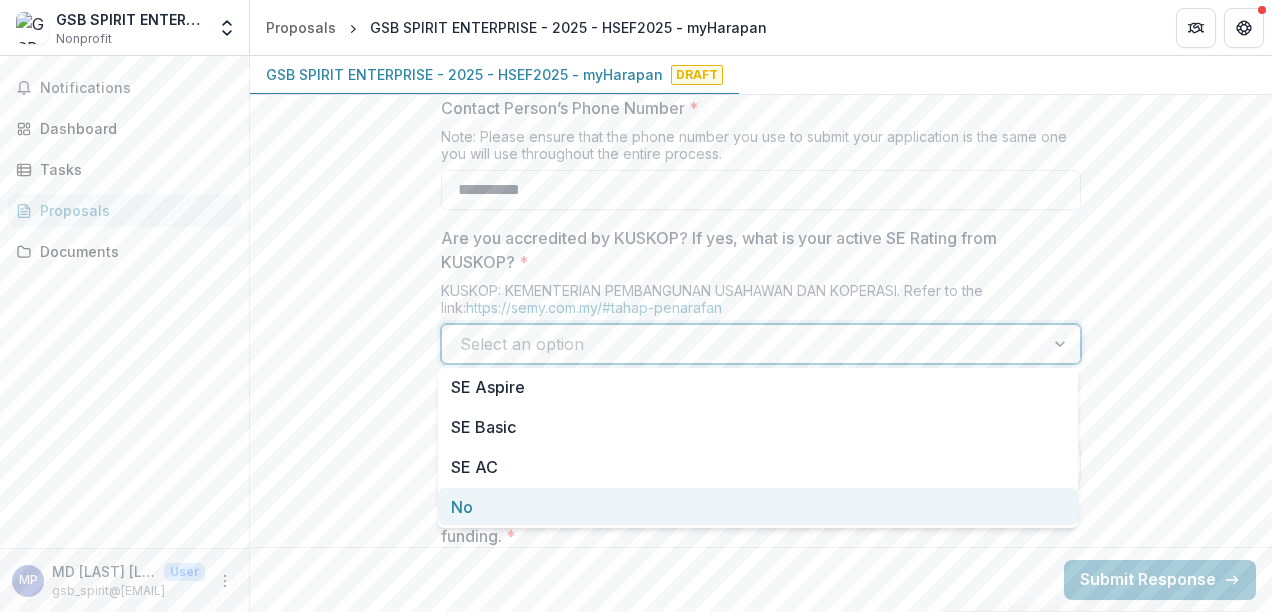 click on "No" at bounding box center (758, 506) 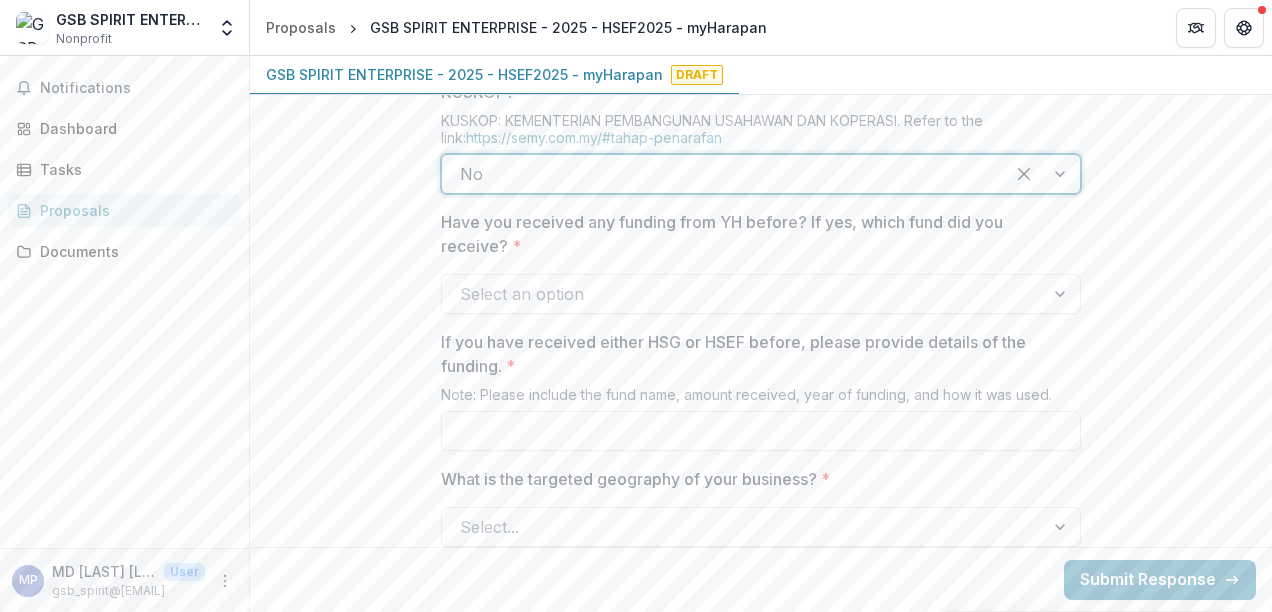 scroll, scrollTop: 1412, scrollLeft: 0, axis: vertical 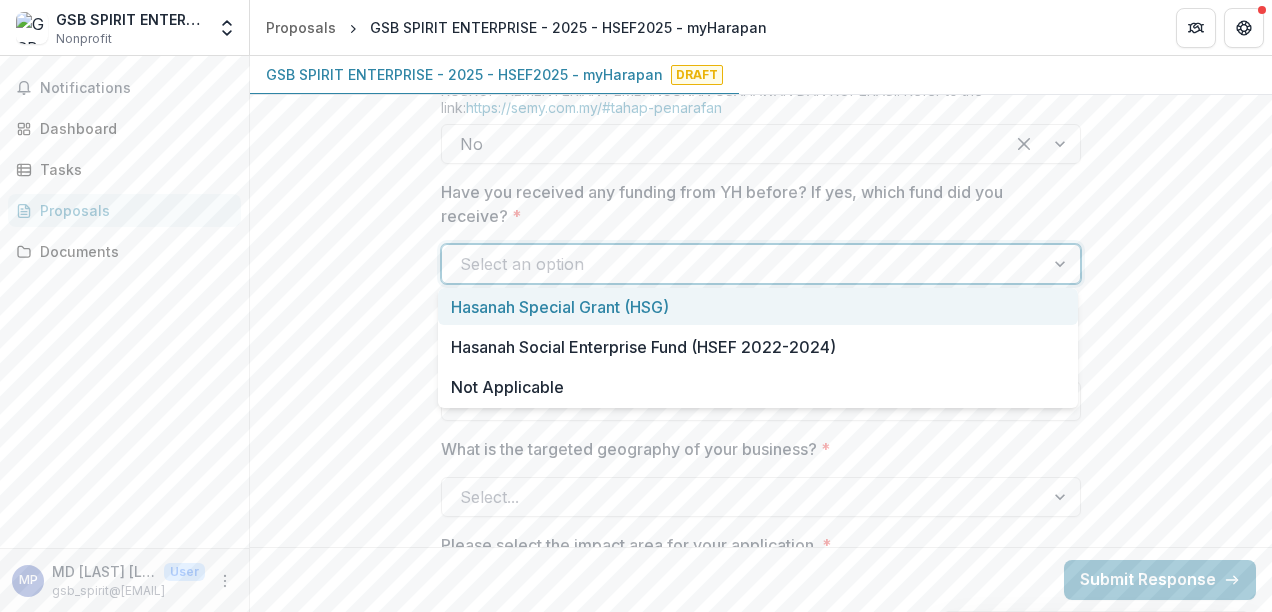 click at bounding box center [743, 264] 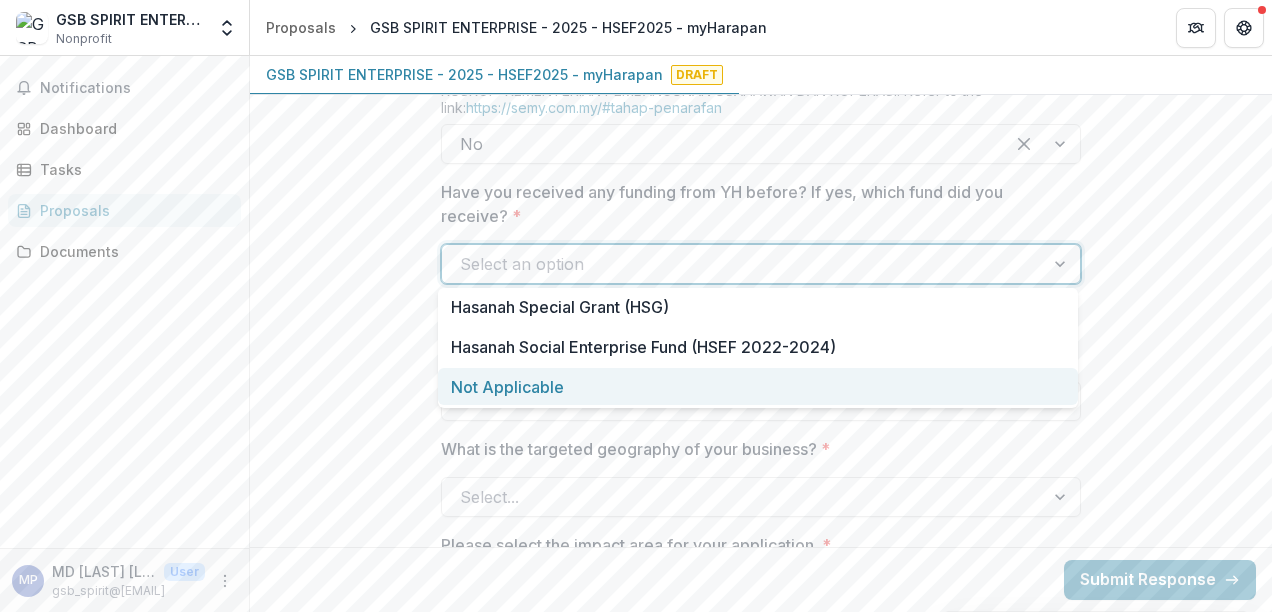 click on "Not Applicable" at bounding box center [758, 386] 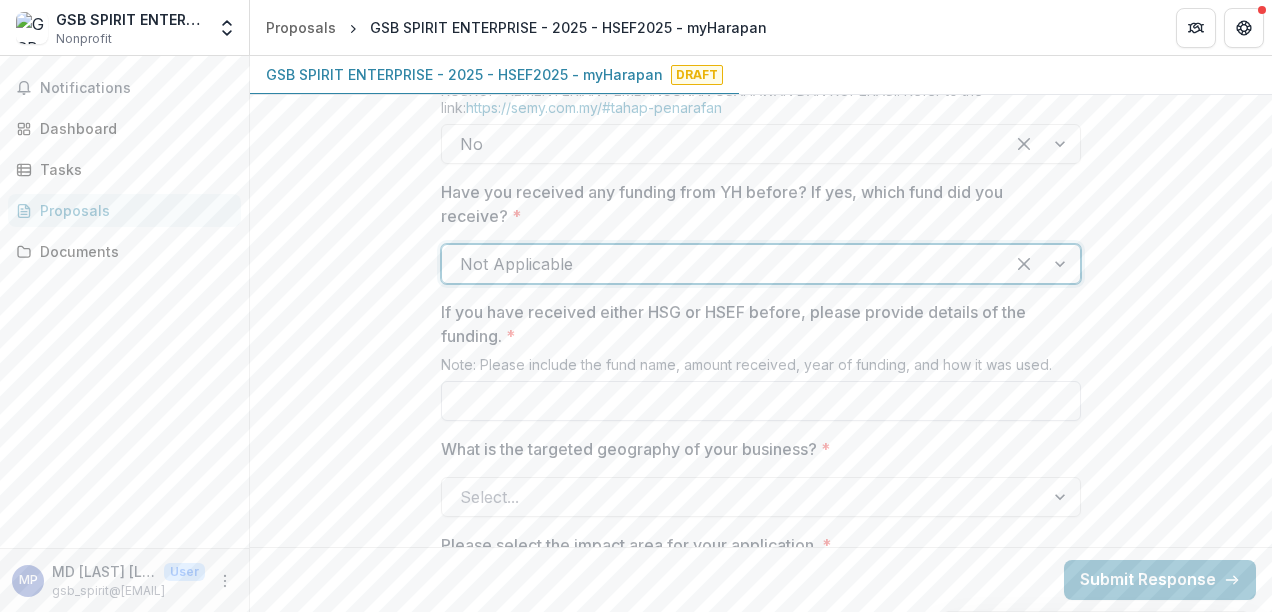 click on "If you have received either HSG or HSEF before, please provide details of the funding. *" at bounding box center [761, 401] 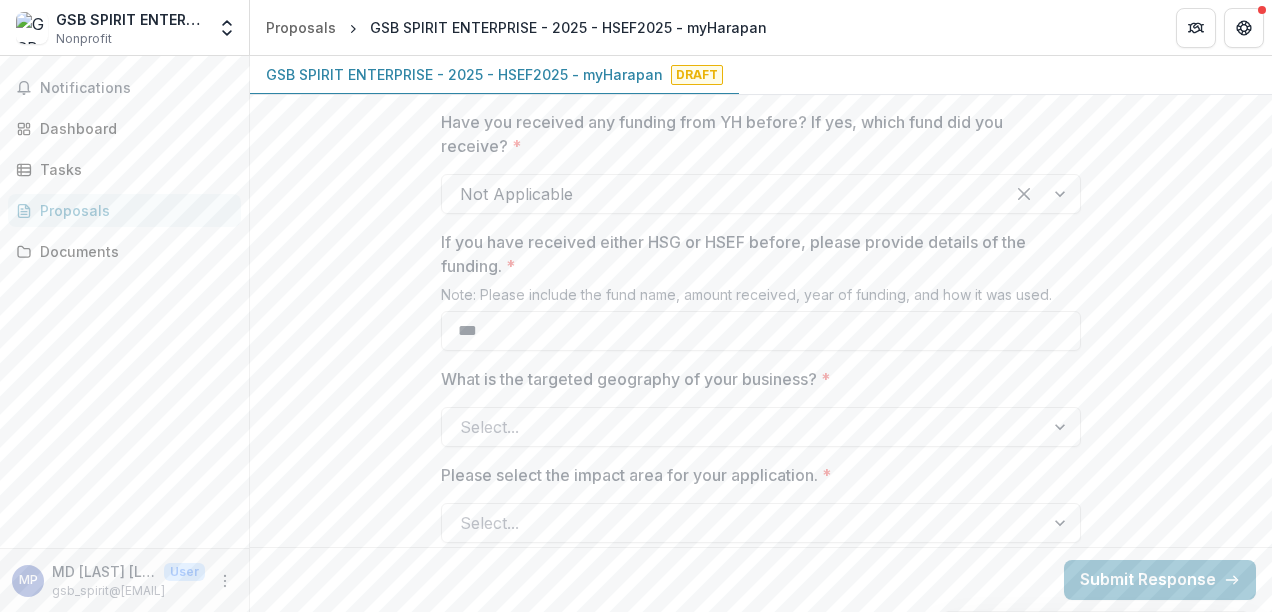 scroll, scrollTop: 1512, scrollLeft: 0, axis: vertical 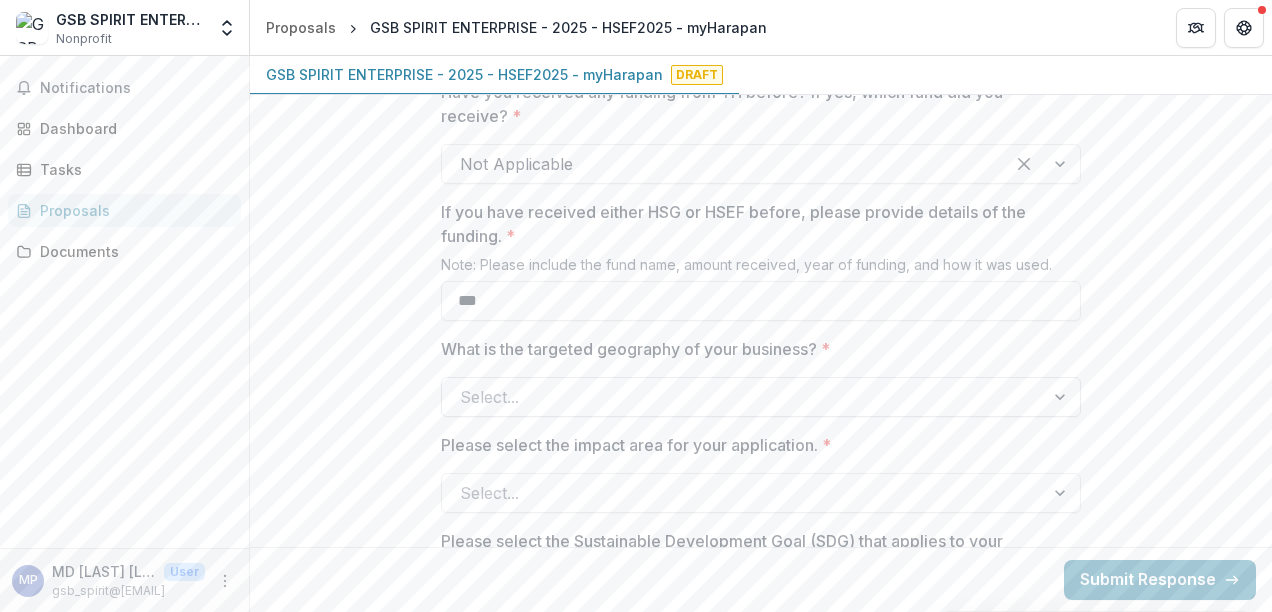 type on "***" 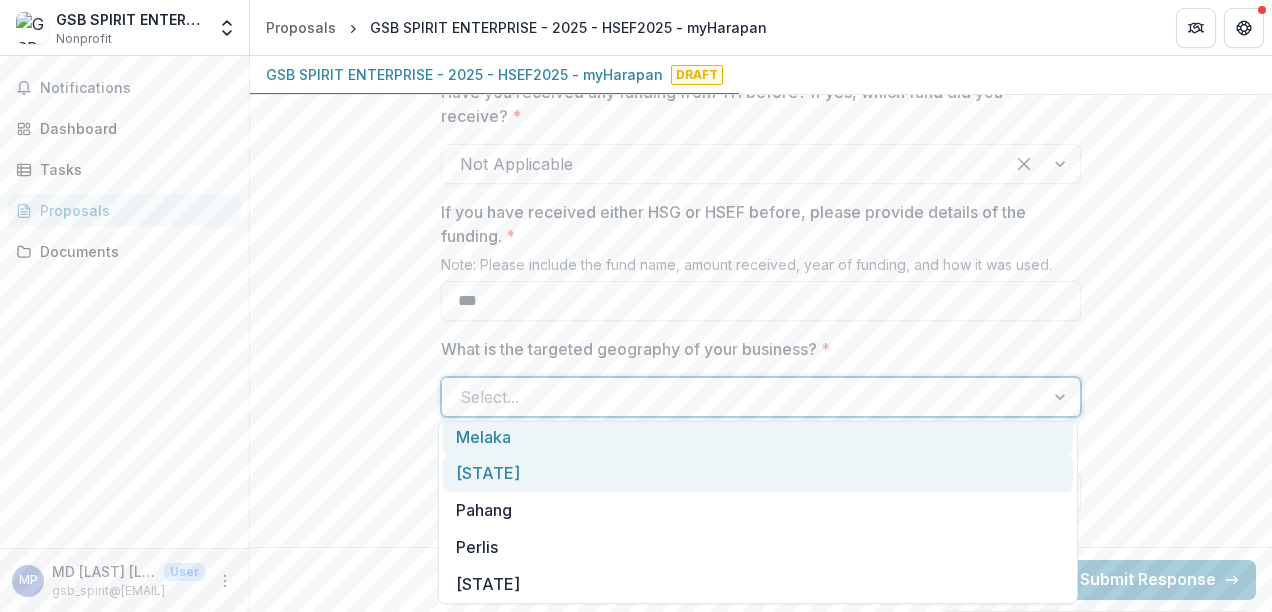scroll, scrollTop: 100, scrollLeft: 0, axis: vertical 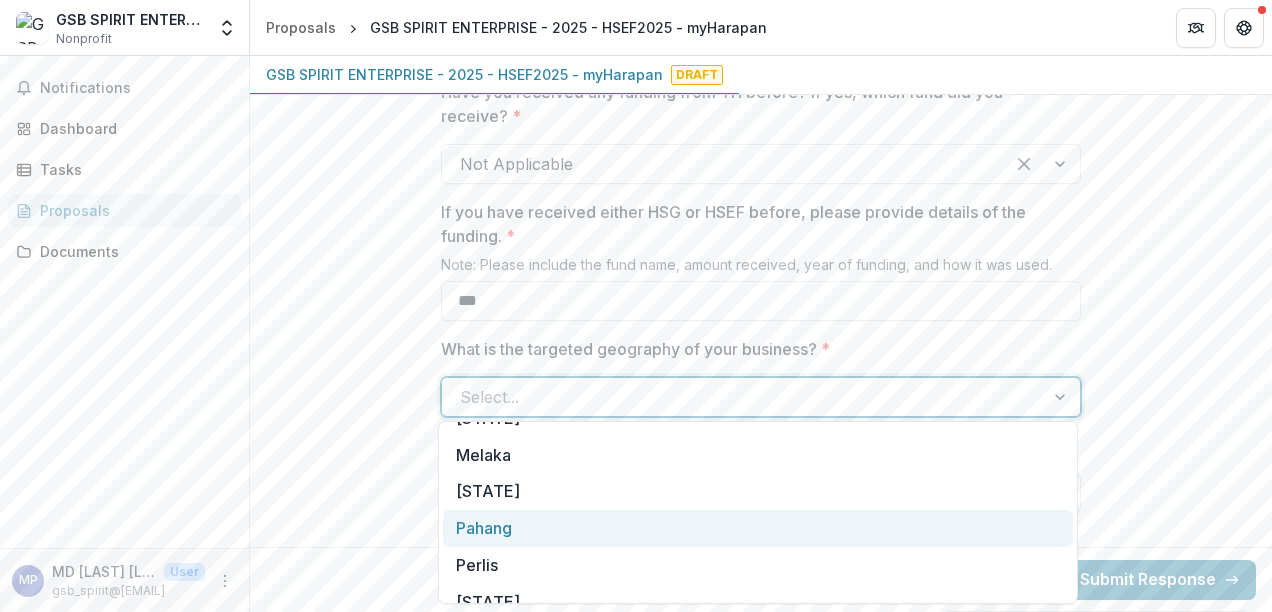 click on "Pahang" at bounding box center (758, 528) 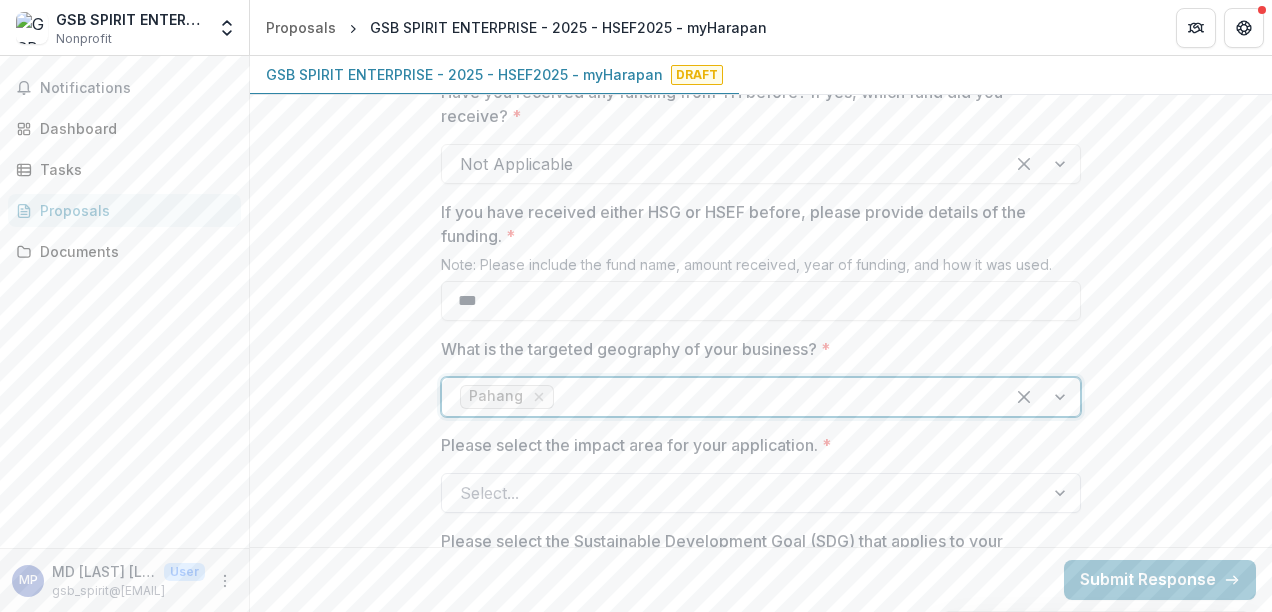 scroll, scrollTop: 1612, scrollLeft: 0, axis: vertical 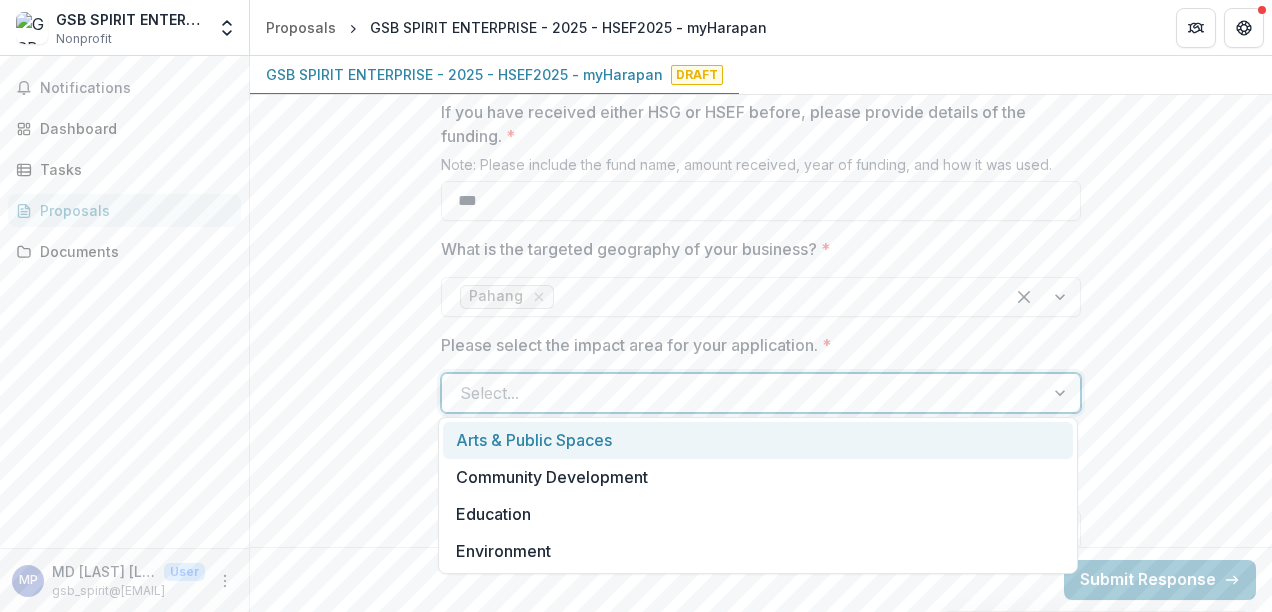 click at bounding box center (743, 393) 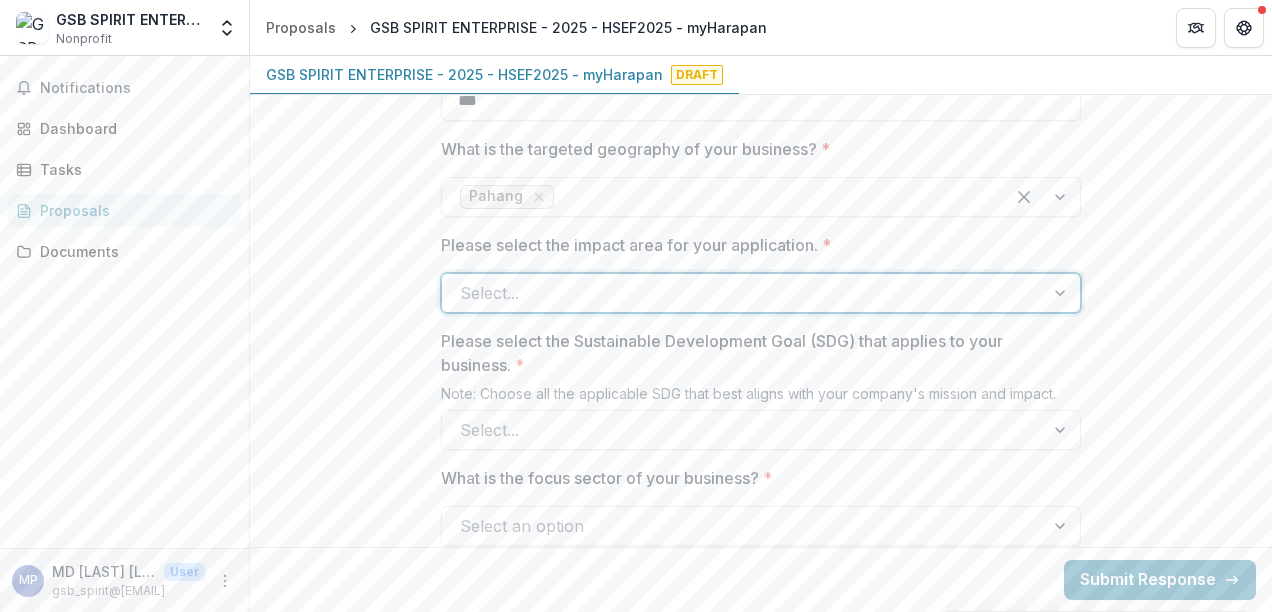 scroll, scrollTop: 1812, scrollLeft: 0, axis: vertical 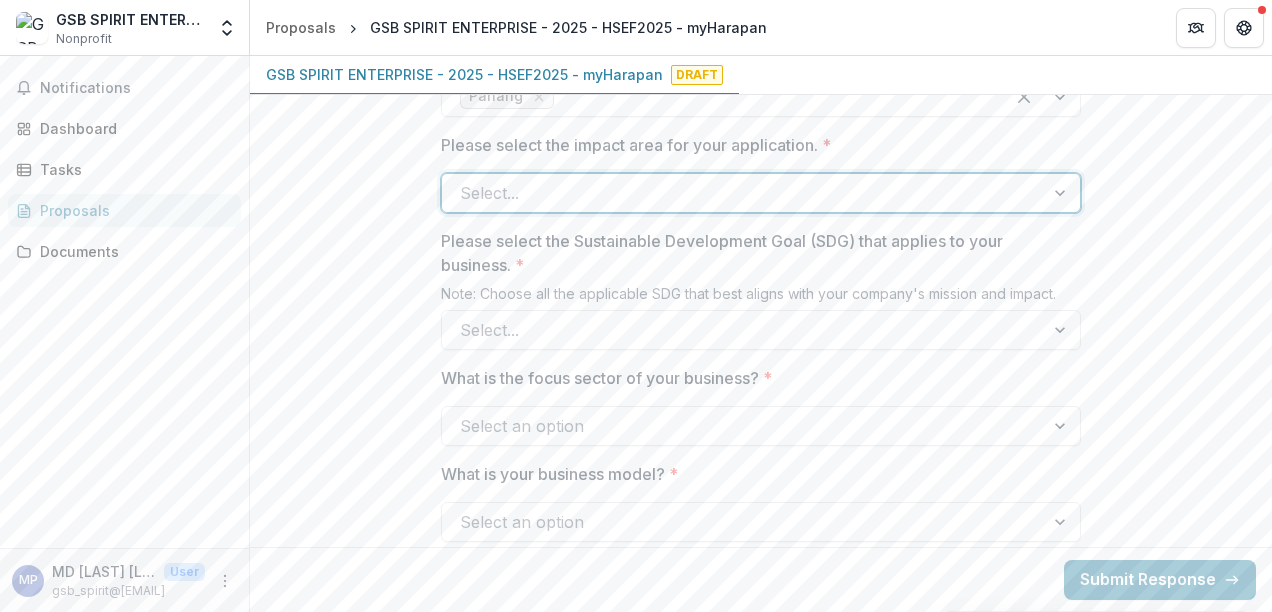 click at bounding box center [743, 193] 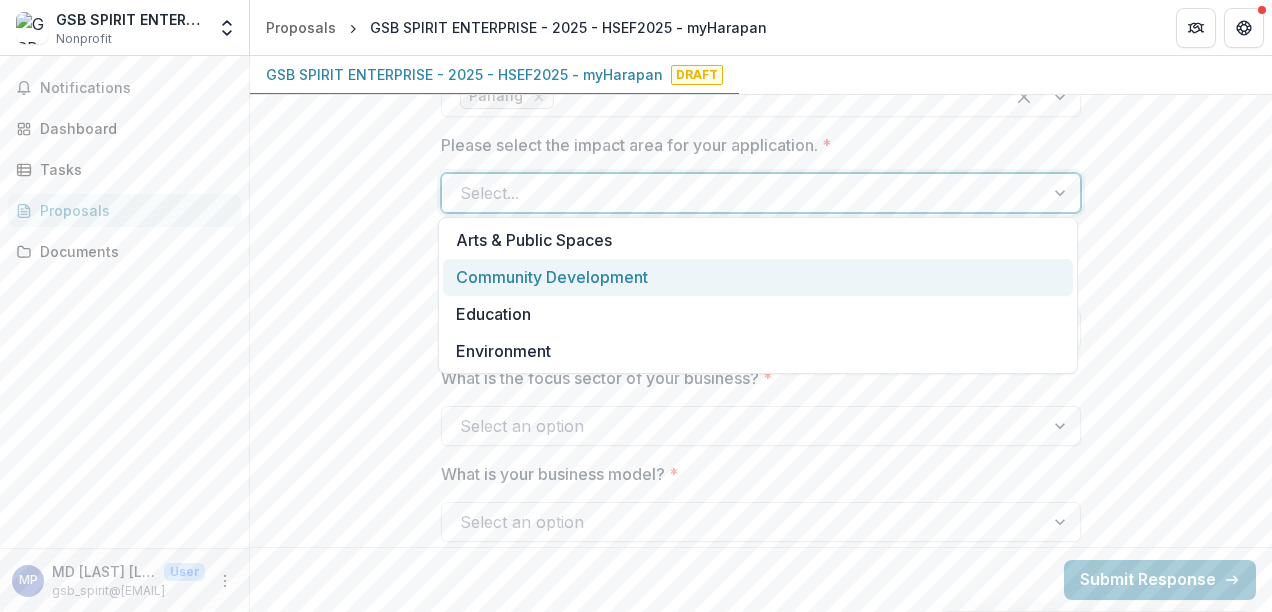 click on "Community Development" at bounding box center [758, 277] 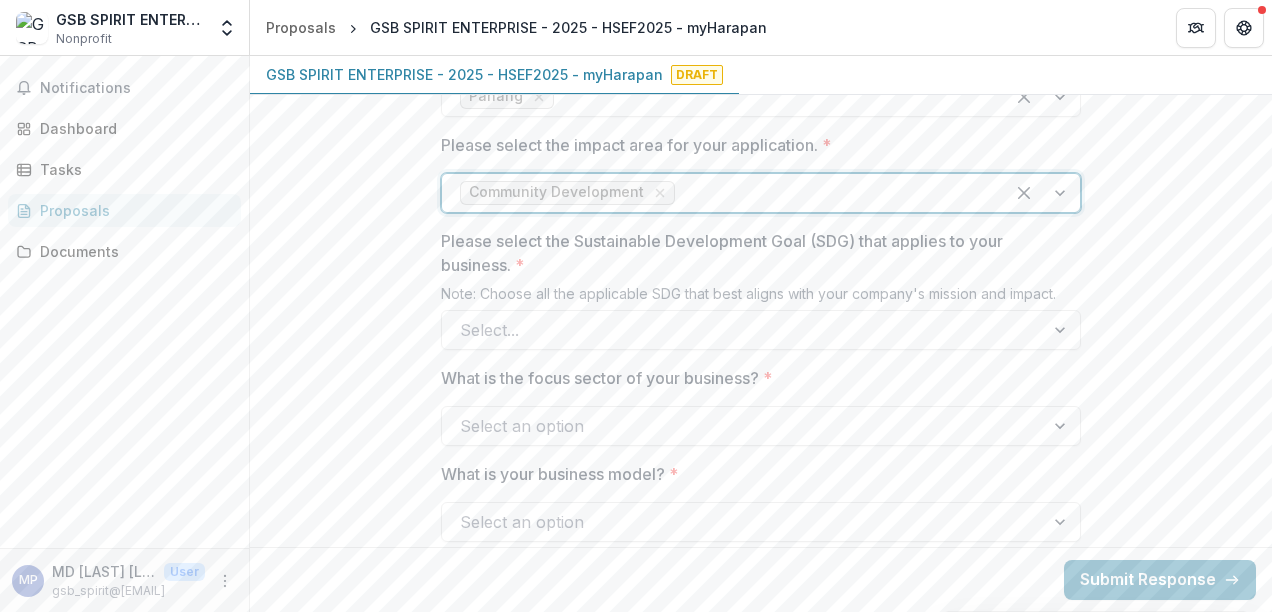 click at bounding box center (832, 193) 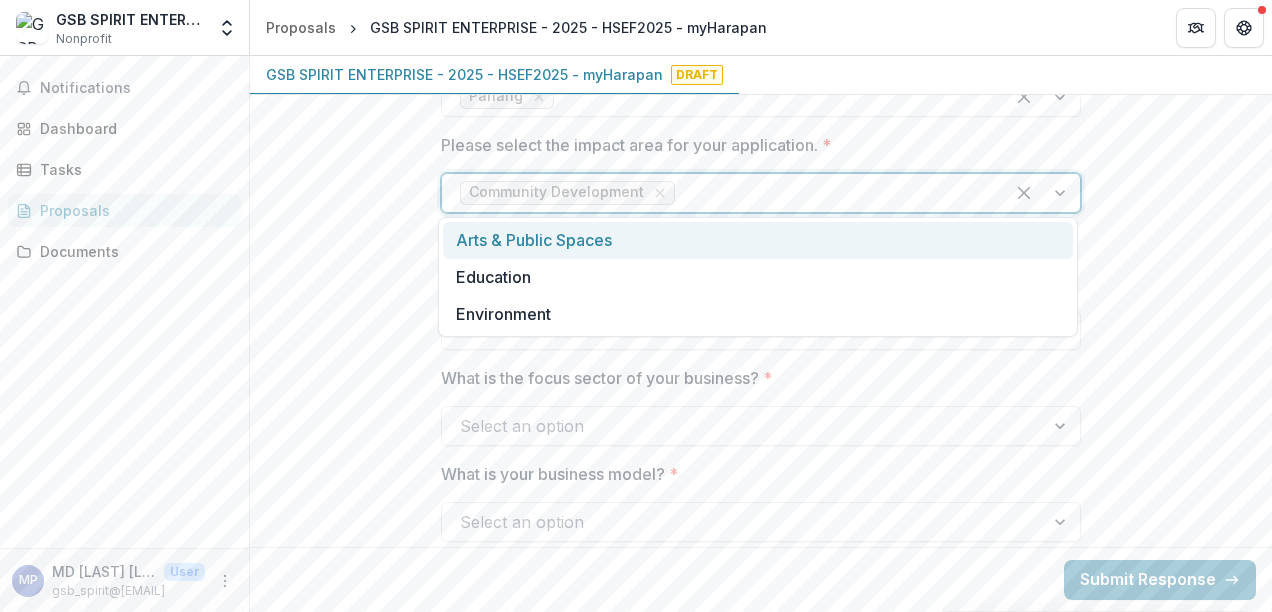 click at bounding box center (832, 193) 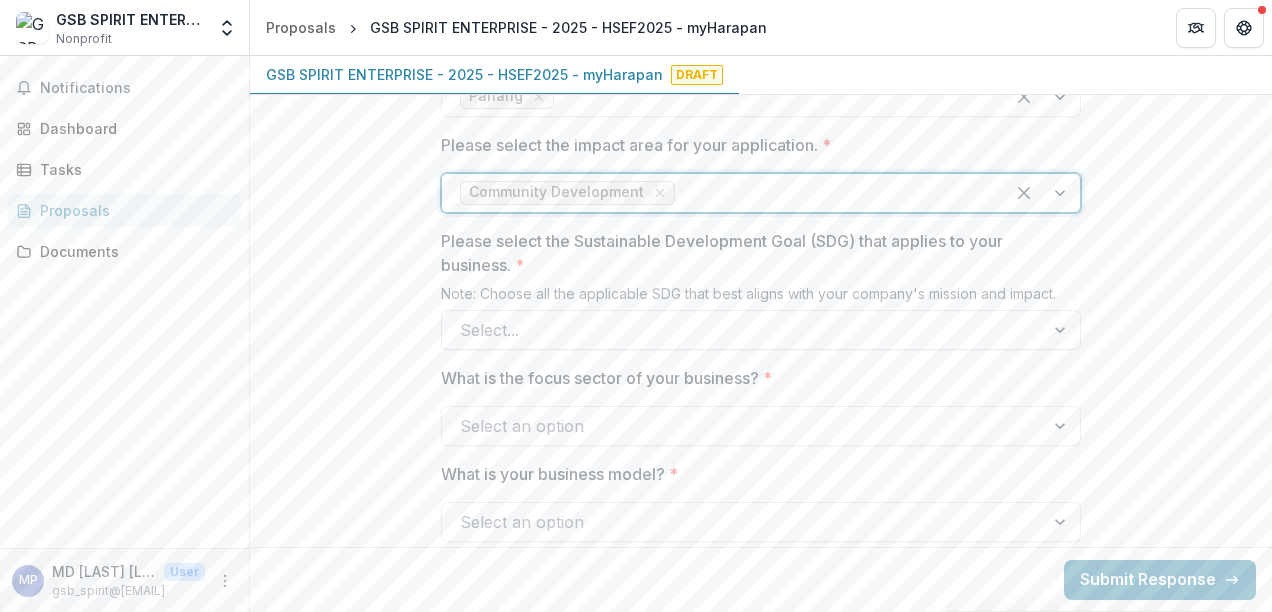 scroll, scrollTop: 1912, scrollLeft: 0, axis: vertical 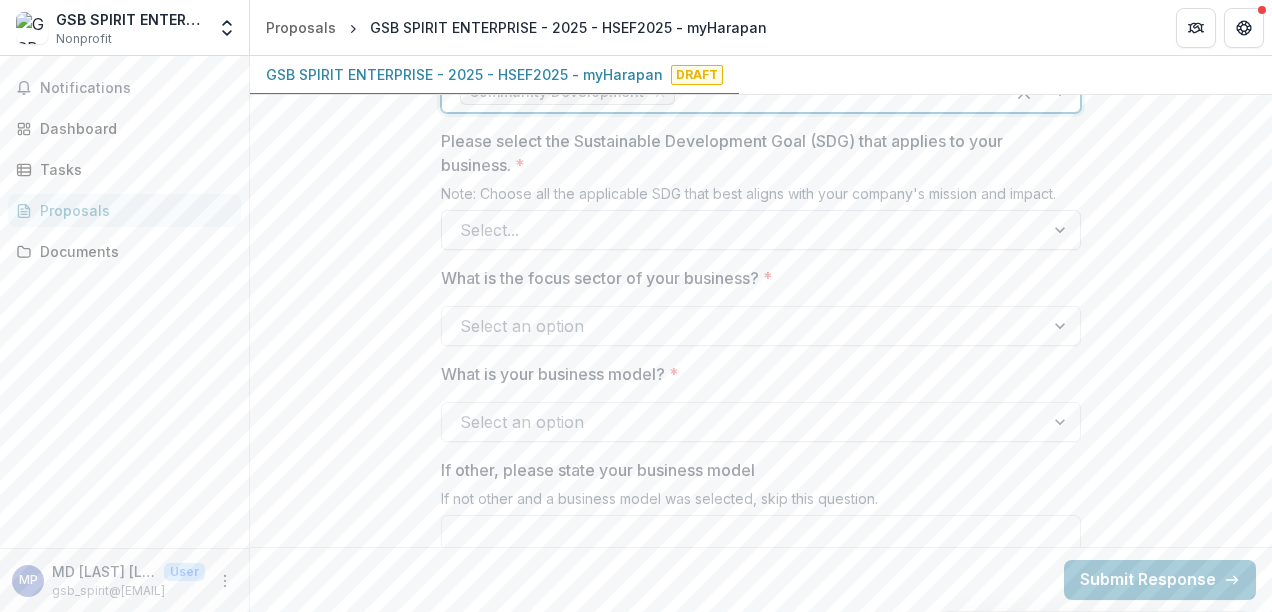 click at bounding box center (743, 230) 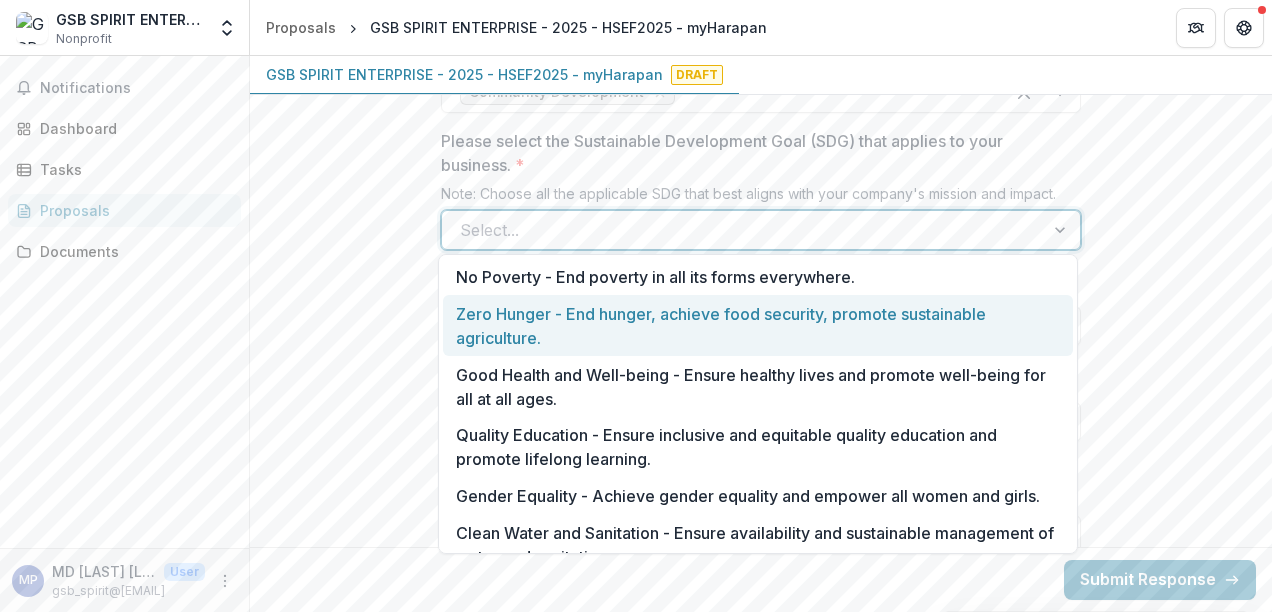 click on "Zero Hunger - End hunger, achieve food security, promote sustainable agriculture." at bounding box center (758, 325) 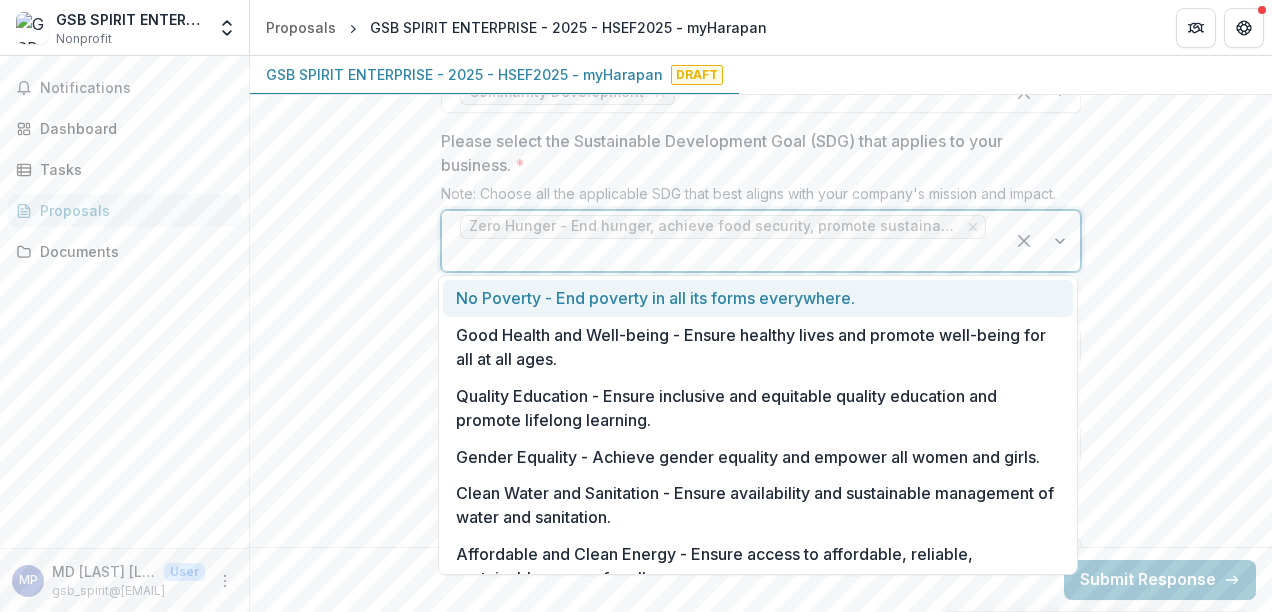 click at bounding box center [723, 255] 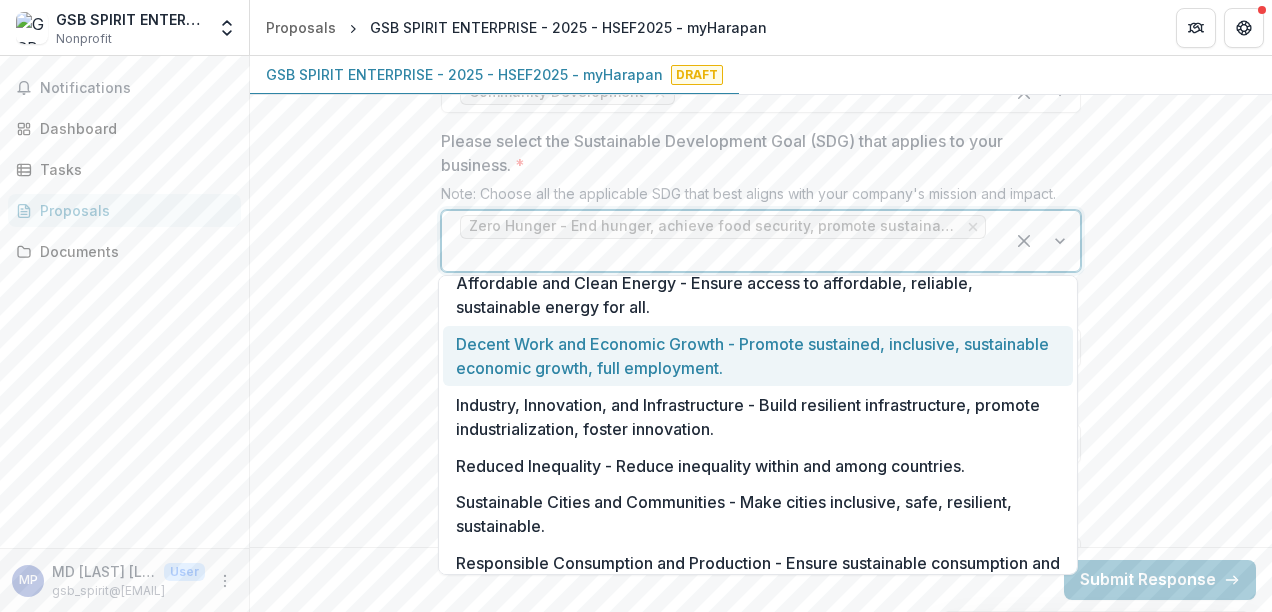 scroll, scrollTop: 300, scrollLeft: 0, axis: vertical 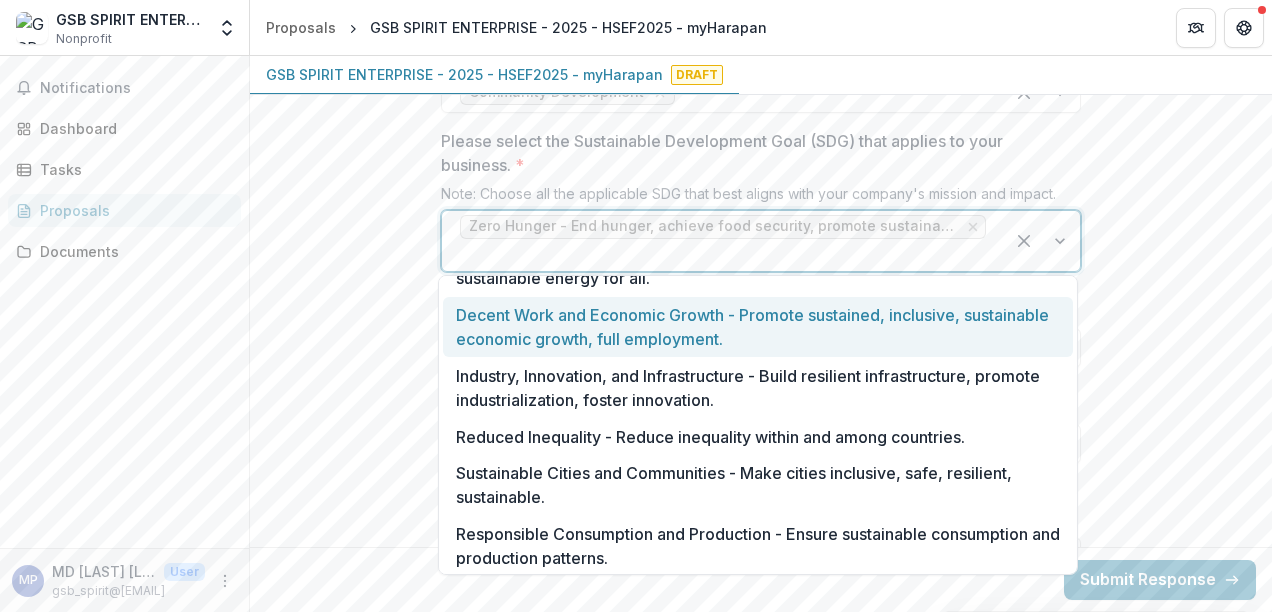 click on "Decent Work and Economic Growth - Promote sustained, inclusive, sustainable economic growth, full employment." at bounding box center (758, 327) 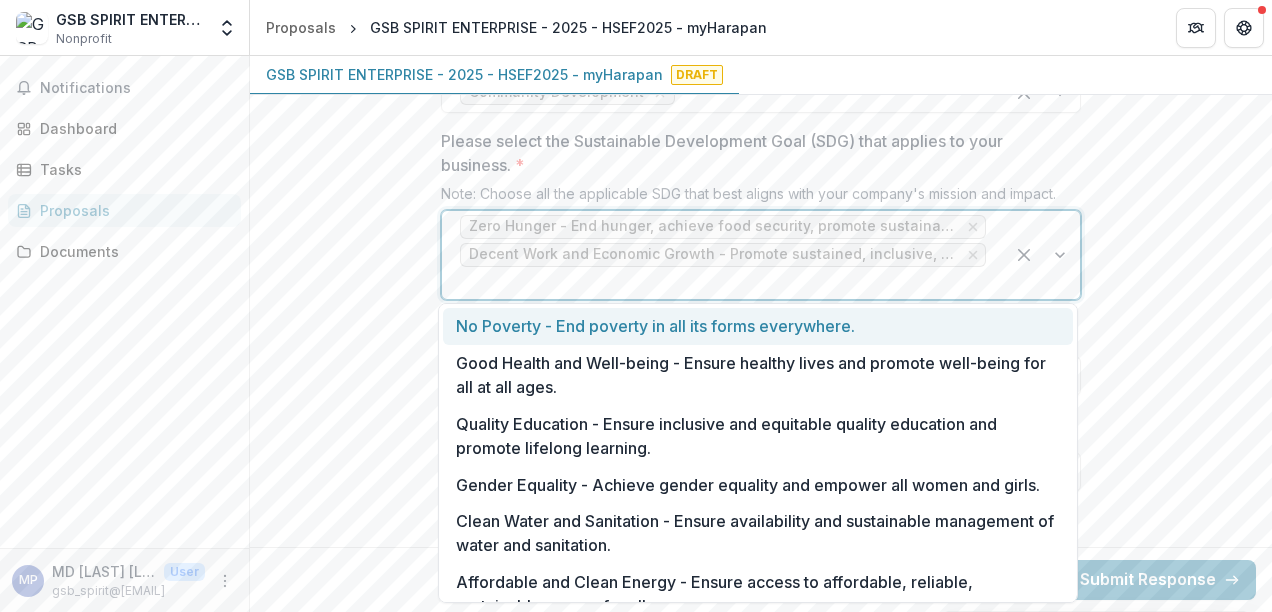 click at bounding box center (723, 283) 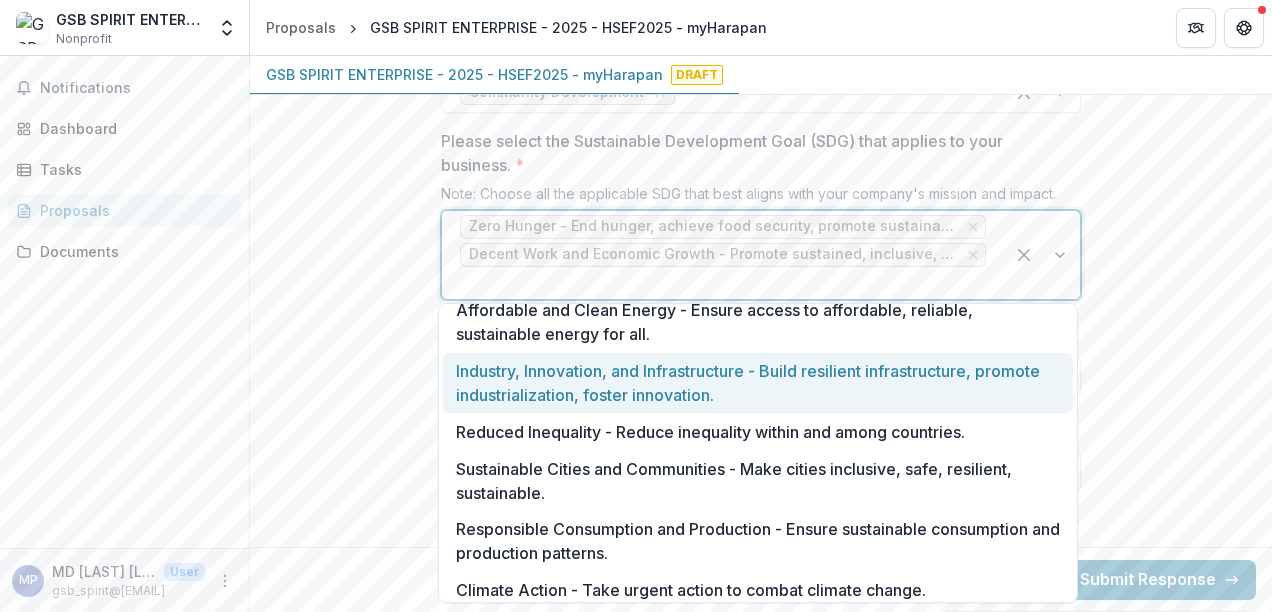 scroll, scrollTop: 300, scrollLeft: 0, axis: vertical 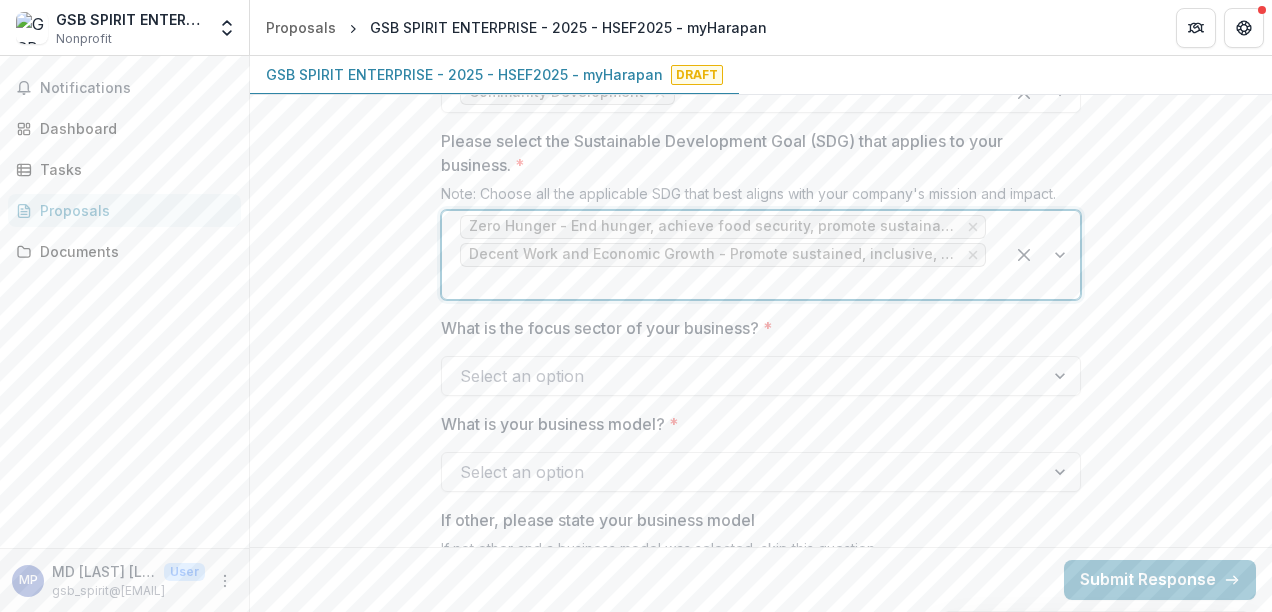 click at bounding box center [723, 283] 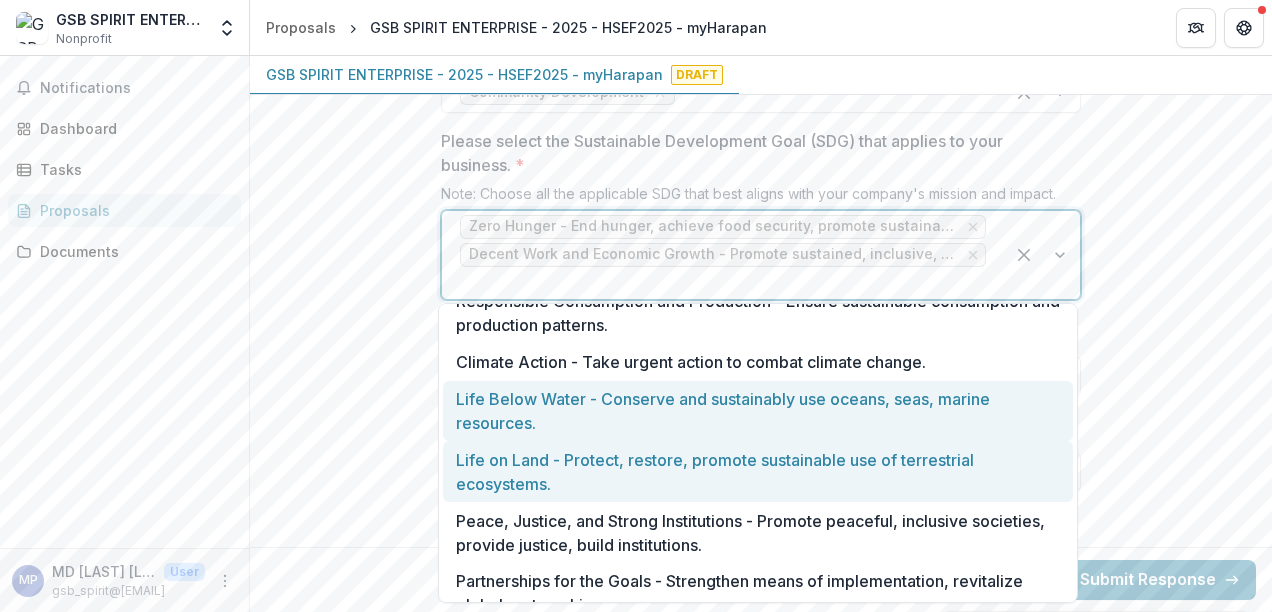 scroll, scrollTop: 525, scrollLeft: 0, axis: vertical 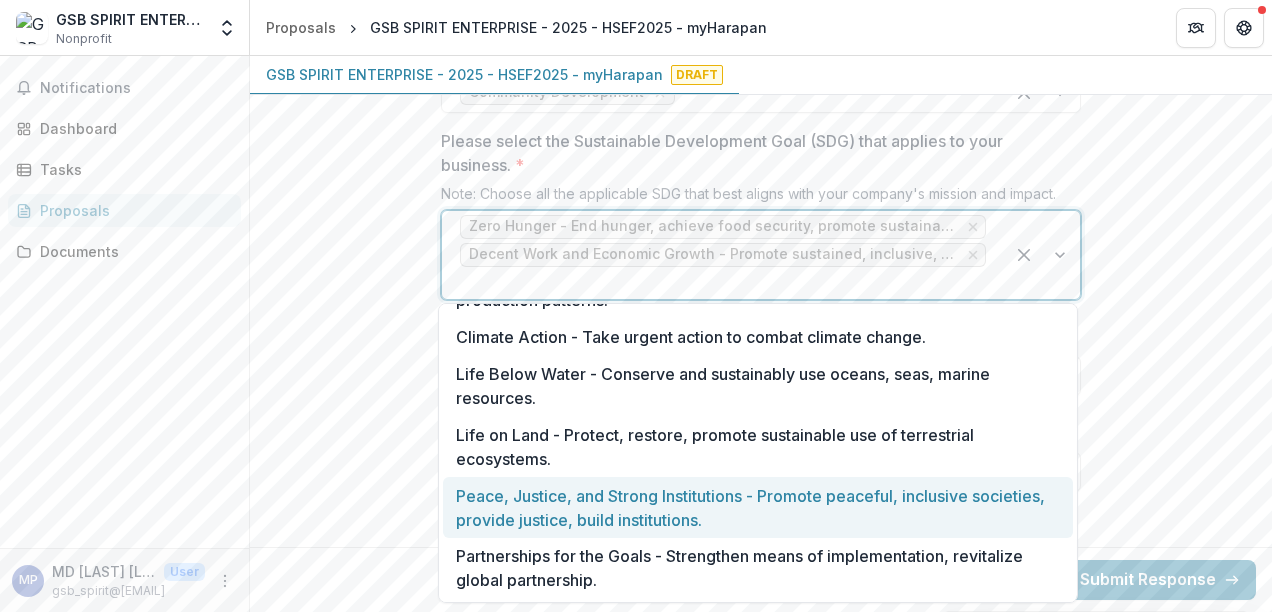 click on "**********" at bounding box center [761, 602] 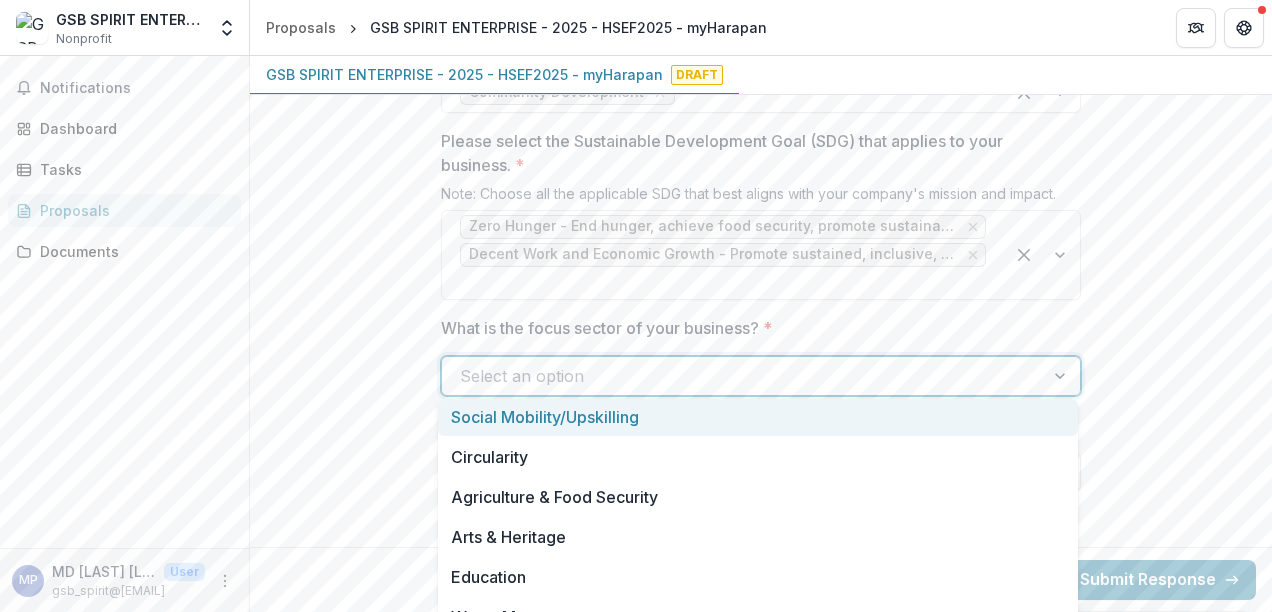 click at bounding box center (743, 376) 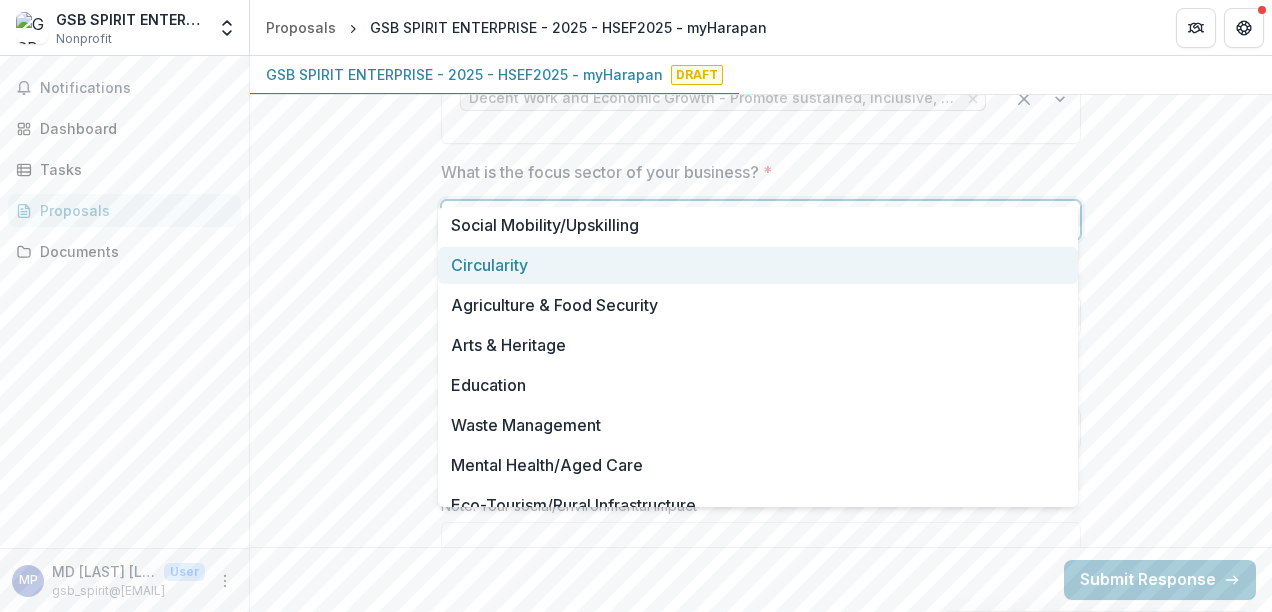 scroll, scrollTop: 2112, scrollLeft: 0, axis: vertical 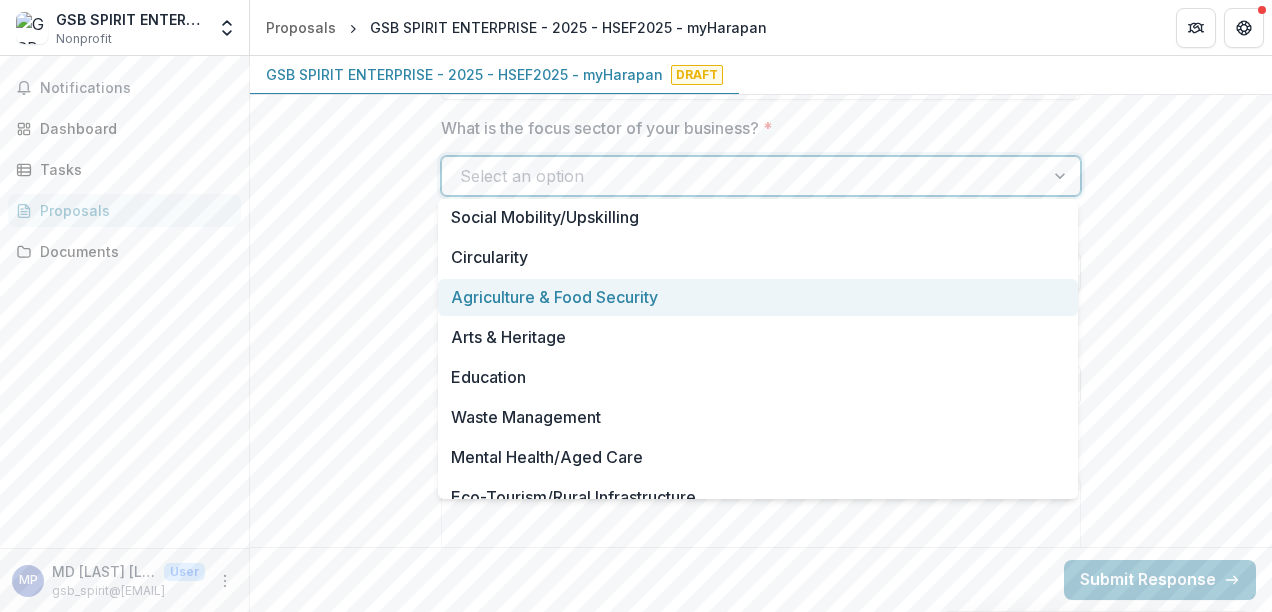 click on "Agriculture & Food Security" at bounding box center (758, 297) 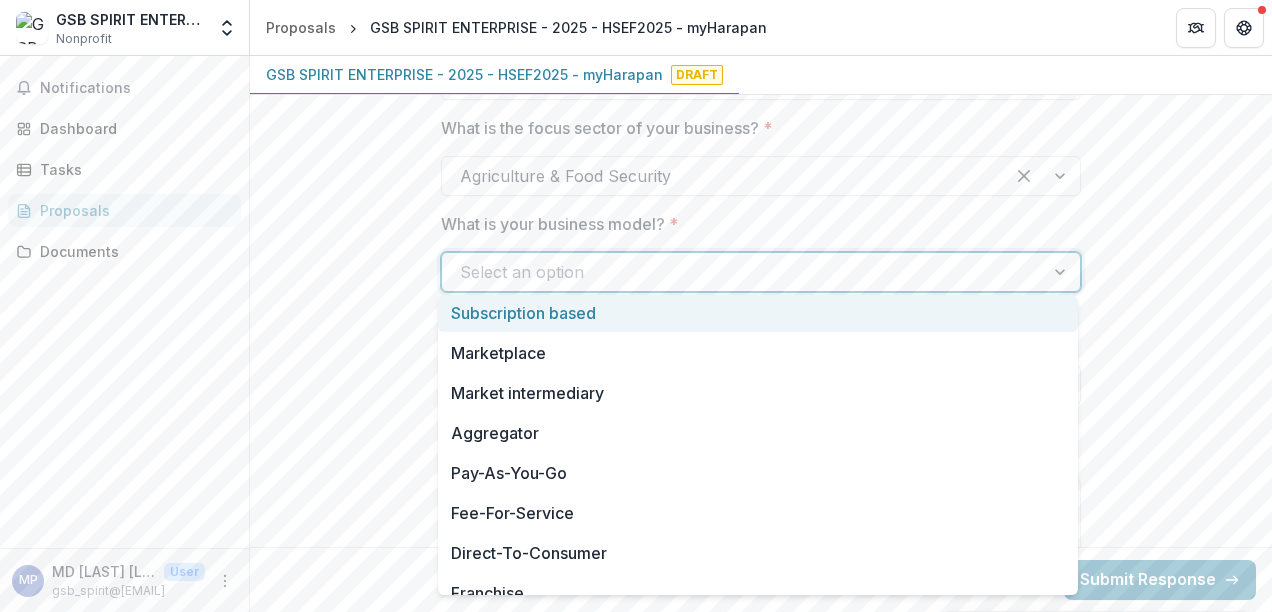 click at bounding box center (743, 272) 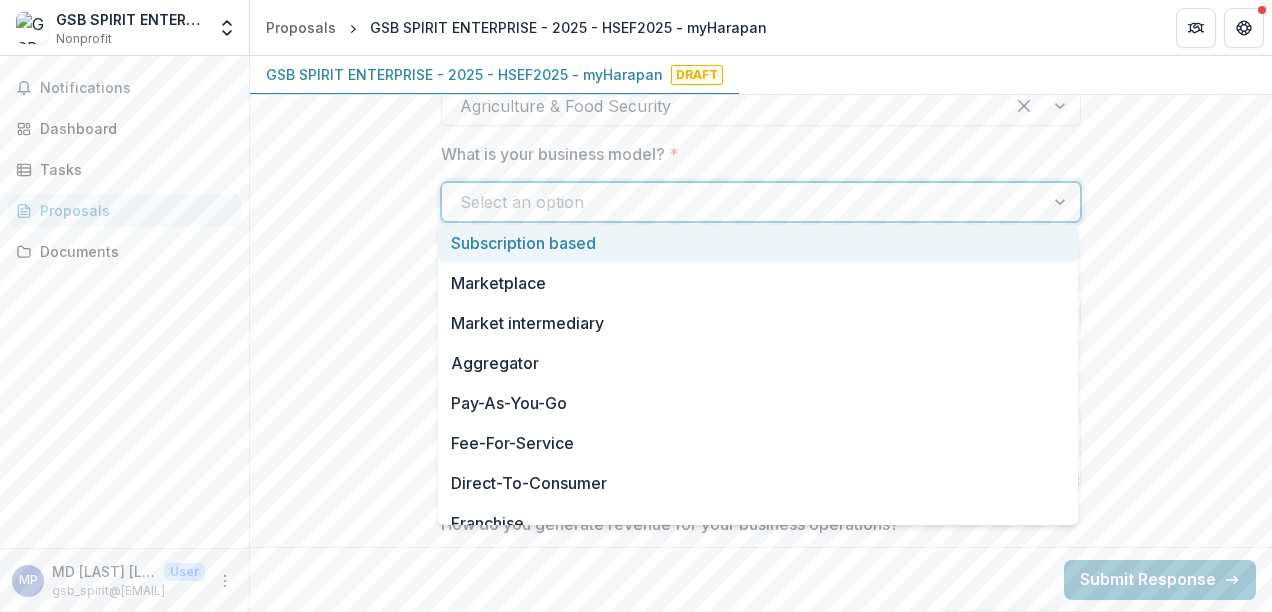 scroll, scrollTop: 2212, scrollLeft: 0, axis: vertical 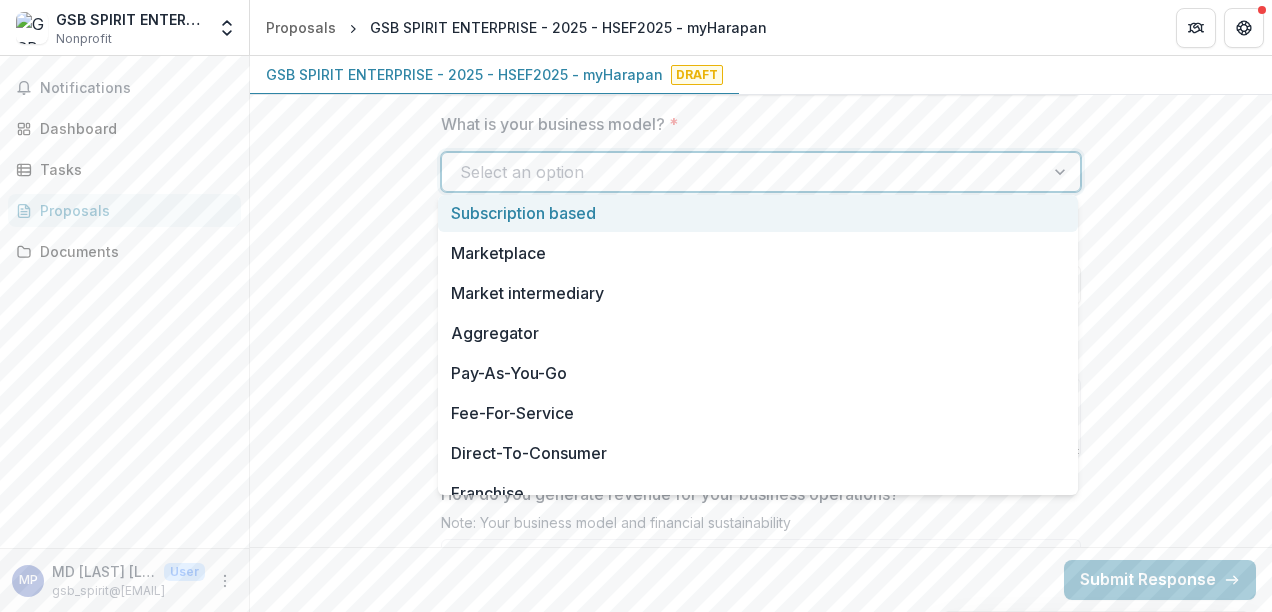 click at bounding box center [743, 172] 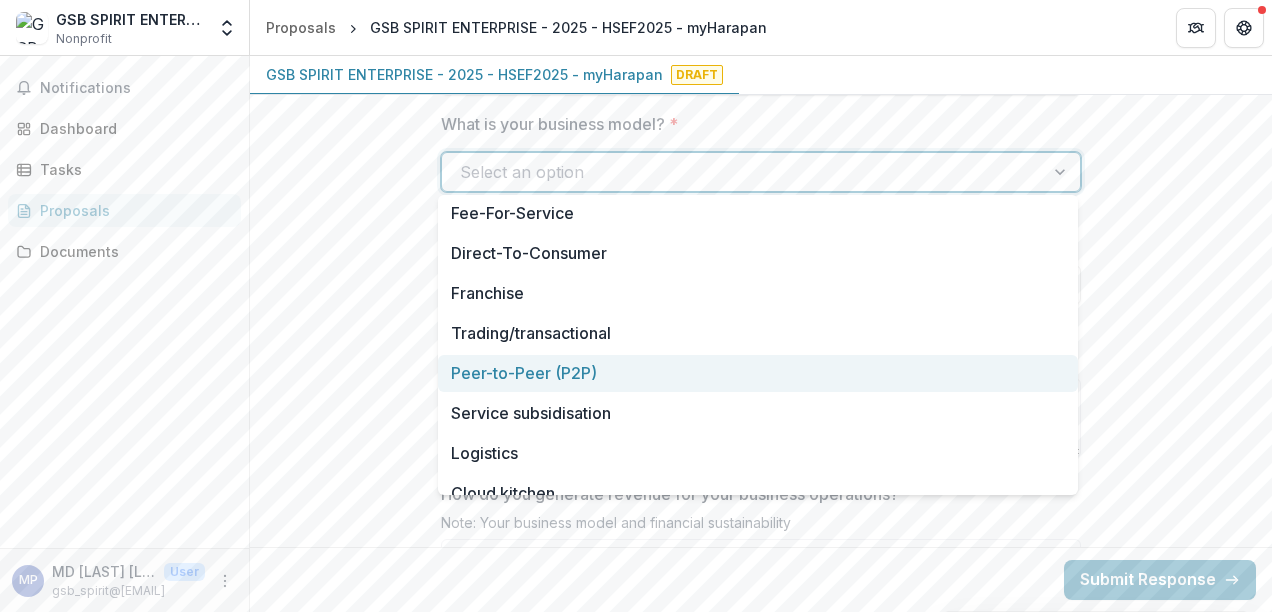 scroll, scrollTop: 300, scrollLeft: 0, axis: vertical 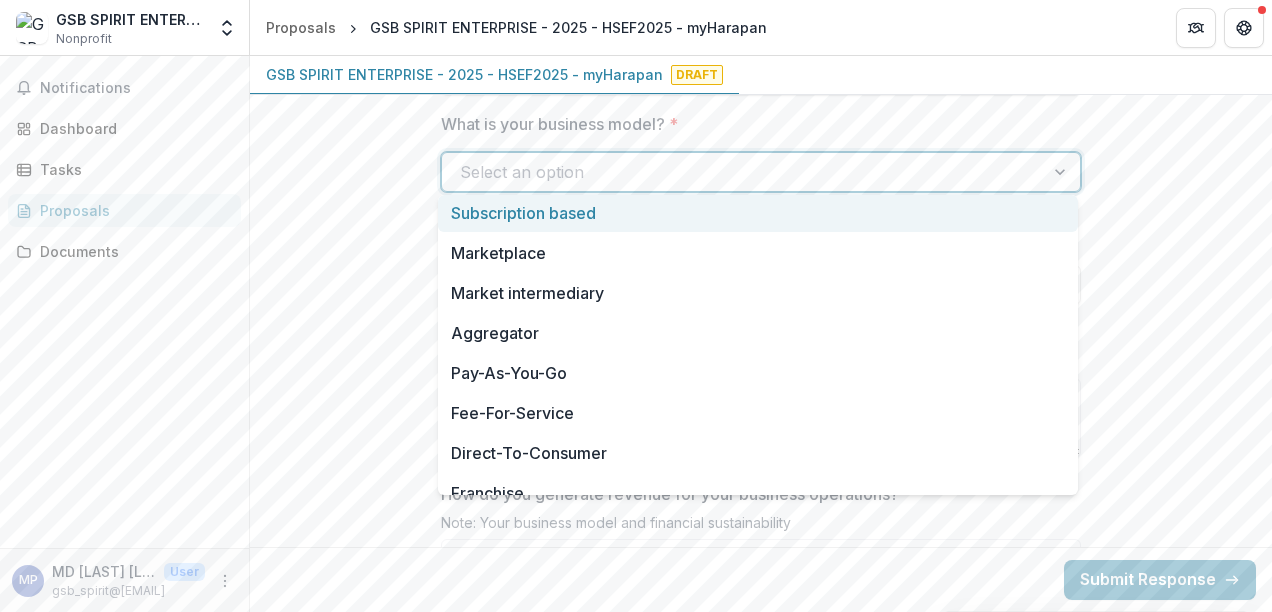 click at bounding box center [743, 172] 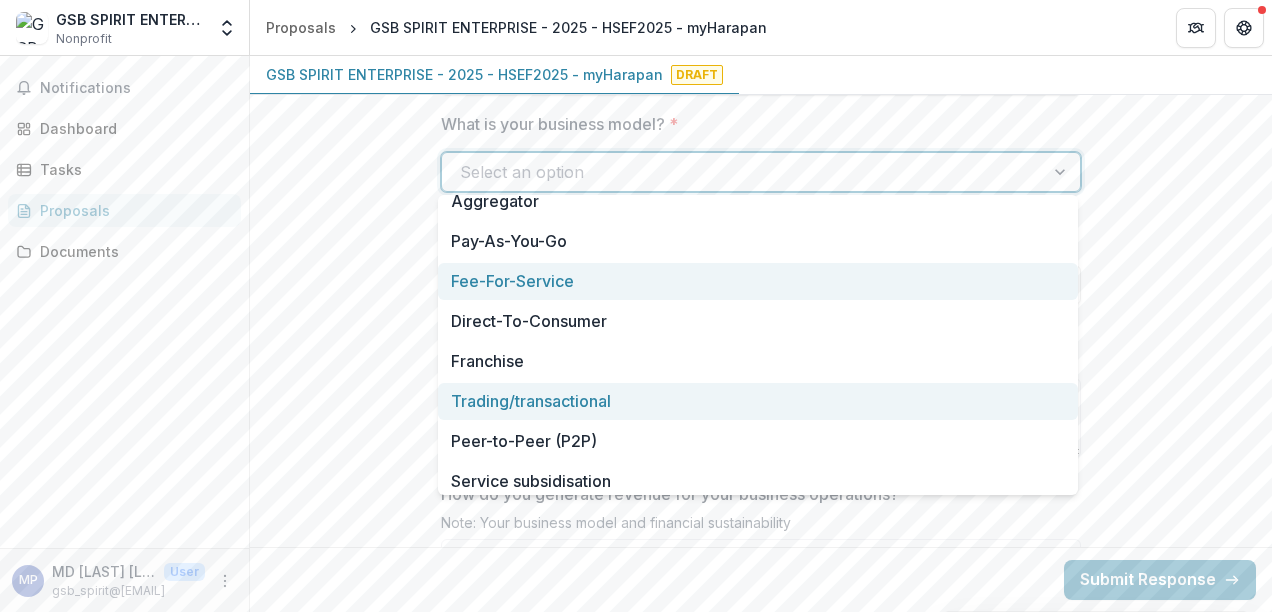 scroll, scrollTop: 200, scrollLeft: 0, axis: vertical 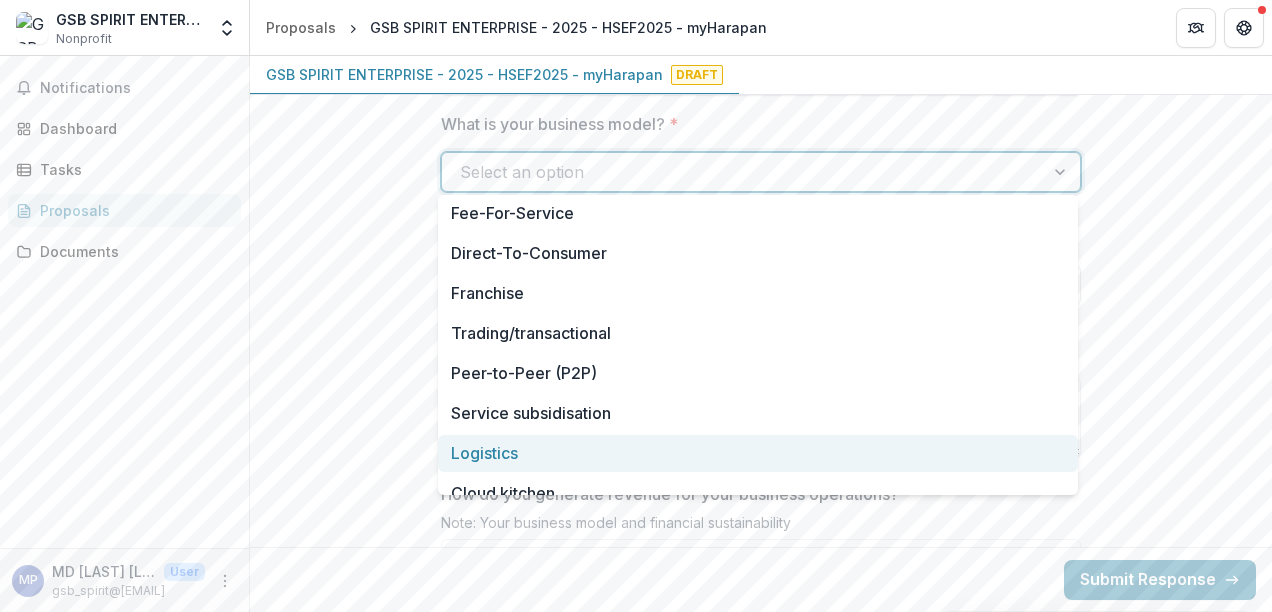 click on "Logistics" at bounding box center [758, 453] 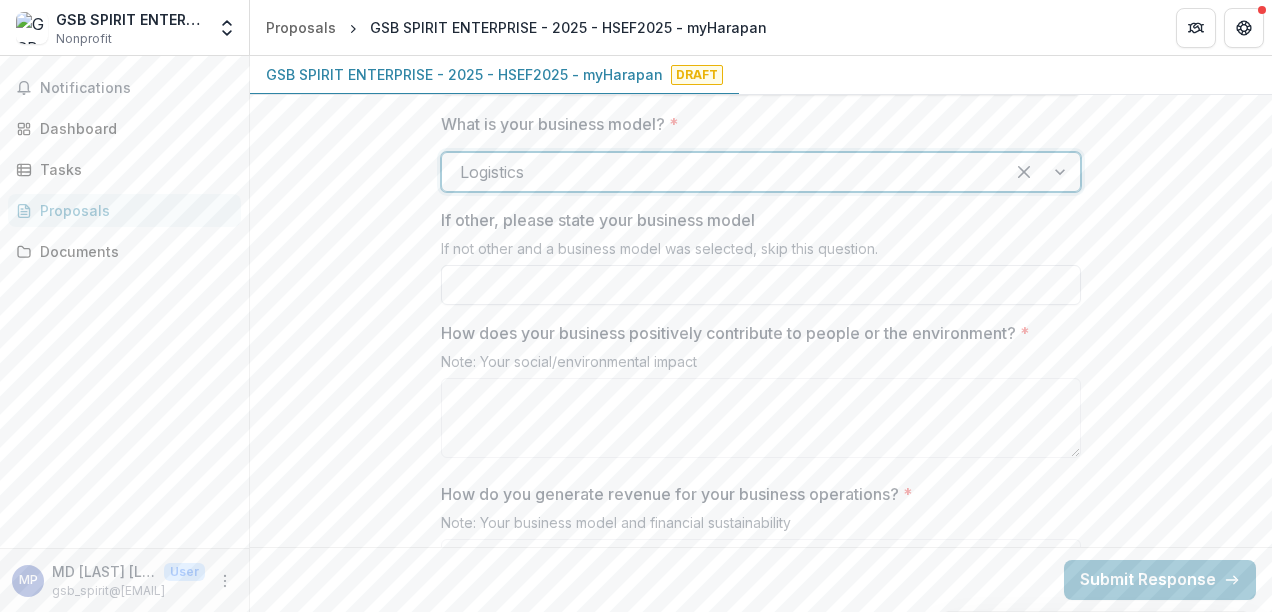 click on "If other, please state your business model" at bounding box center (761, 285) 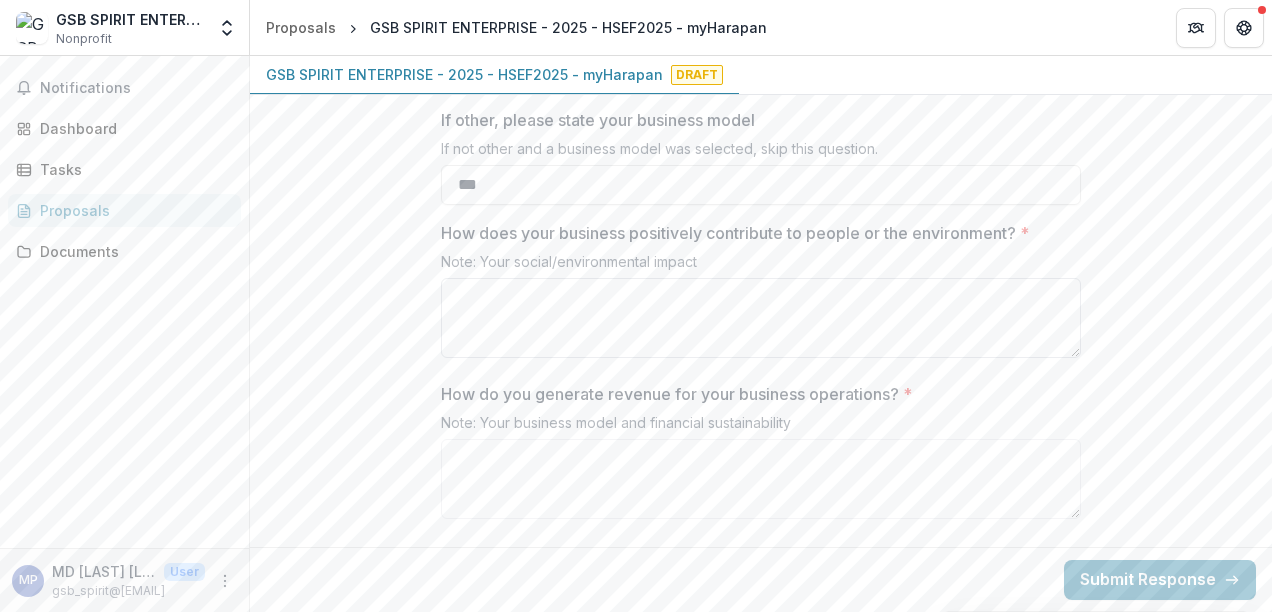 scroll, scrollTop: 2412, scrollLeft: 0, axis: vertical 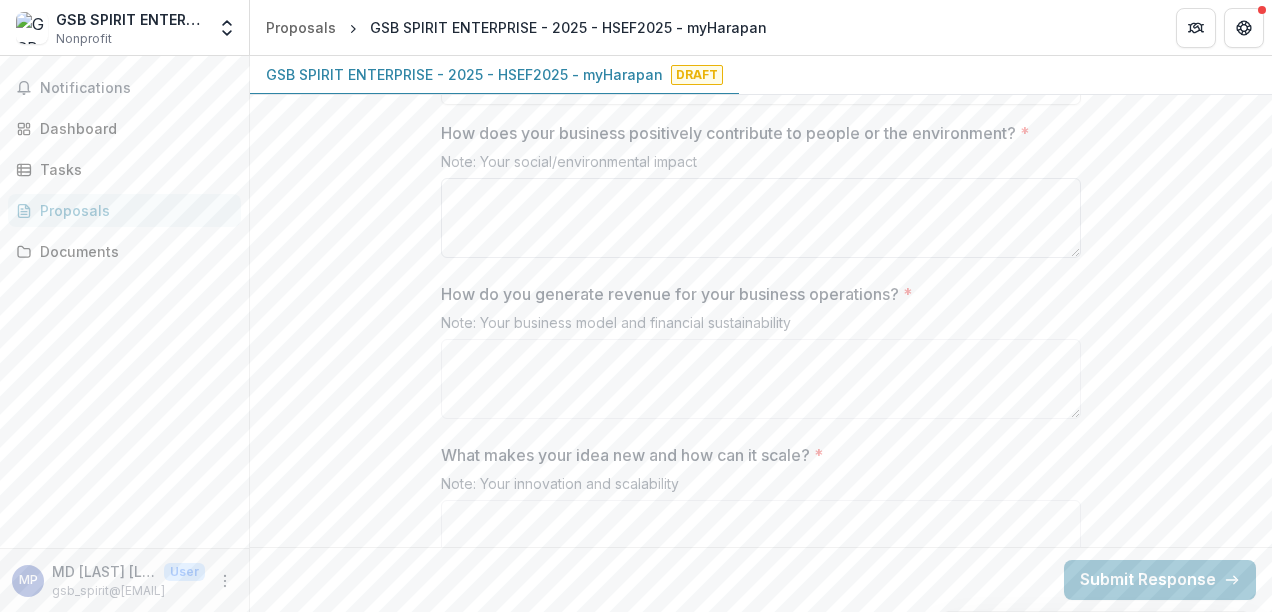 type on "***" 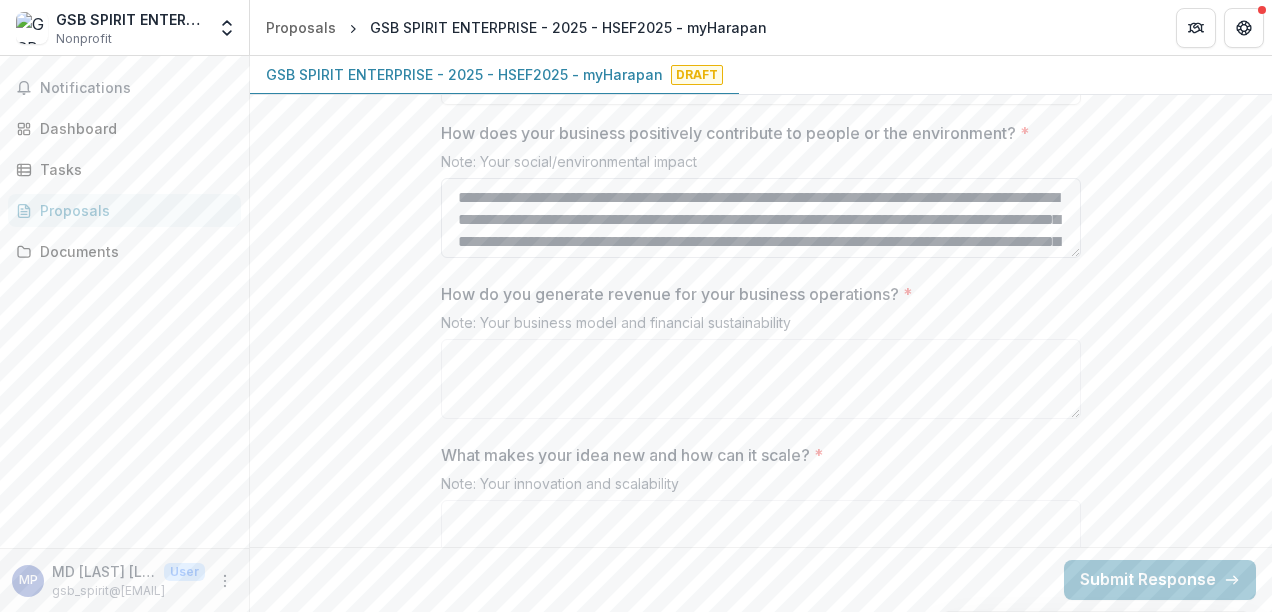 scroll, scrollTop: 126, scrollLeft: 0, axis: vertical 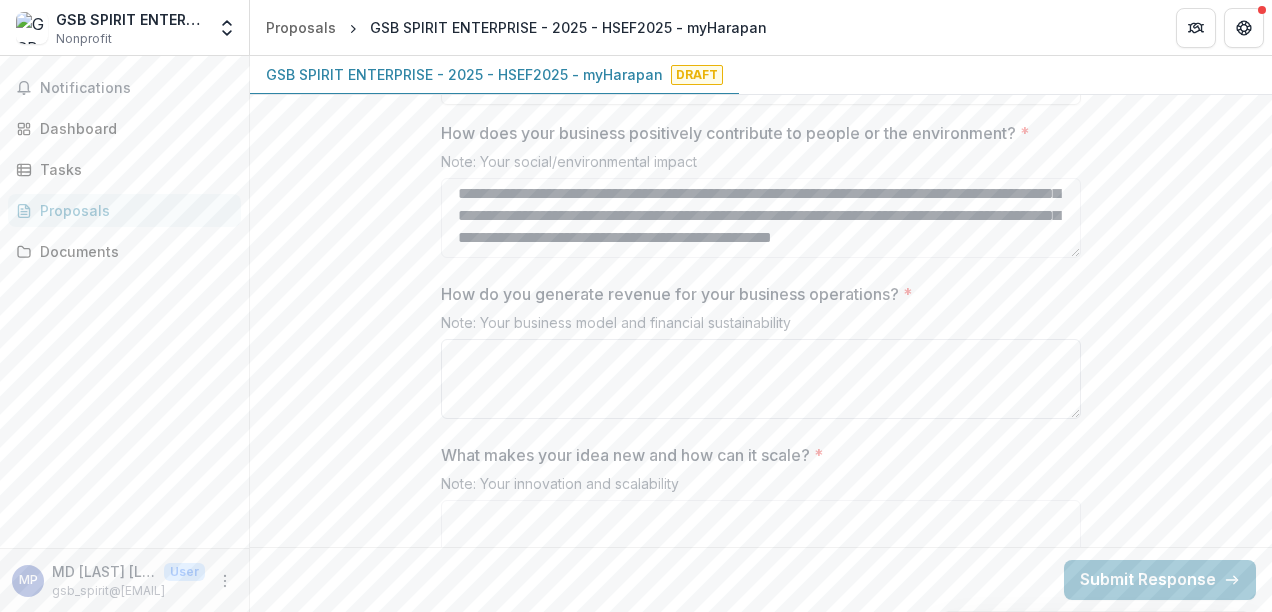 type on "**********" 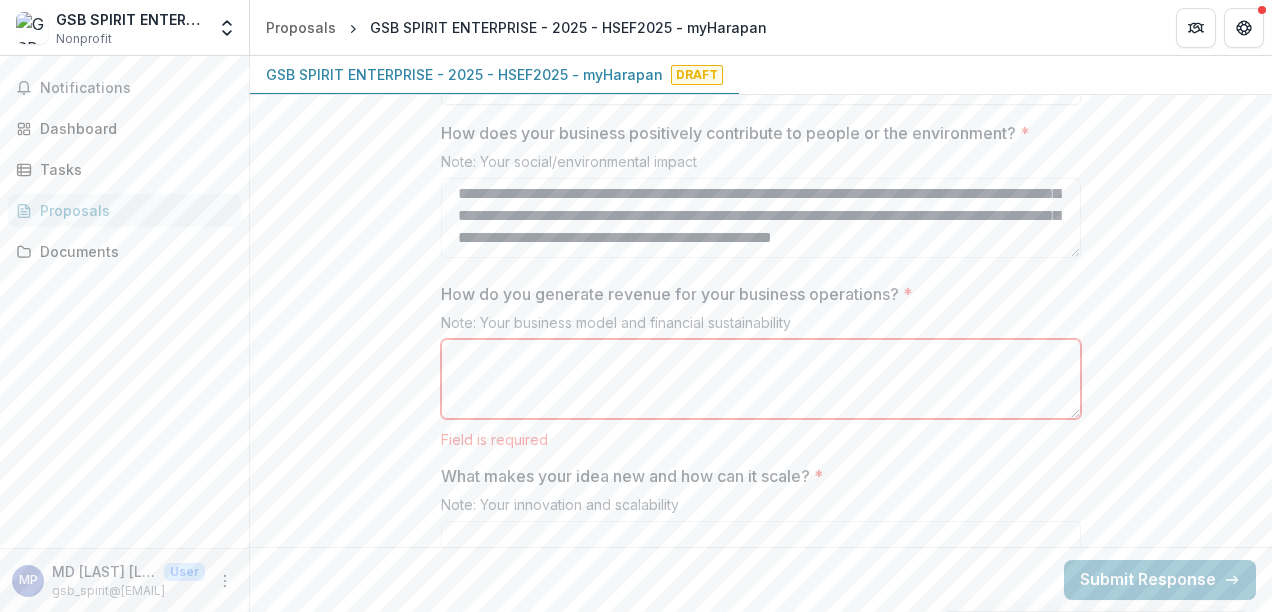 paste on "**********" 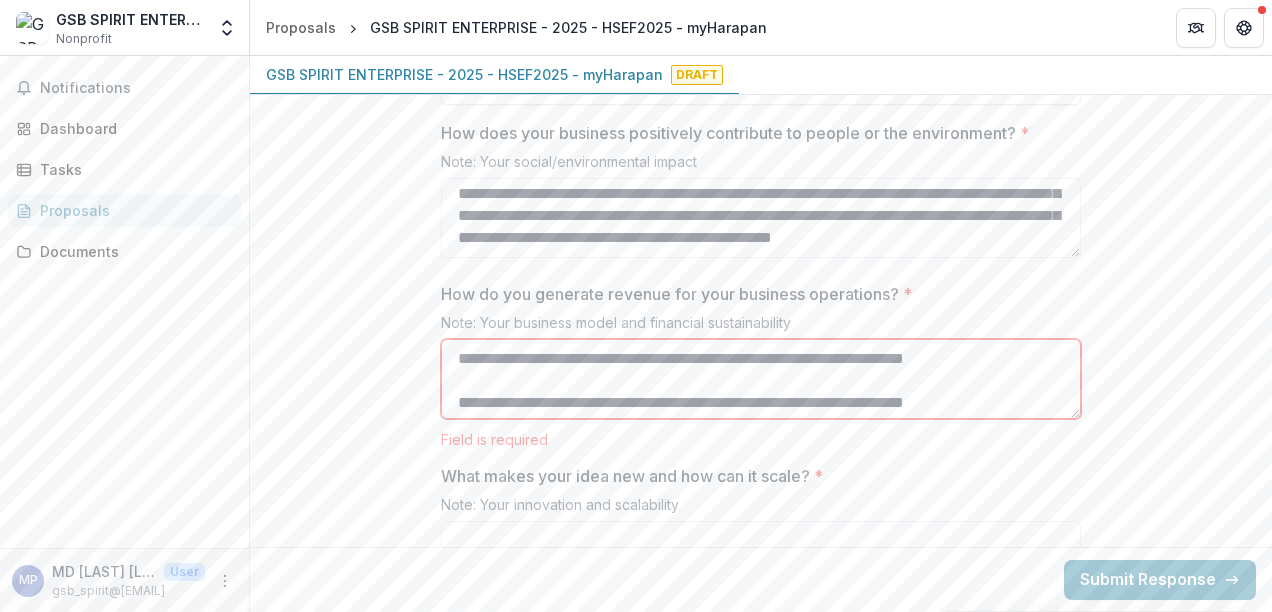 scroll, scrollTop: 258, scrollLeft: 0, axis: vertical 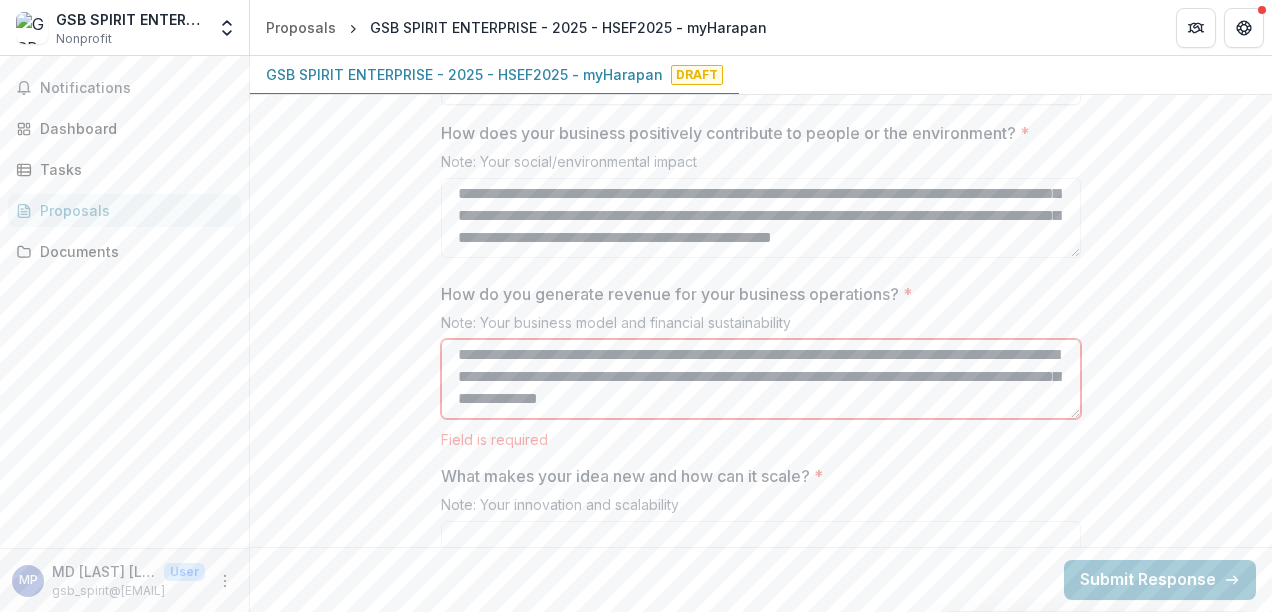 type on "**********" 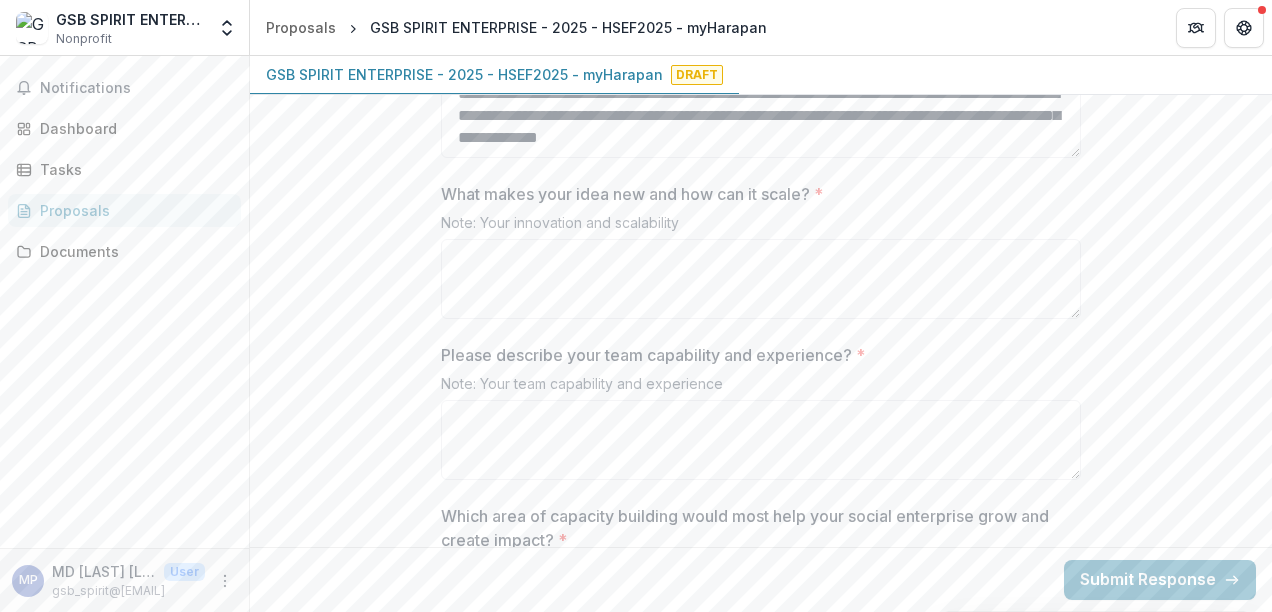 scroll, scrollTop: 2712, scrollLeft: 0, axis: vertical 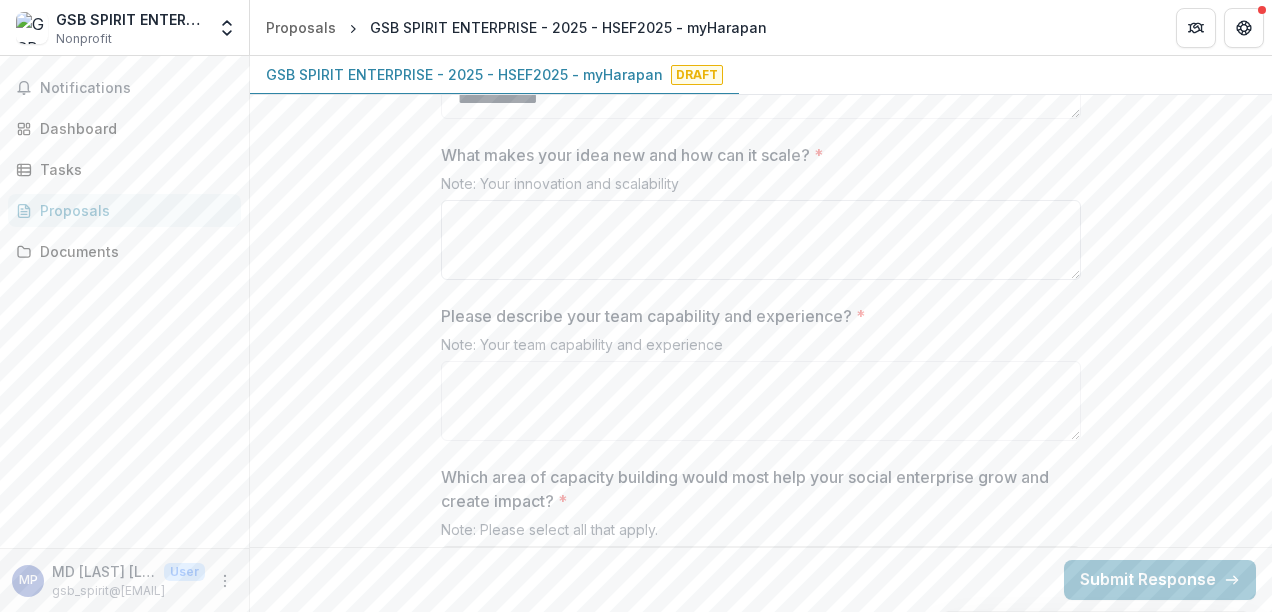 click on "What makes your idea new and how can it scale? *" at bounding box center [761, 240] 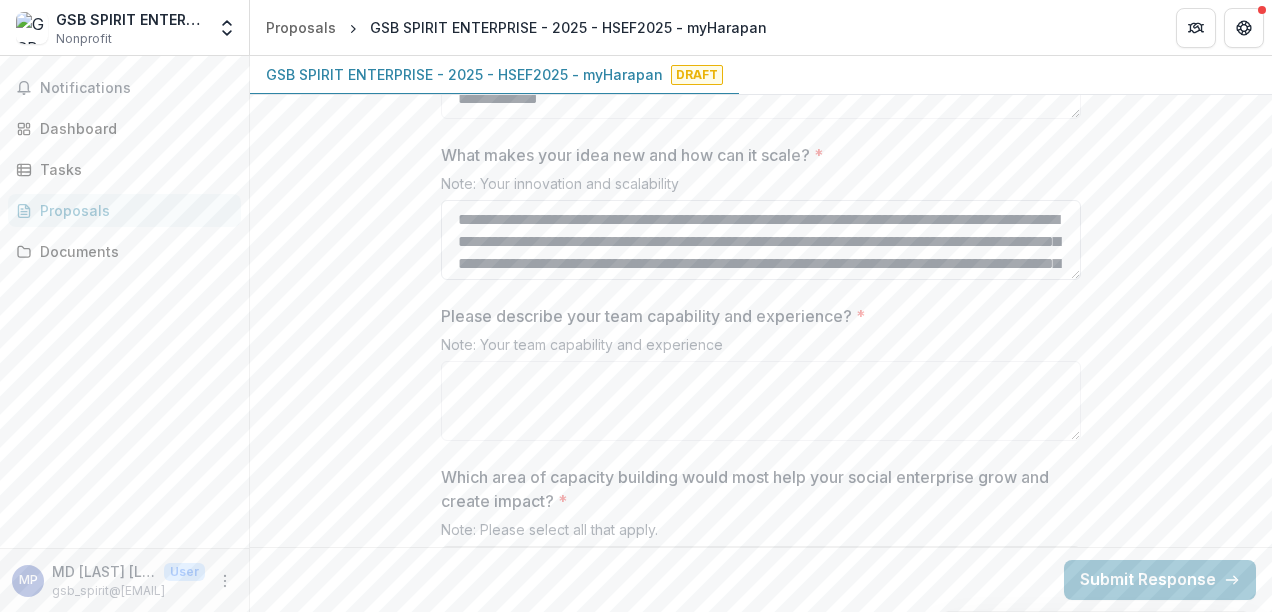 scroll, scrollTop: 126, scrollLeft: 0, axis: vertical 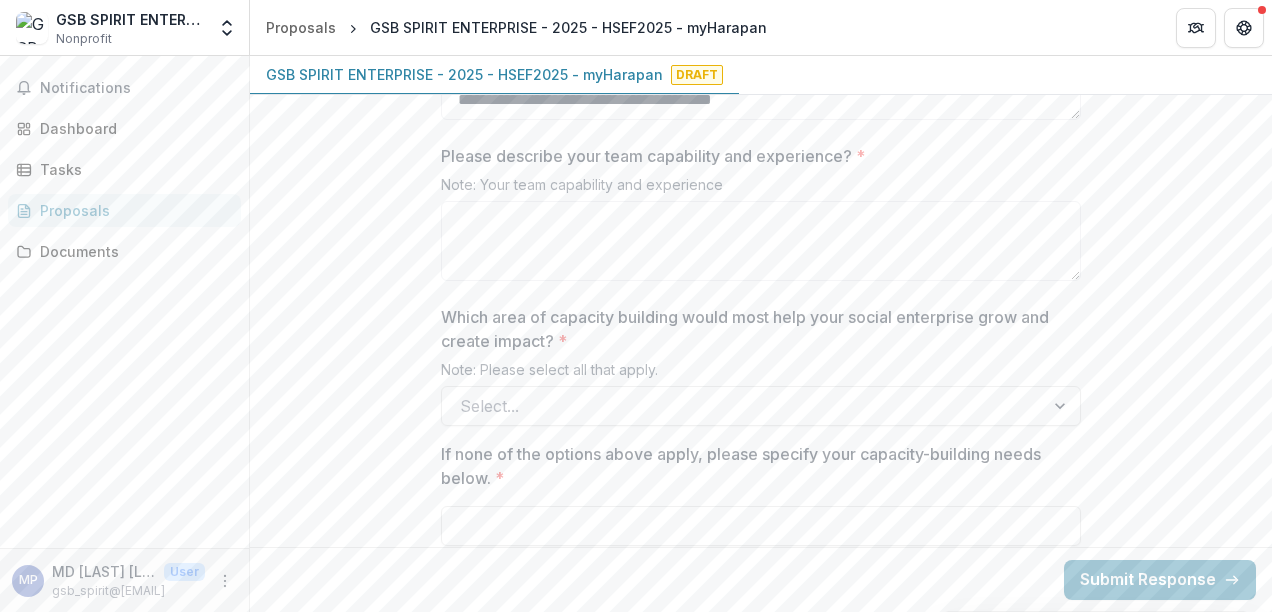 type on "**********" 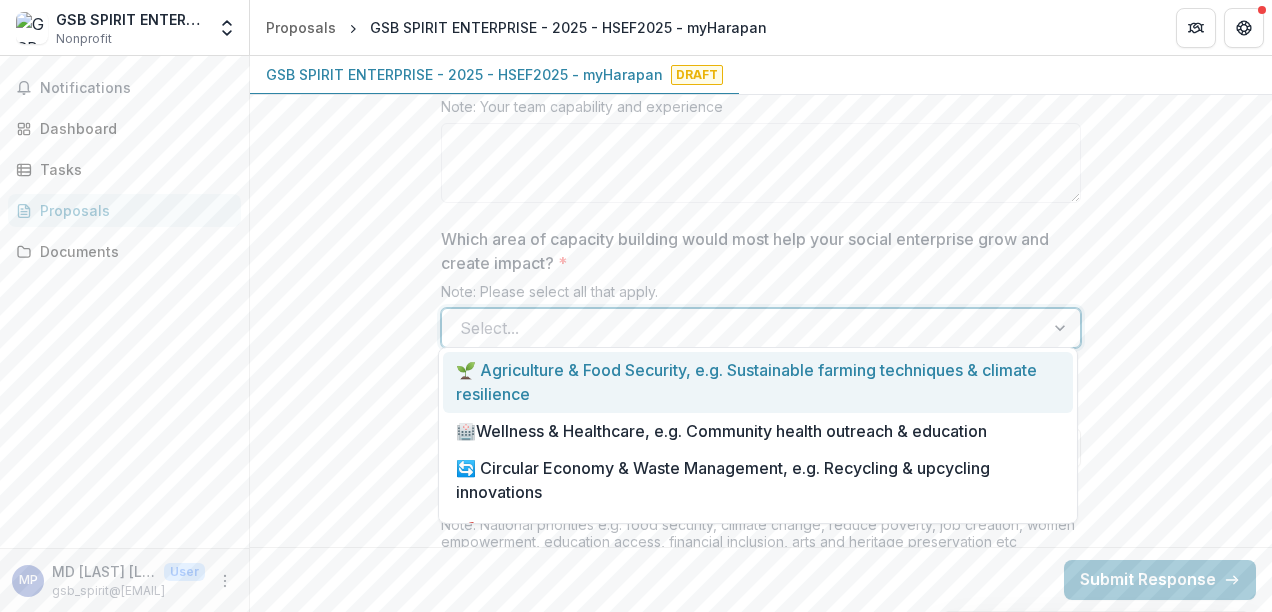 scroll, scrollTop: 2952, scrollLeft: 0, axis: vertical 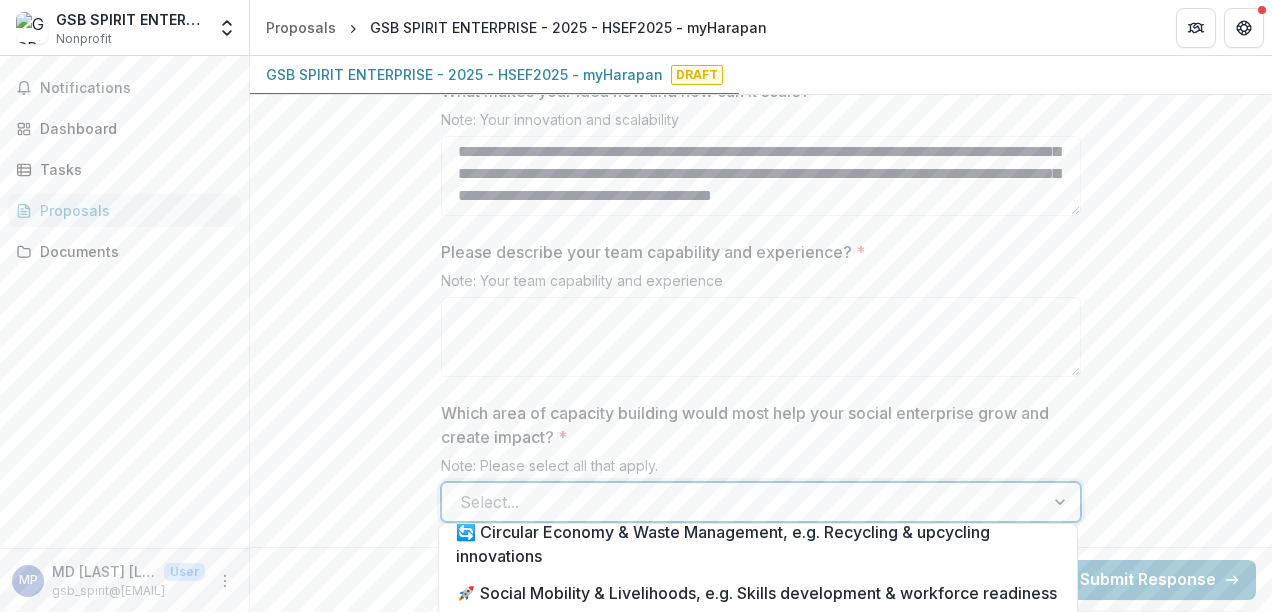 click on "**********" at bounding box center (761, -262) 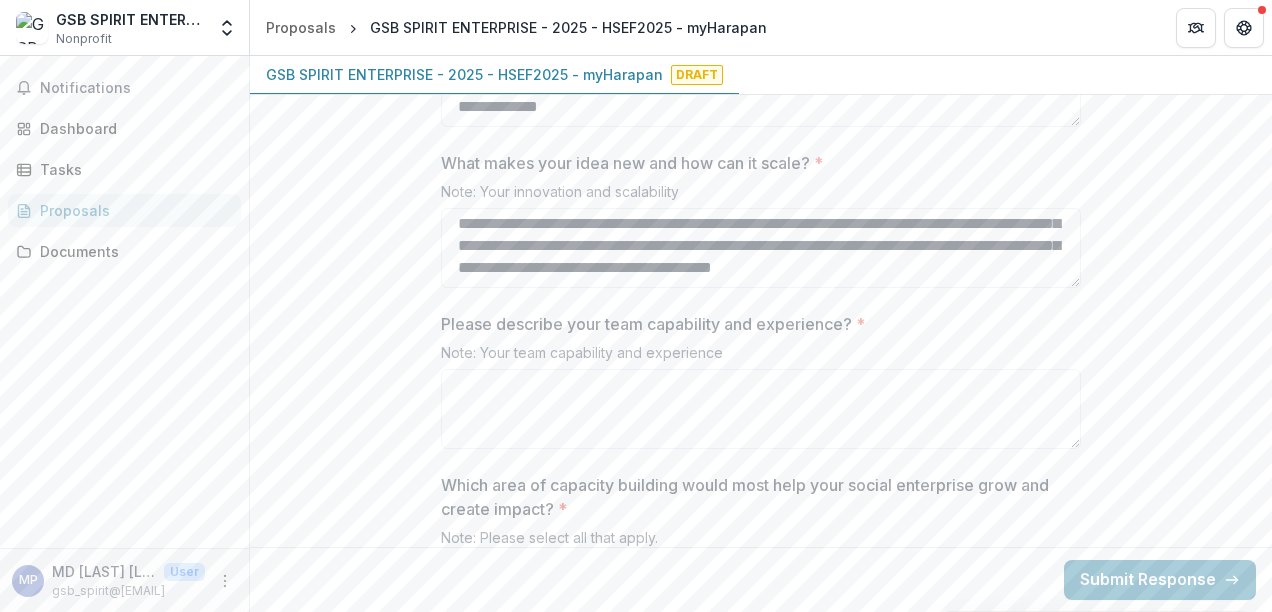 scroll, scrollTop: 2705, scrollLeft: 0, axis: vertical 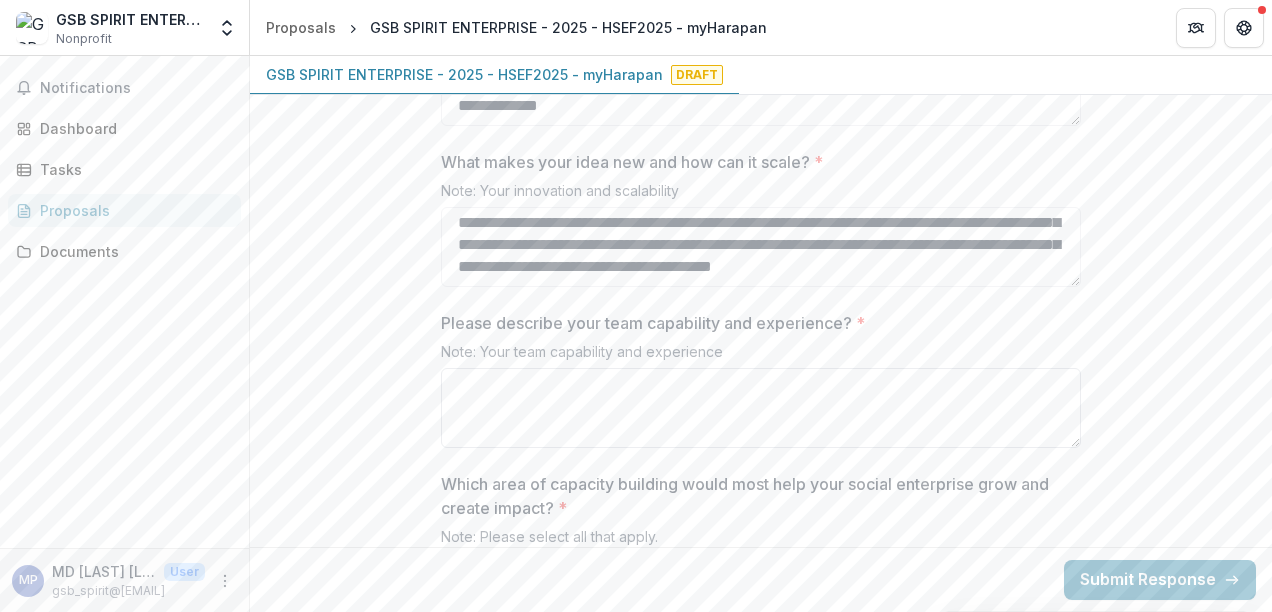 click on "Please describe your team capability and experience? *" at bounding box center [761, 408] 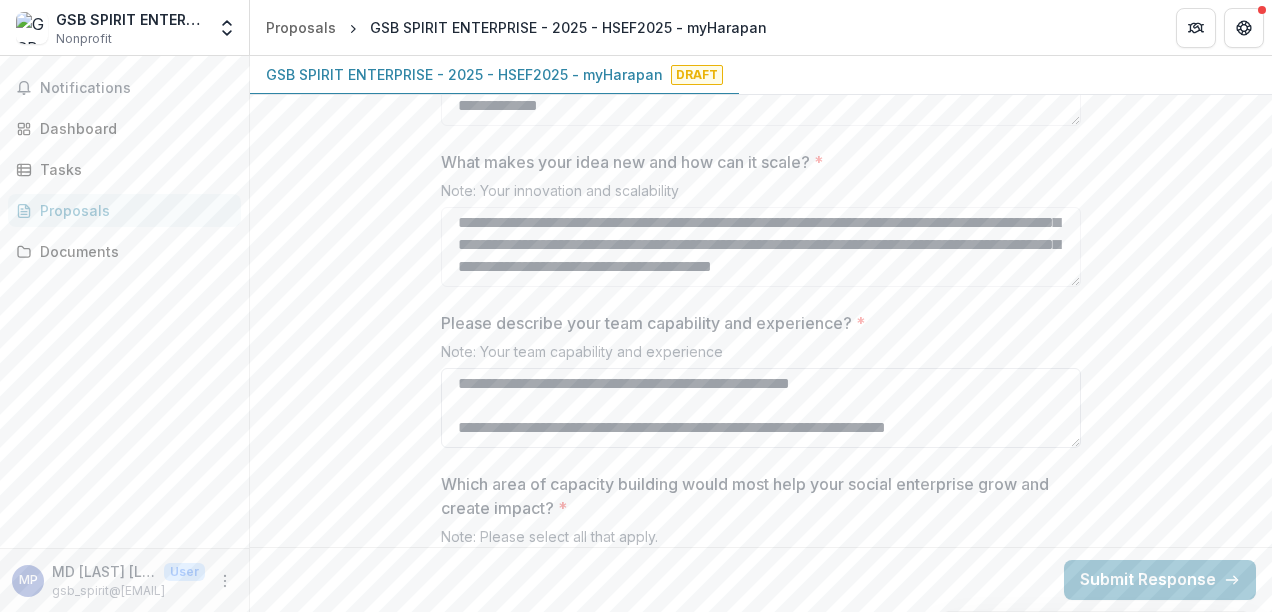 scroll, scrollTop: 311, scrollLeft: 0, axis: vertical 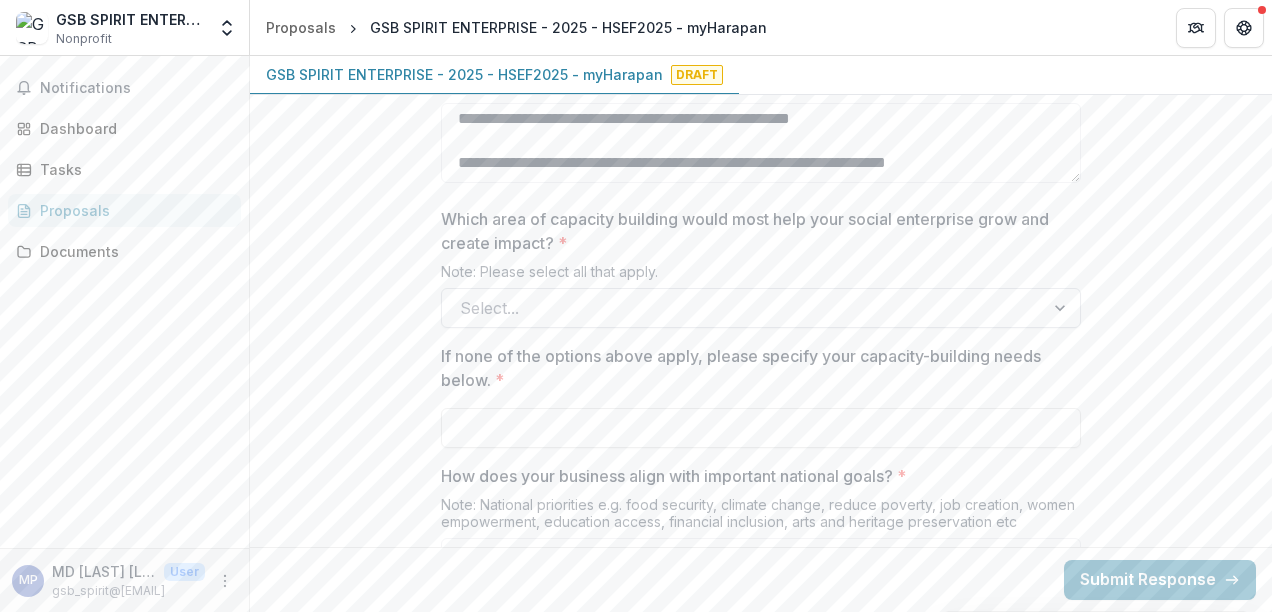 type on "**********" 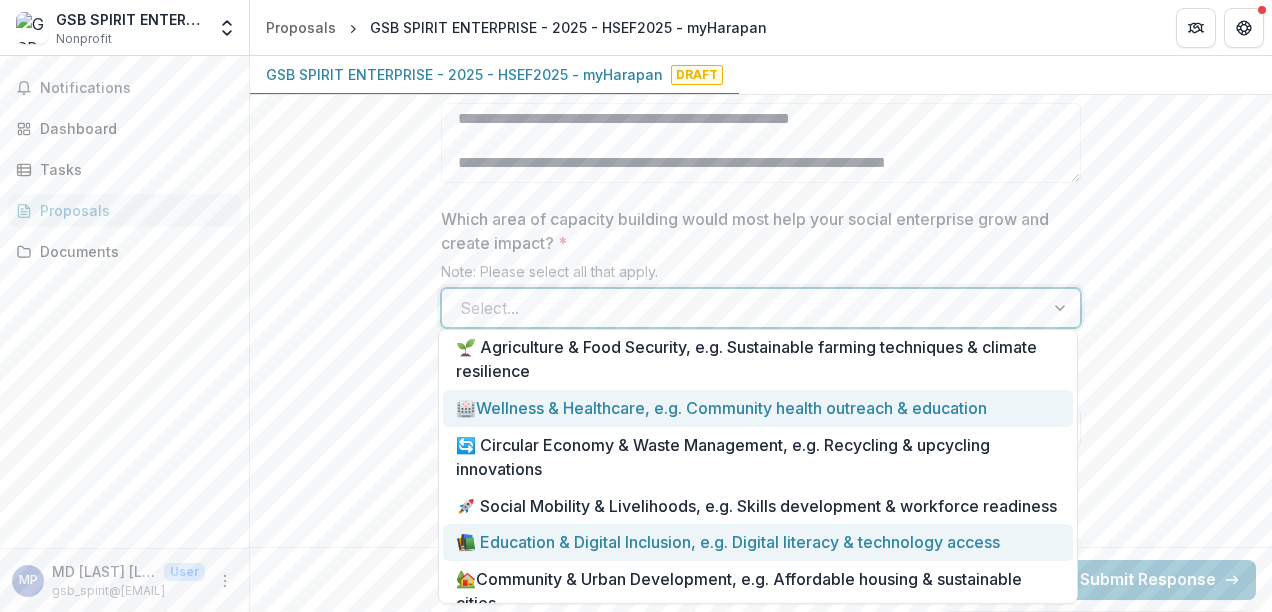 scroll, scrollTop: 0, scrollLeft: 0, axis: both 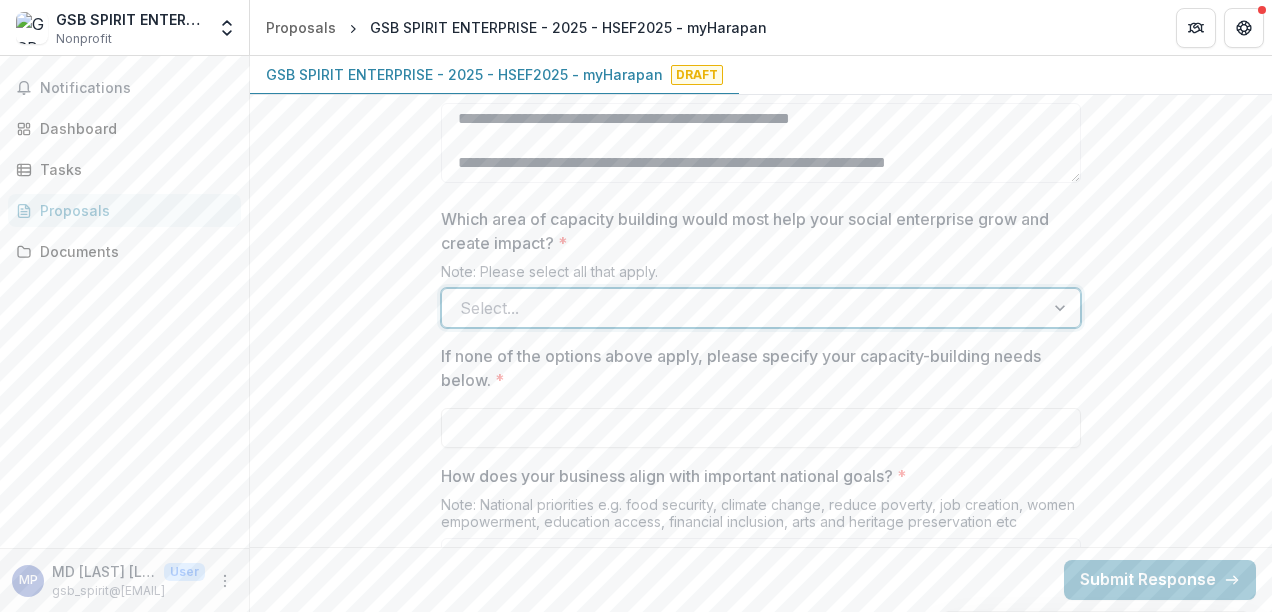 click at bounding box center (743, 308) 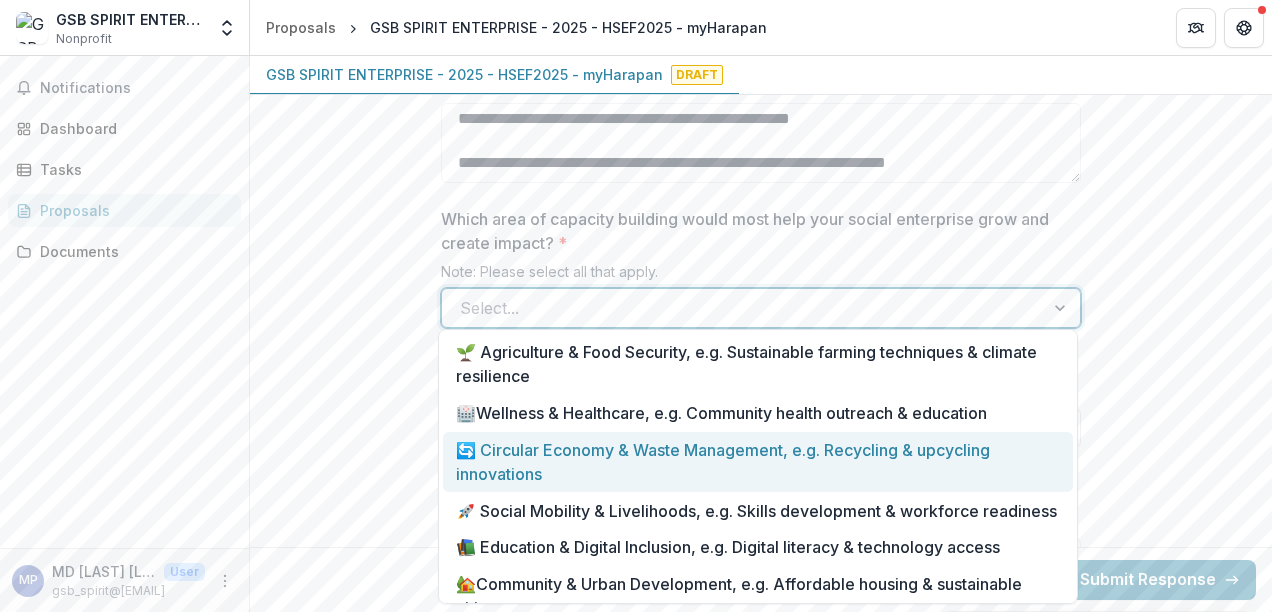 scroll, scrollTop: 172, scrollLeft: 0, axis: vertical 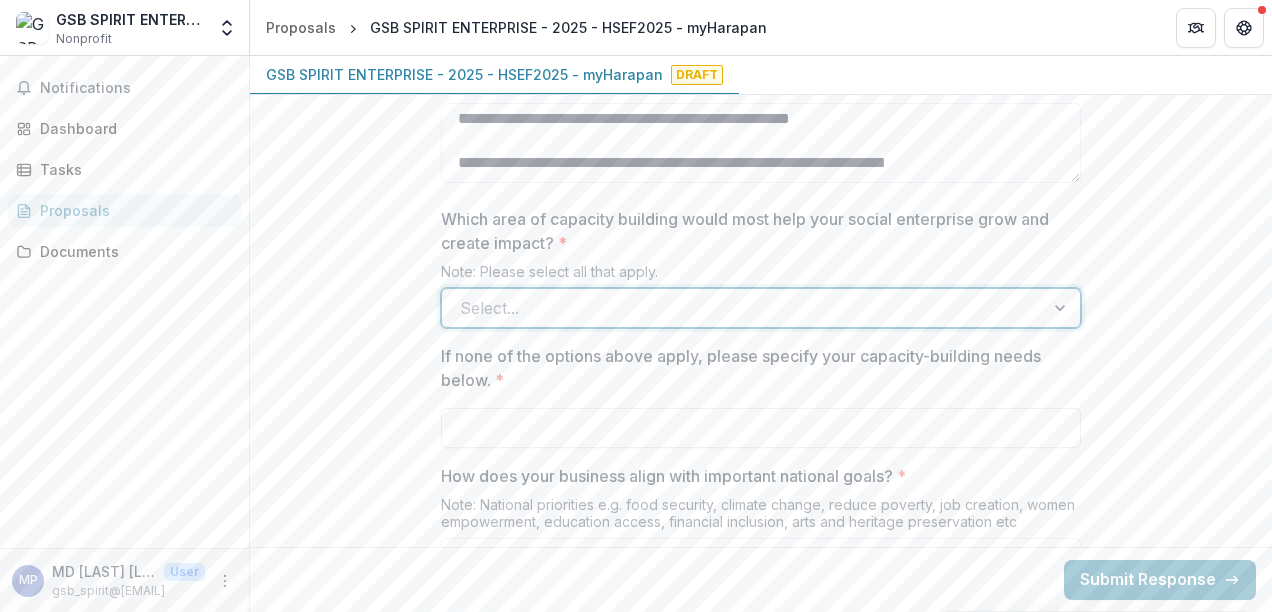 click on "**********" at bounding box center [761, -456] 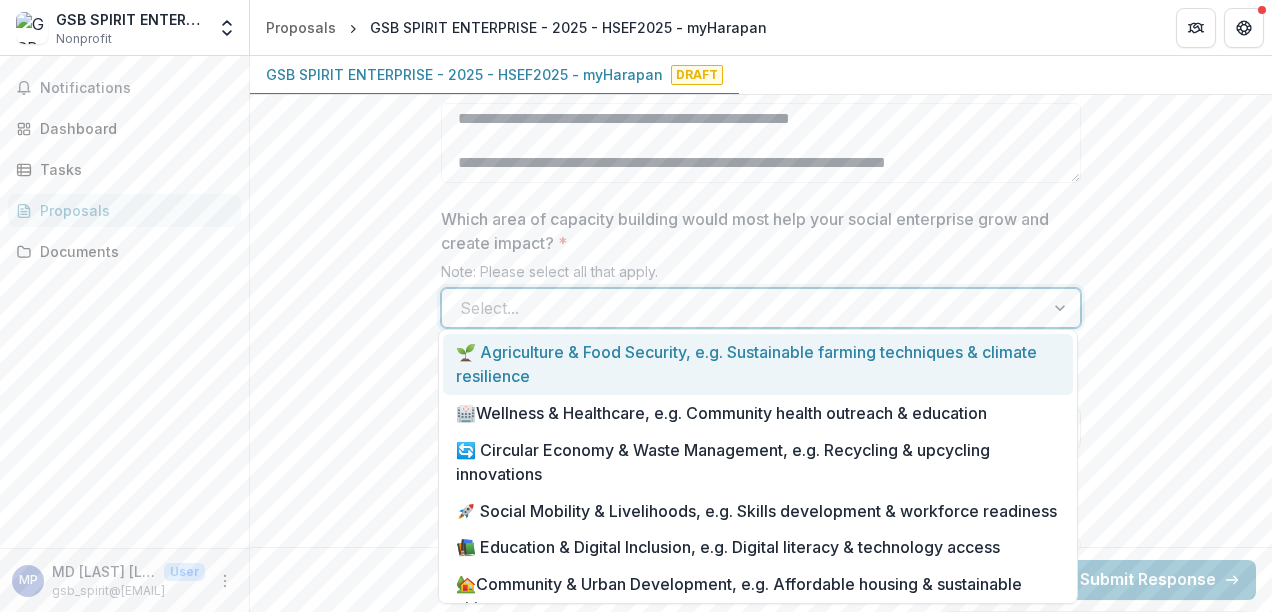 click on "Select..." at bounding box center (761, 308) 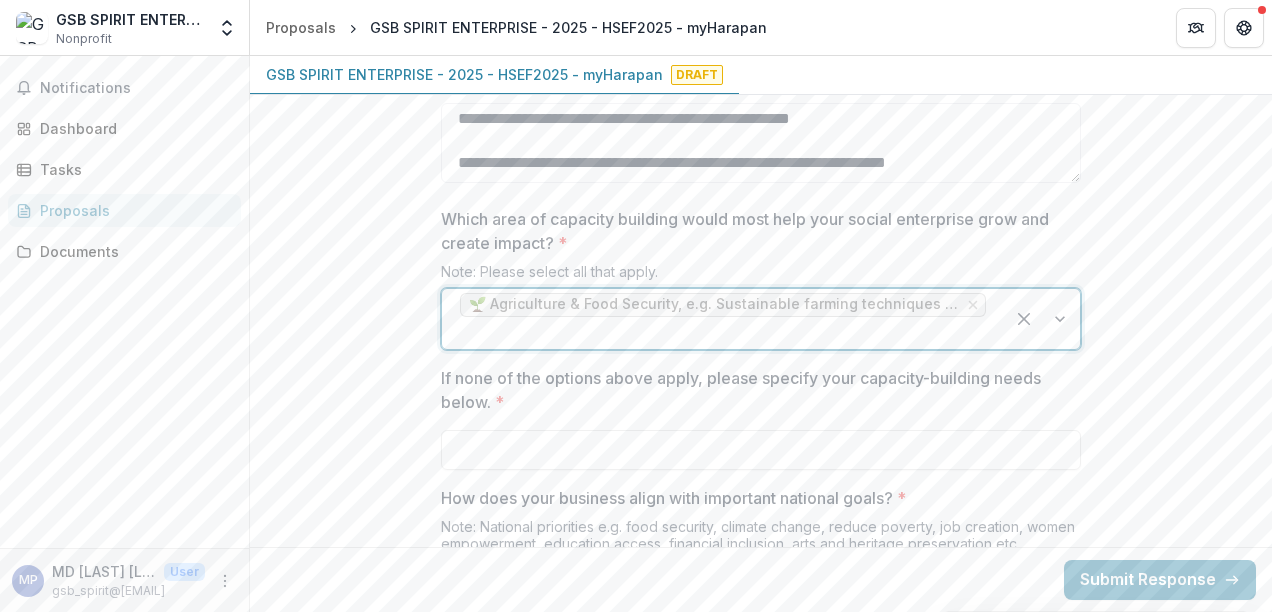 click at bounding box center [723, 333] 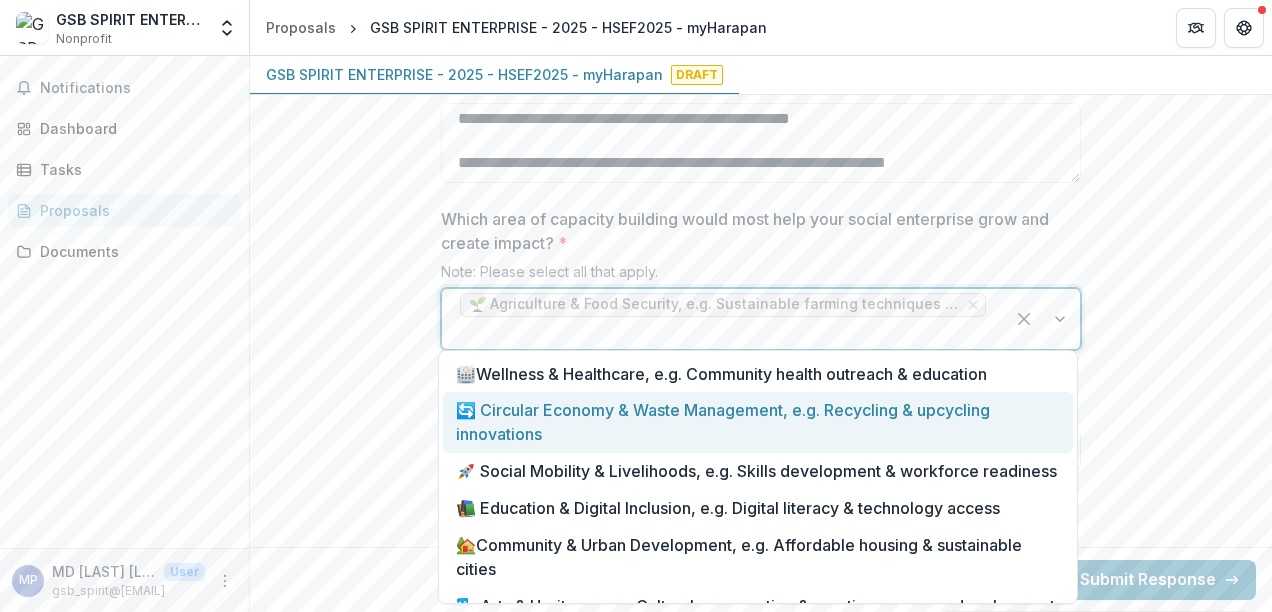 click on "🔄 Circular Economy & Waste Management, e.g. Recycling & upcycling innovations" at bounding box center (758, 422) 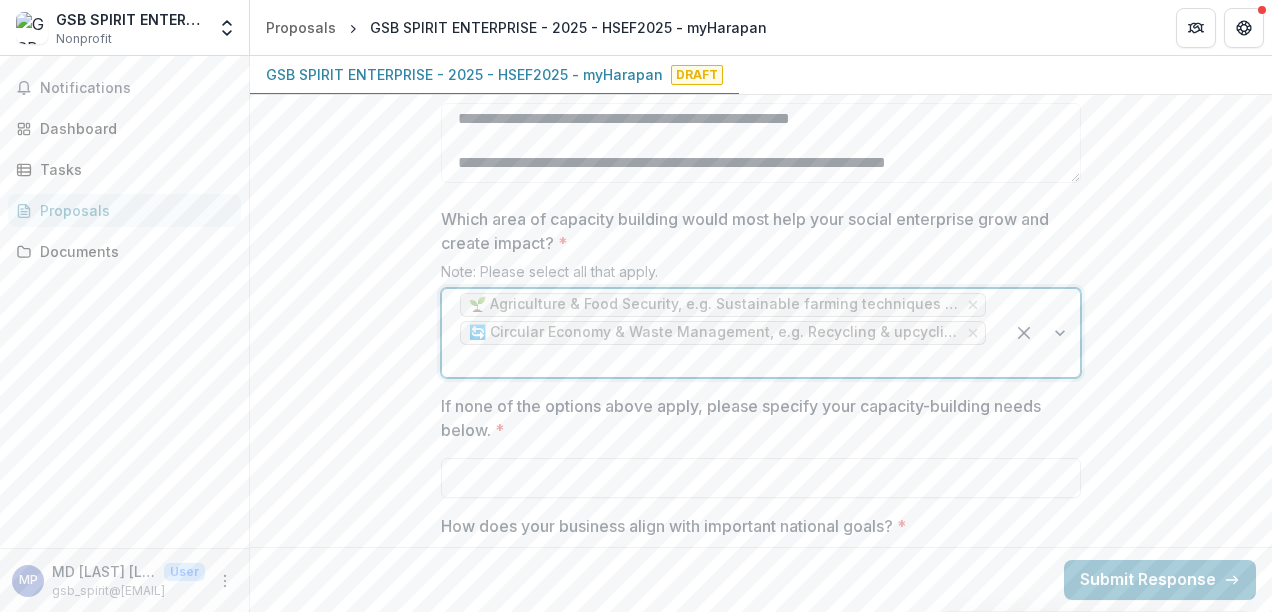 click at bounding box center (723, 361) 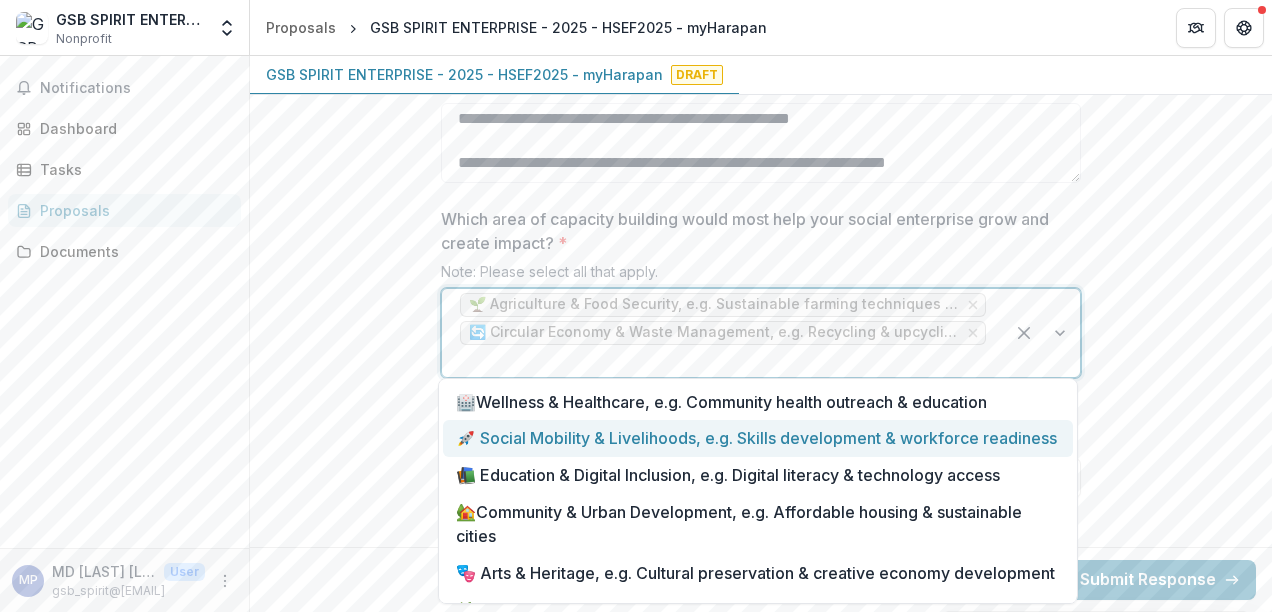 click on "🚀 Social Mobility & Livelihoods, e.g. Skills development & workforce readiness" at bounding box center [758, 438] 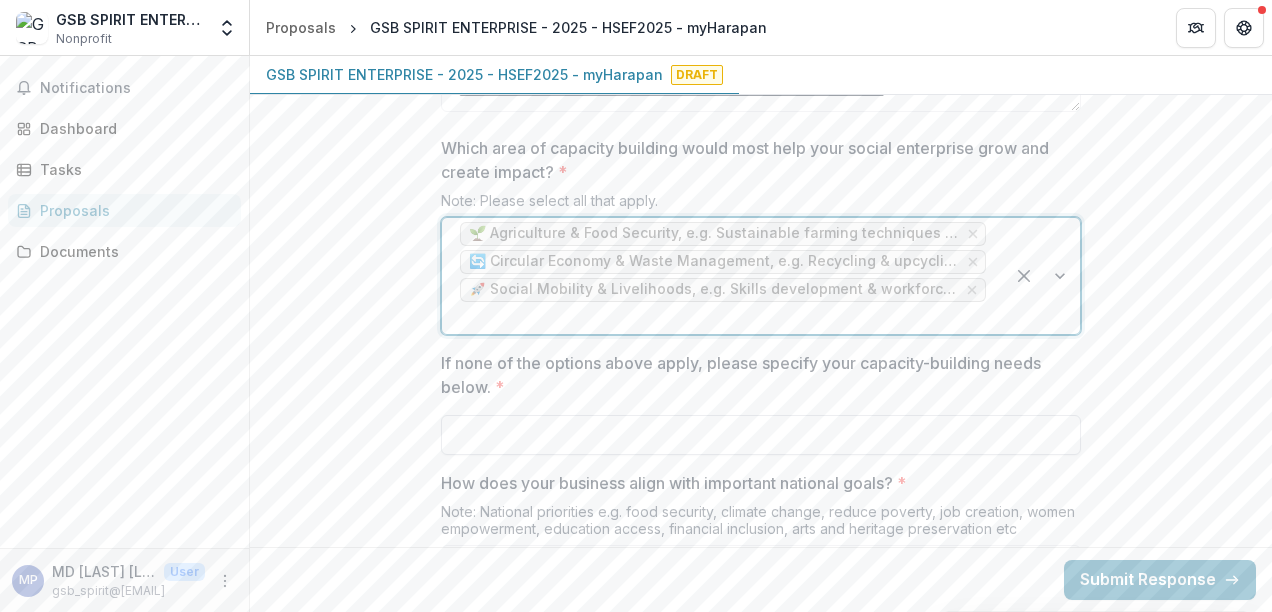 scroll, scrollTop: 3070, scrollLeft: 0, axis: vertical 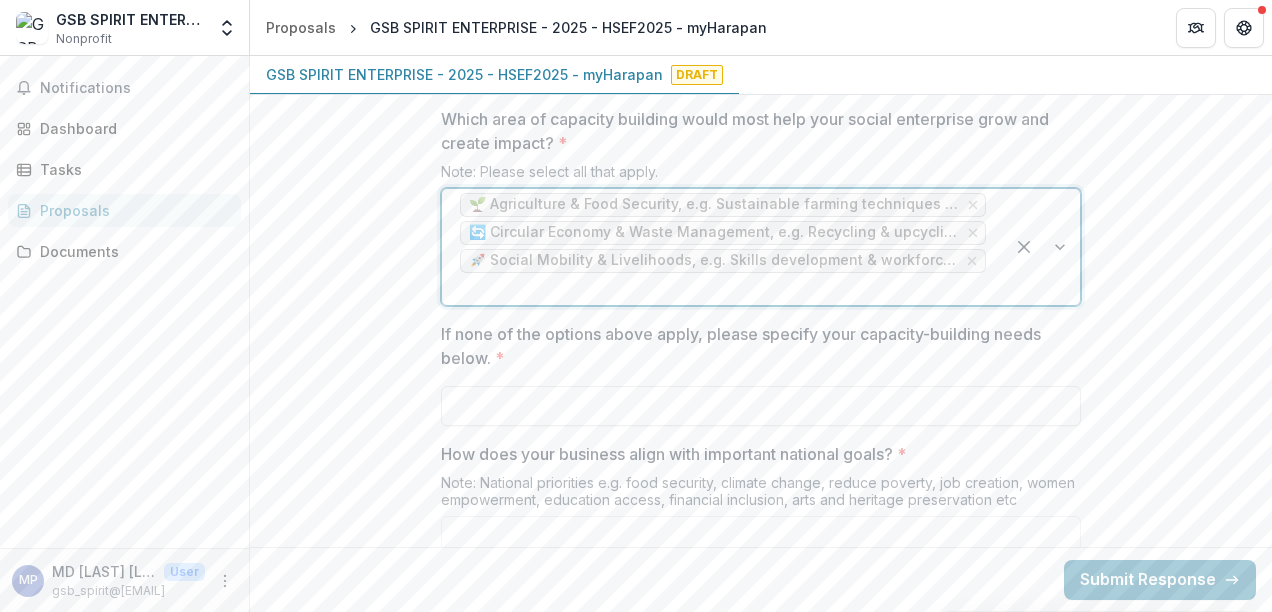 click at bounding box center (761, 382) 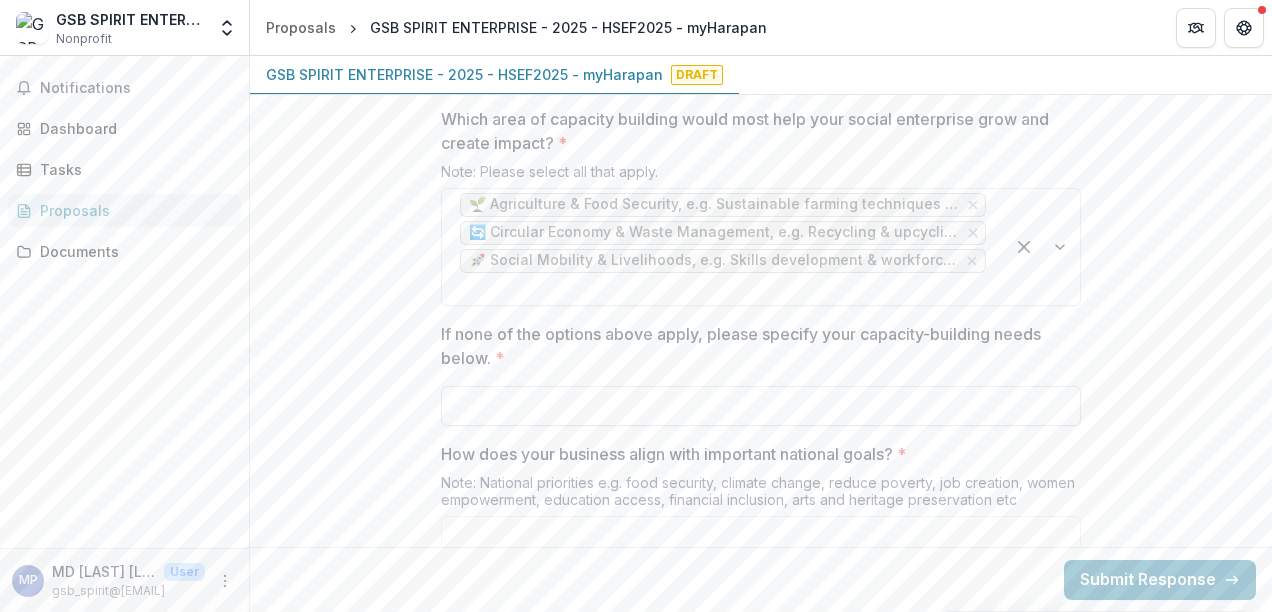 click on "If none of the options above apply, please specify your capacity-building needs below. *" at bounding box center (761, 406) 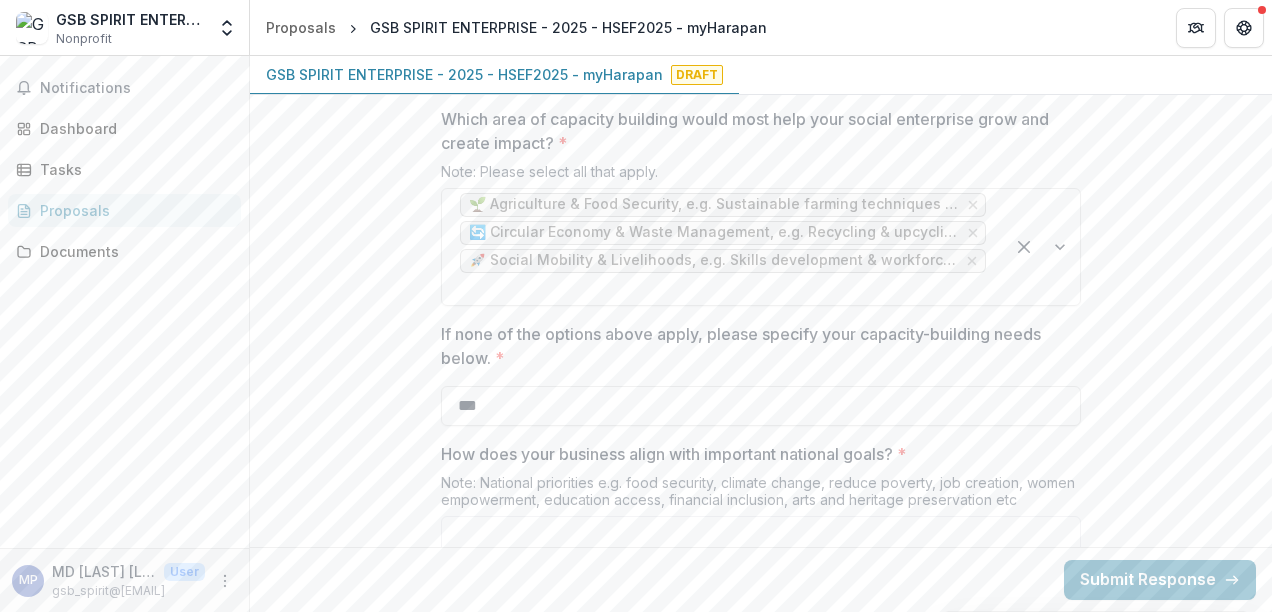 type on "***" 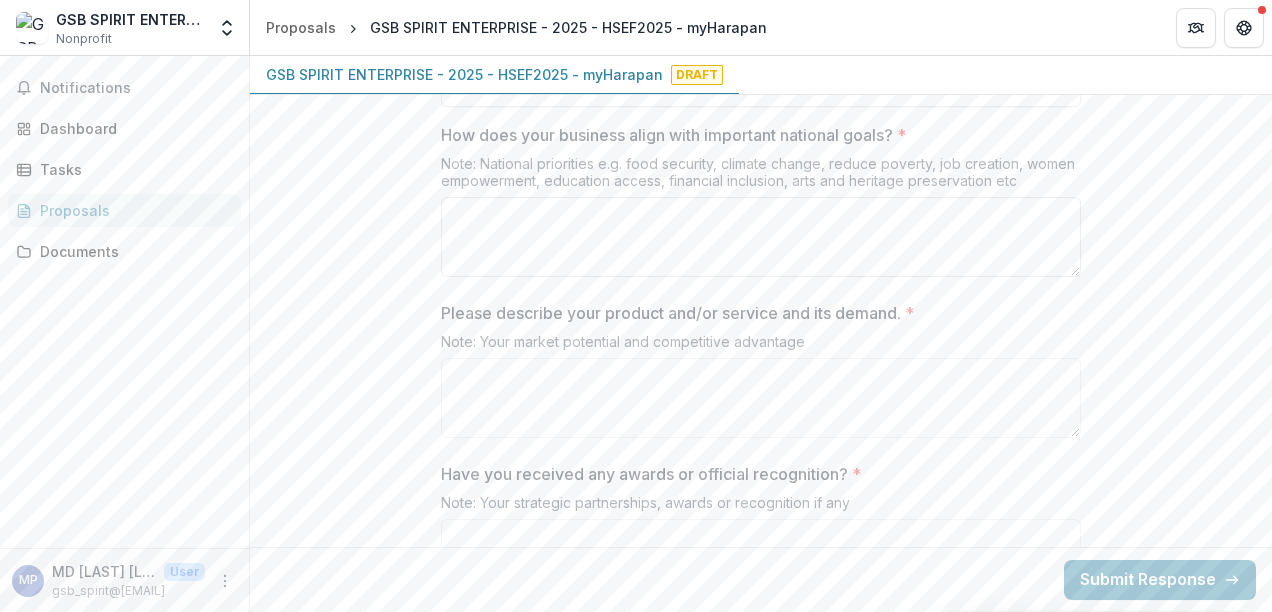 scroll, scrollTop: 3388, scrollLeft: 0, axis: vertical 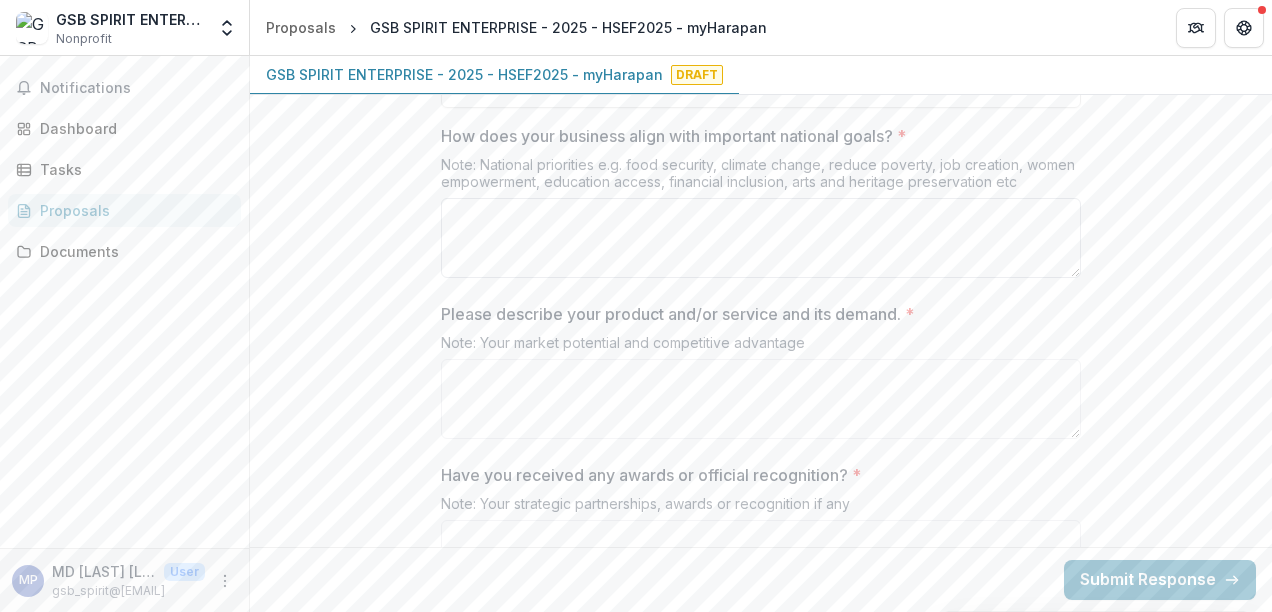 click on "How does your business align with important national goals?  *" at bounding box center [761, 238] 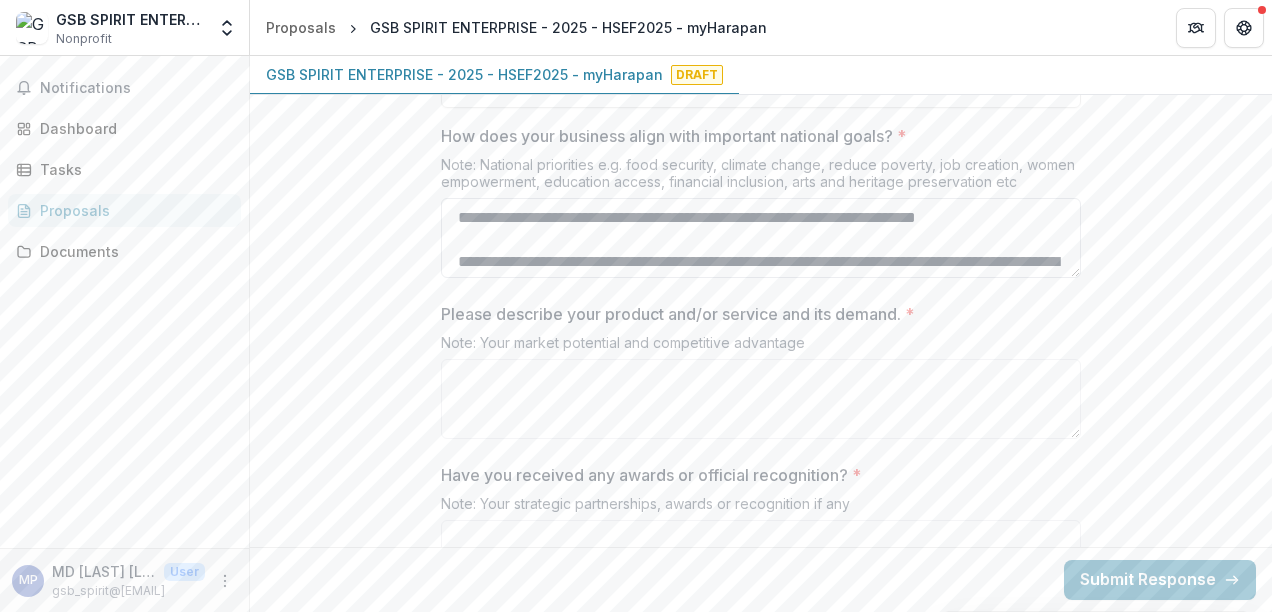 scroll, scrollTop: 236, scrollLeft: 0, axis: vertical 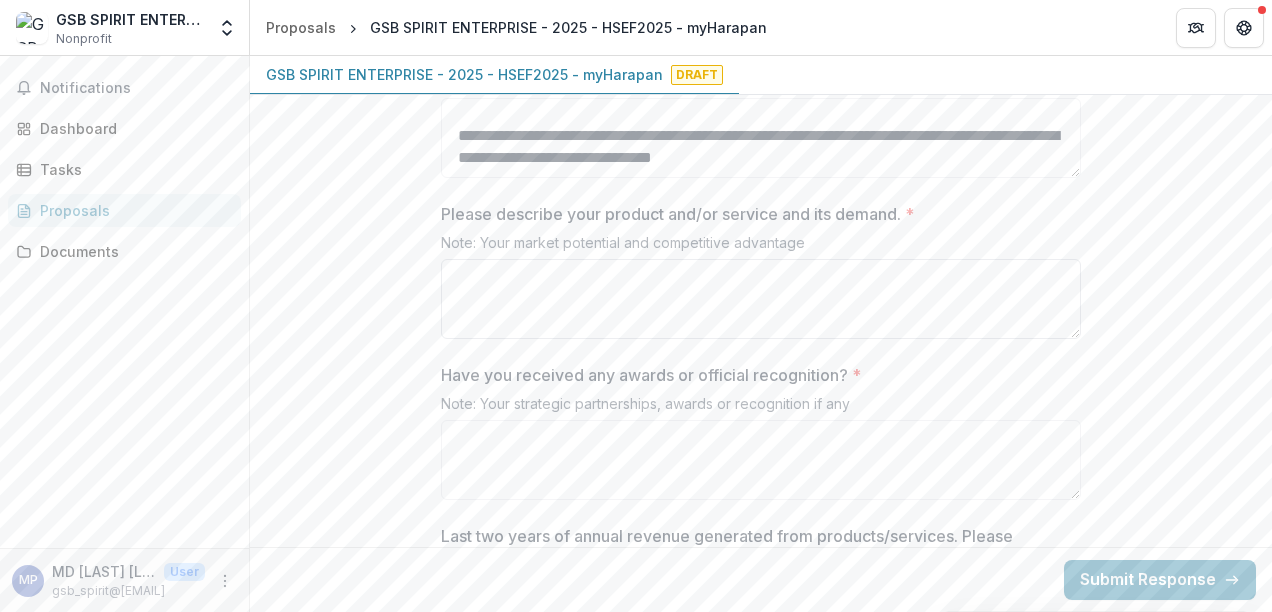 type on "**********" 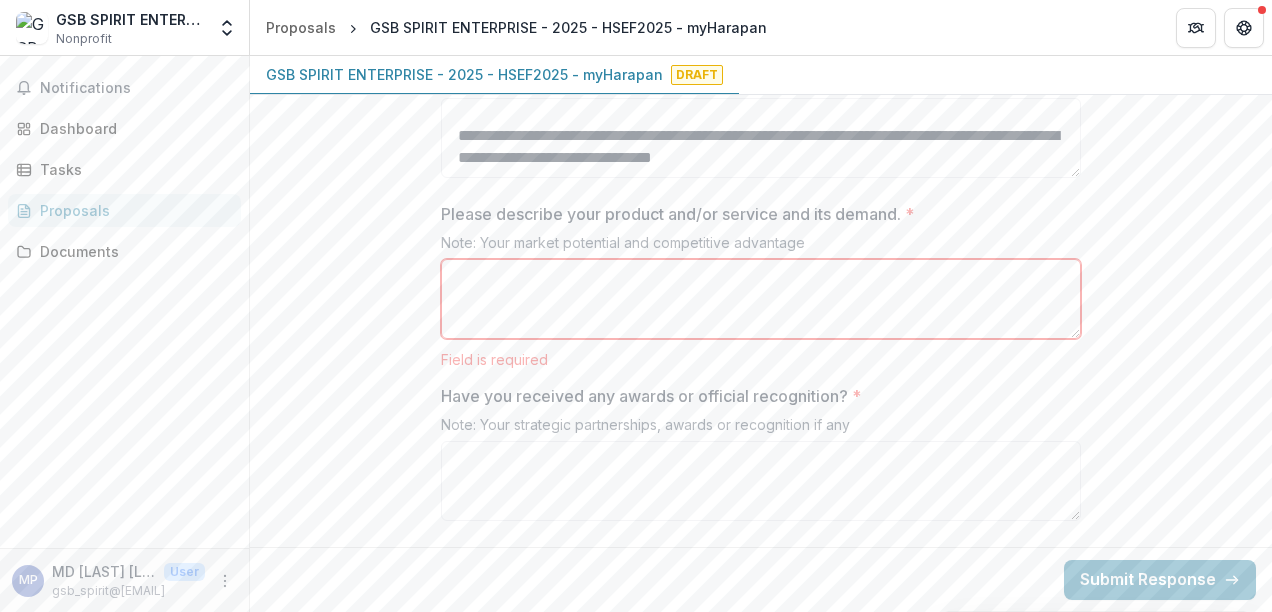 paste on "**********" 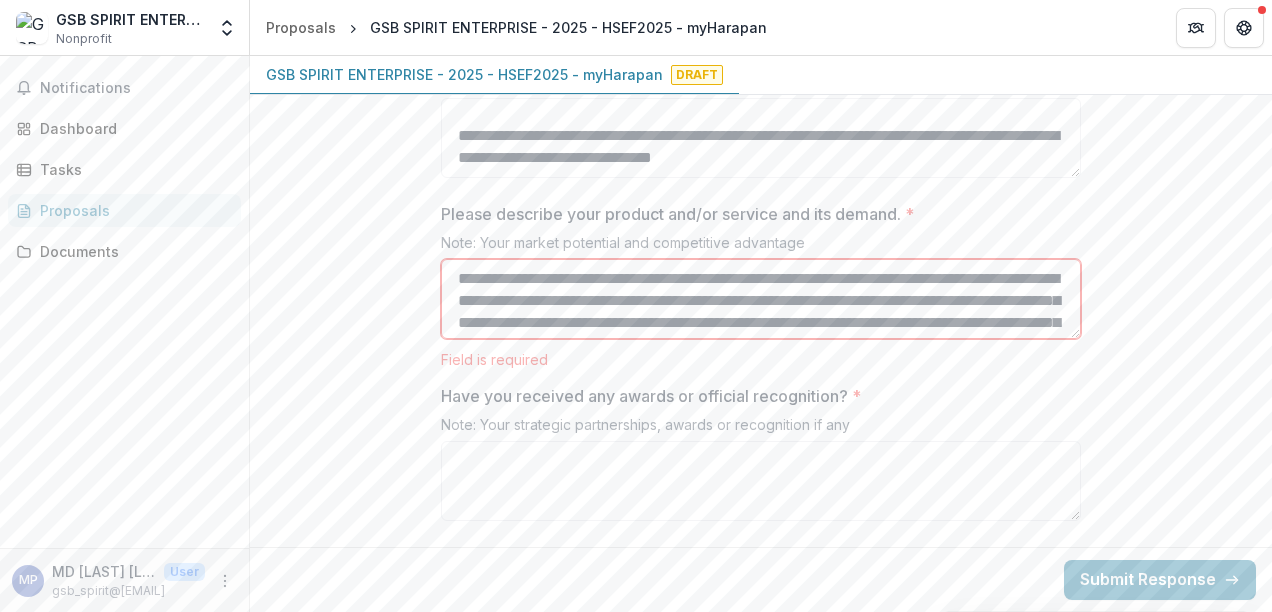 scroll, scrollTop: 104, scrollLeft: 0, axis: vertical 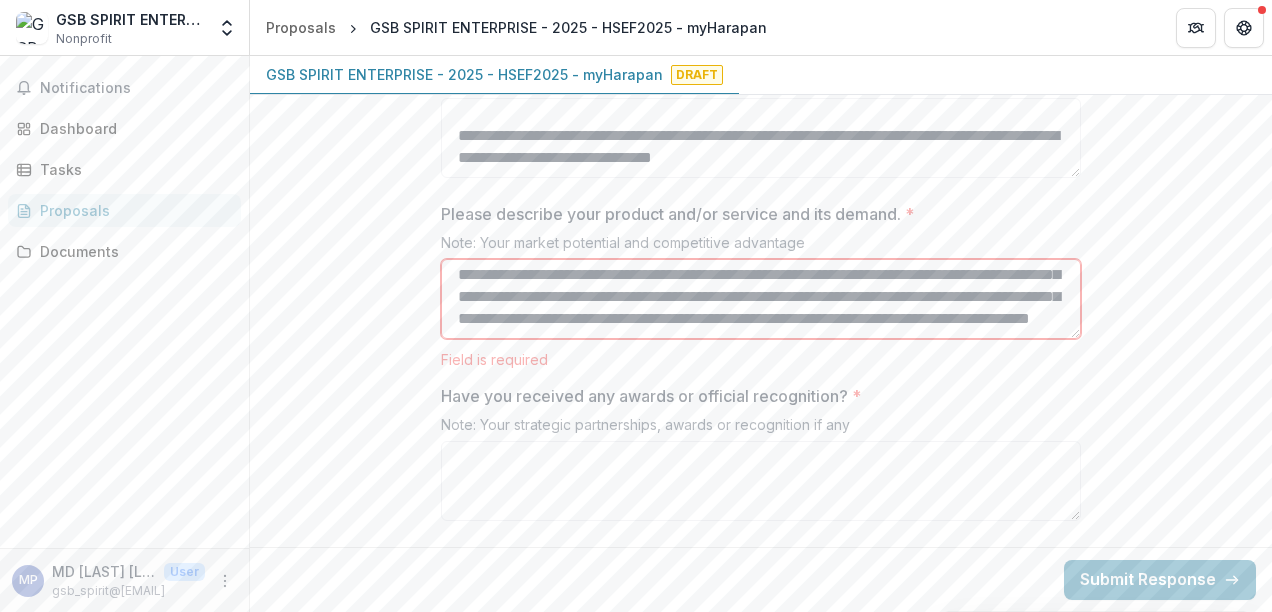 type on "**********" 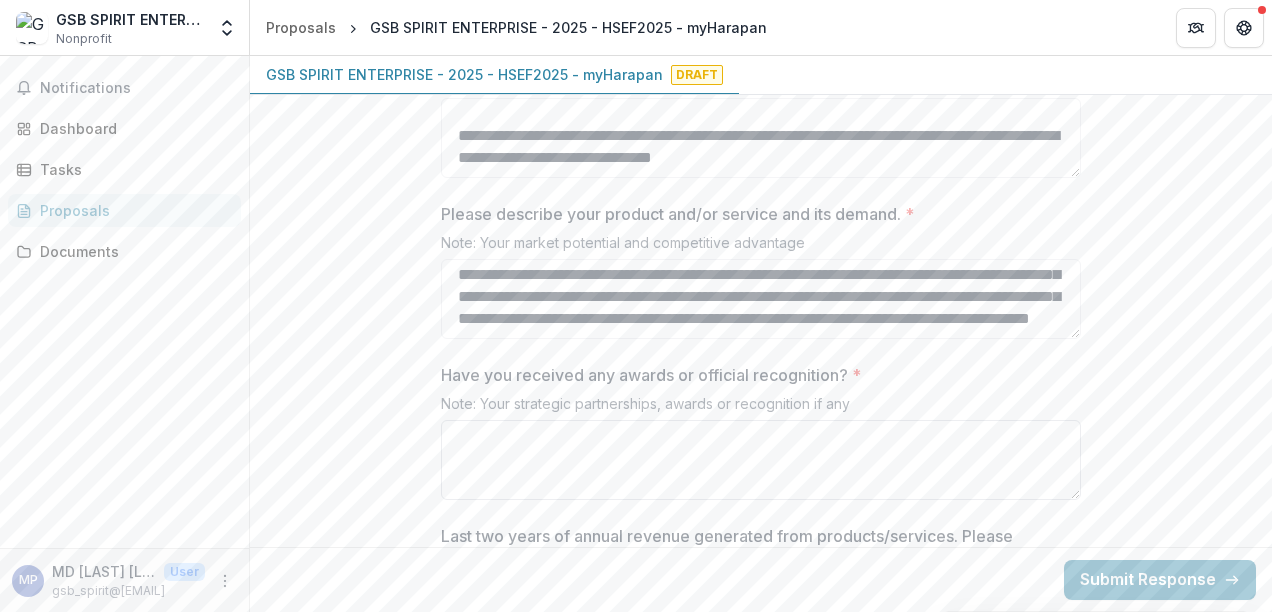 click on "Have you received any awards or official recognition? *" at bounding box center [761, 460] 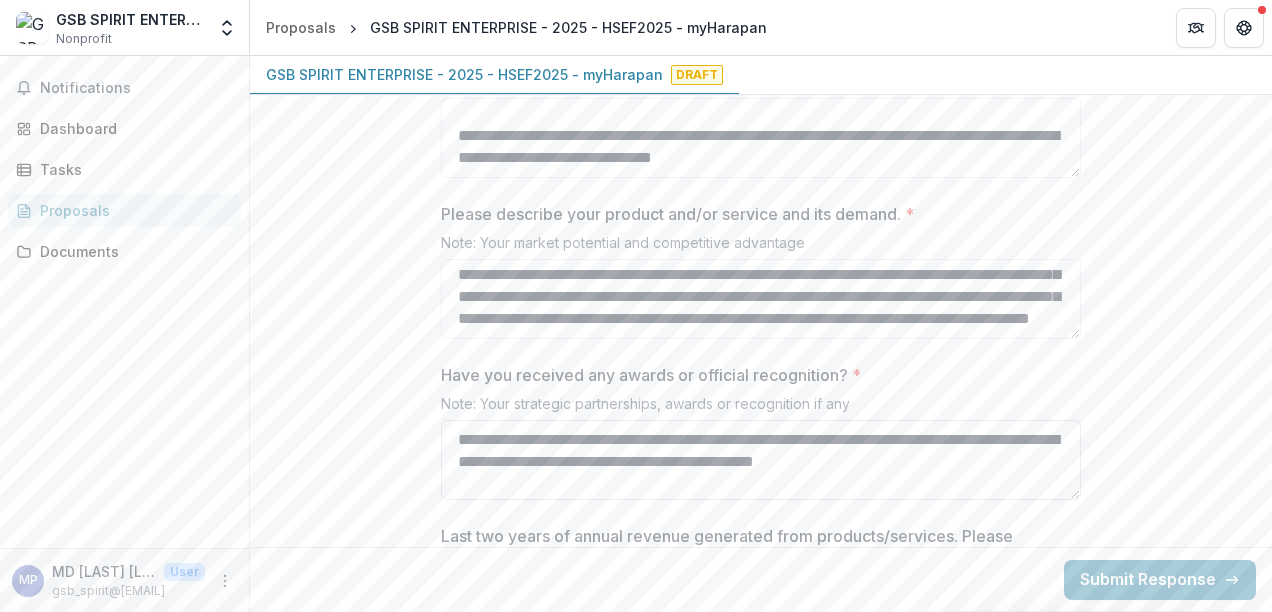 scroll, scrollTop: 16, scrollLeft: 0, axis: vertical 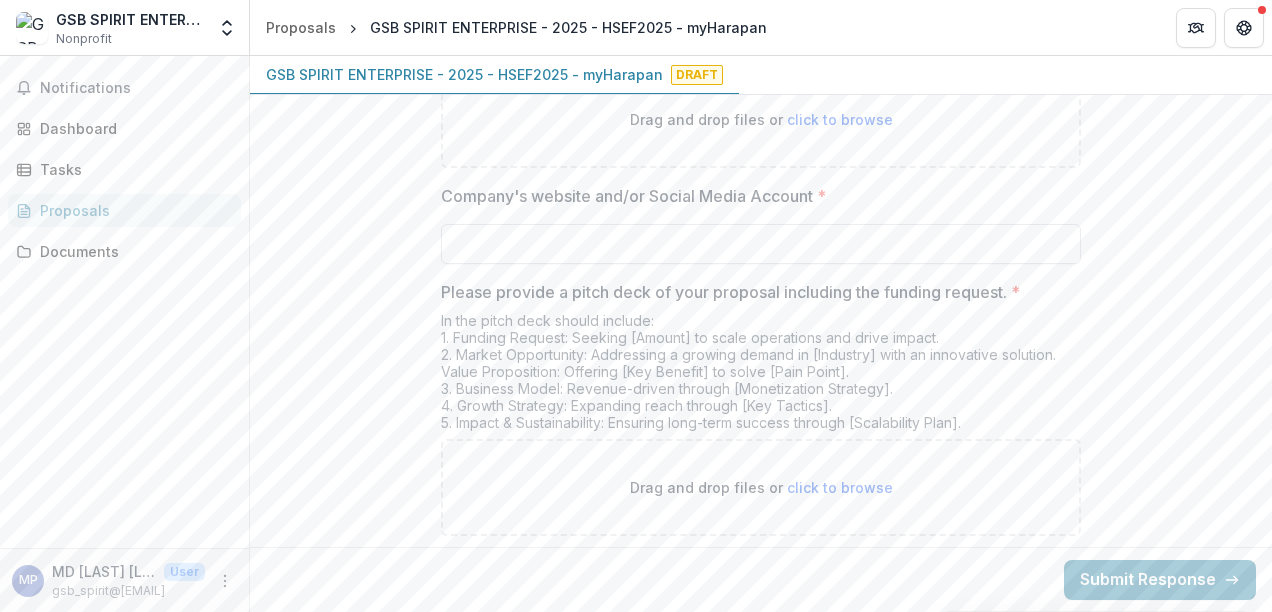 type on "**********" 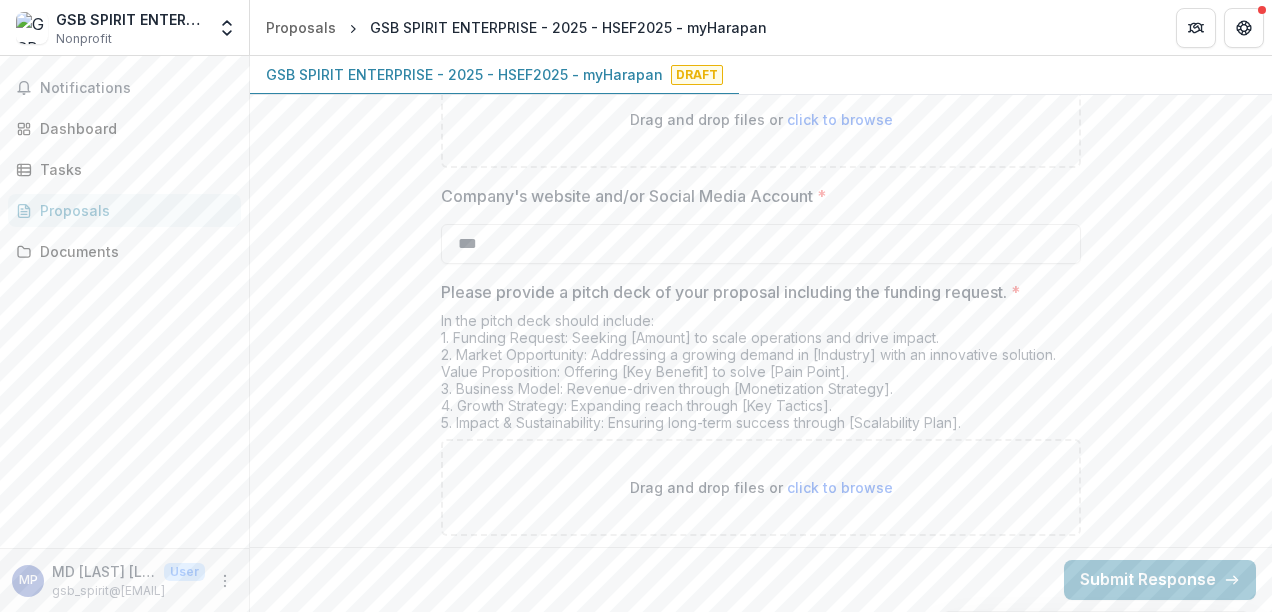 type on "***" 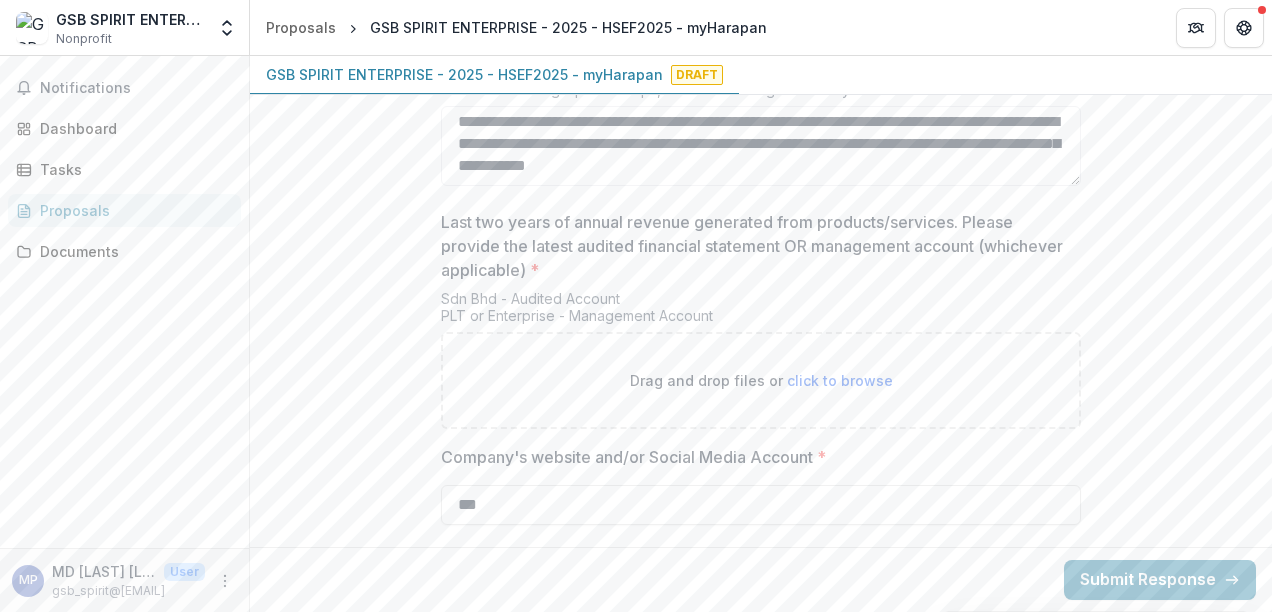 scroll, scrollTop: 3827, scrollLeft: 0, axis: vertical 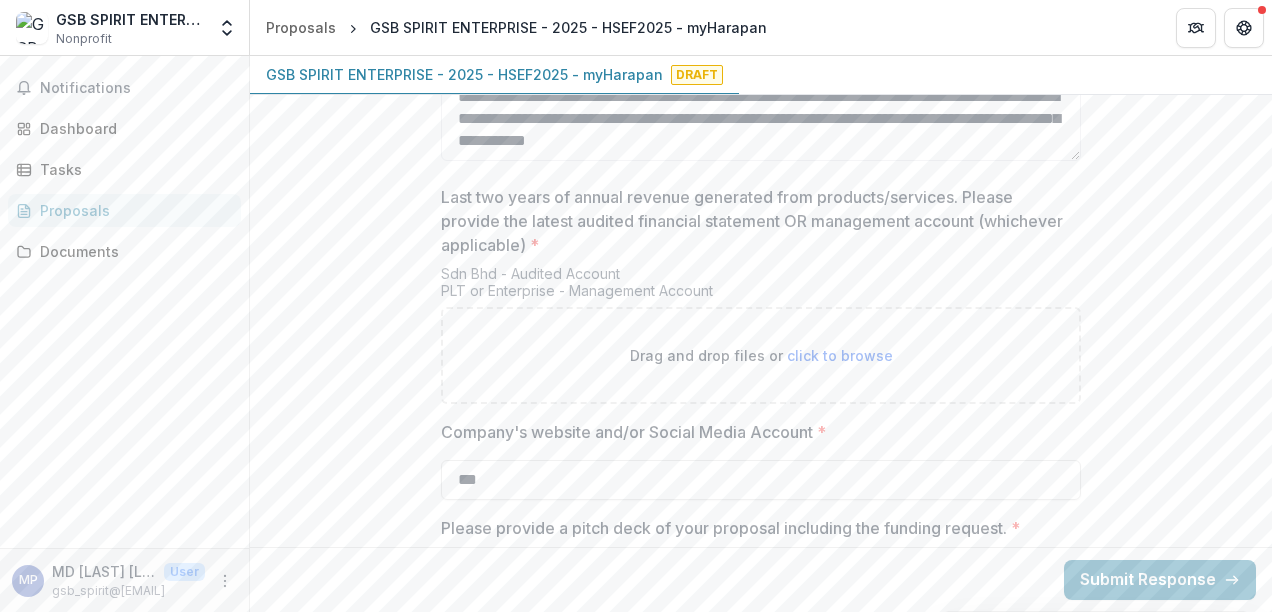 click on "Drag and drop files or   click to browse" at bounding box center (761, 355) 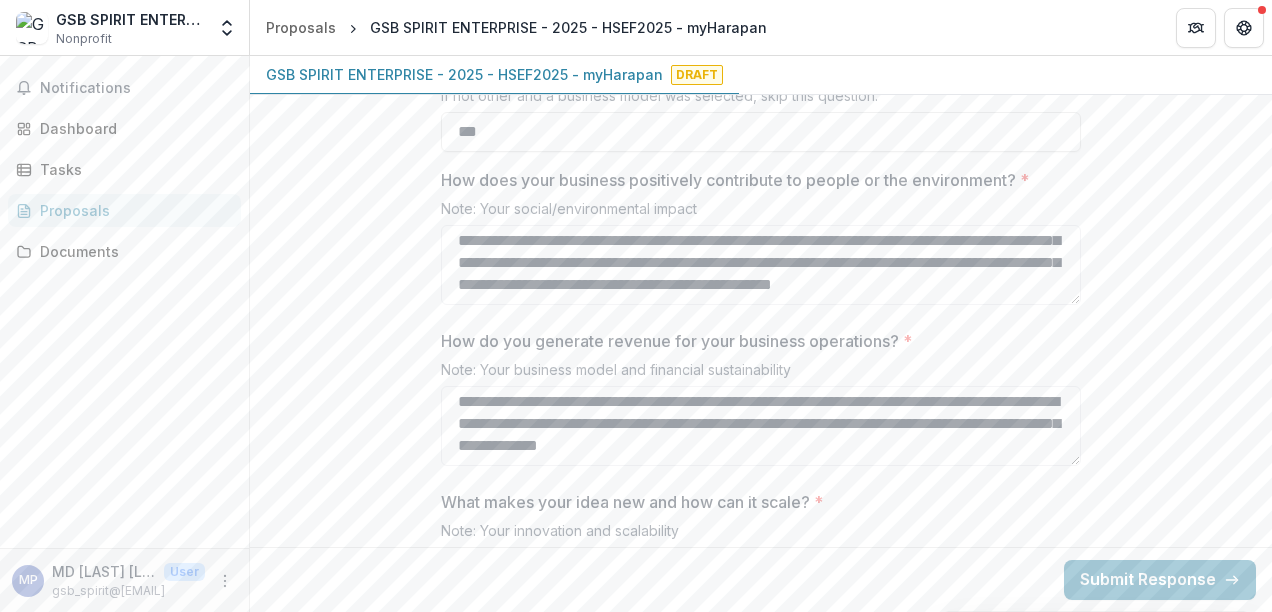 scroll, scrollTop: 2391, scrollLeft: 0, axis: vertical 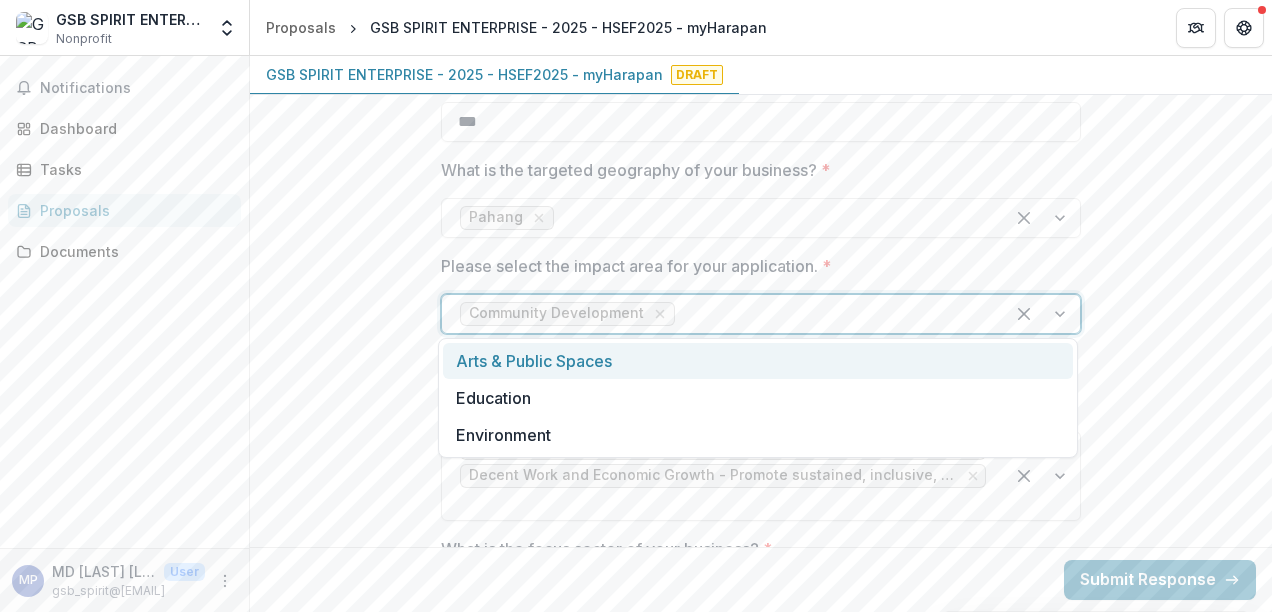 click at bounding box center [832, 314] 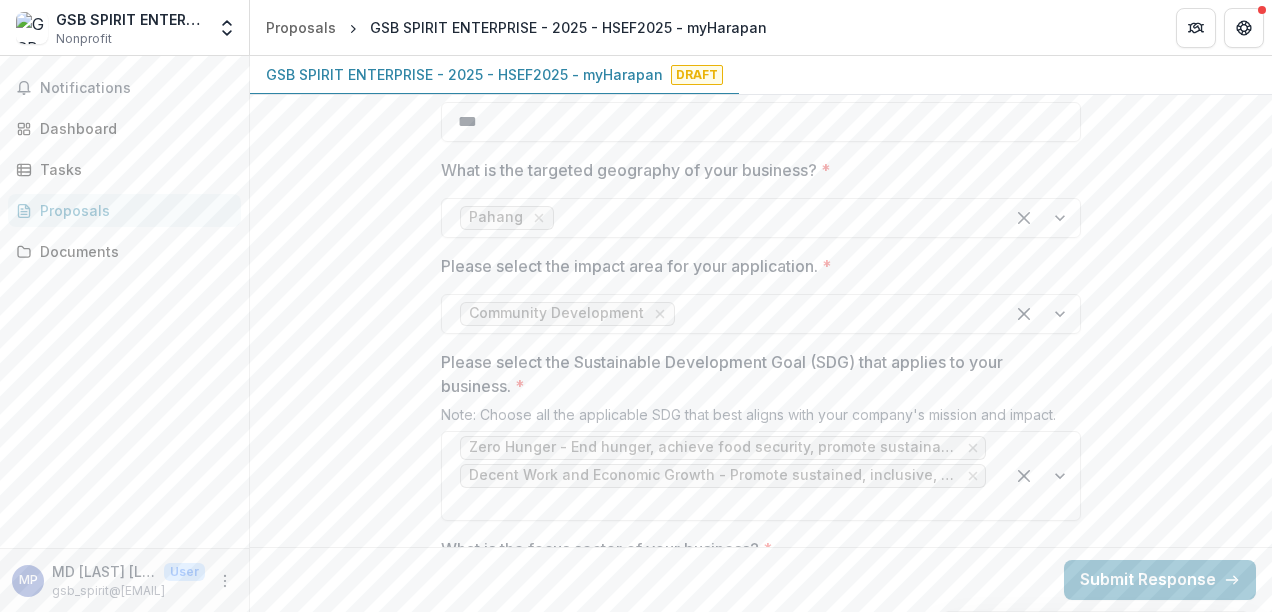 click on "**********" at bounding box center (761, 1026) 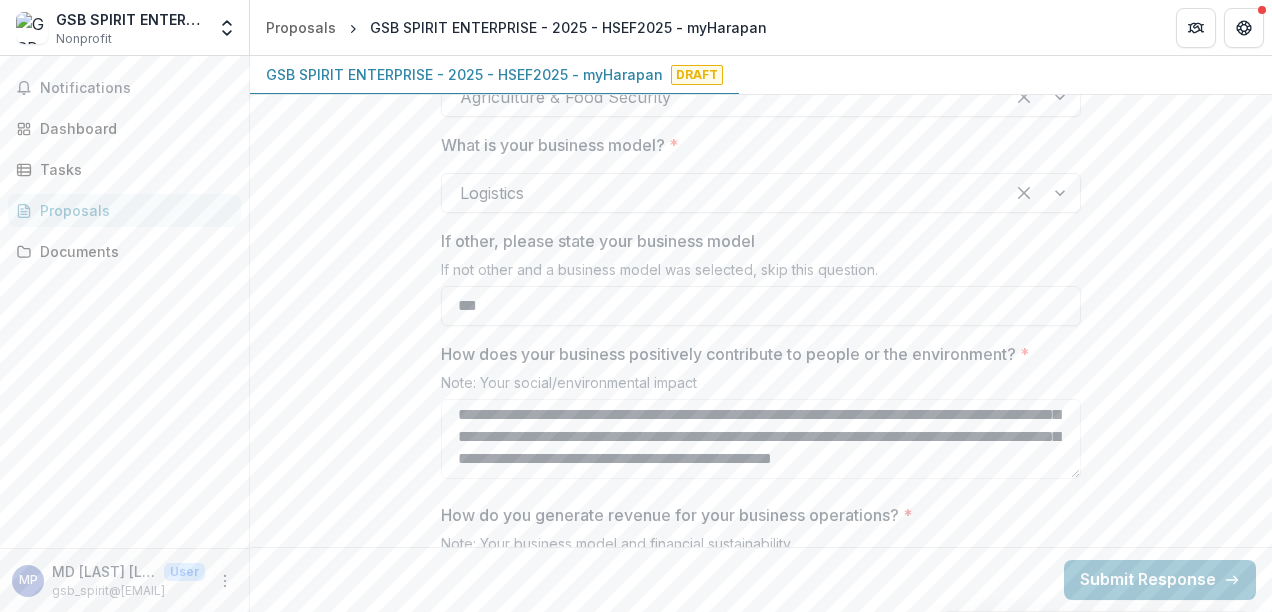 scroll, scrollTop: 2291, scrollLeft: 0, axis: vertical 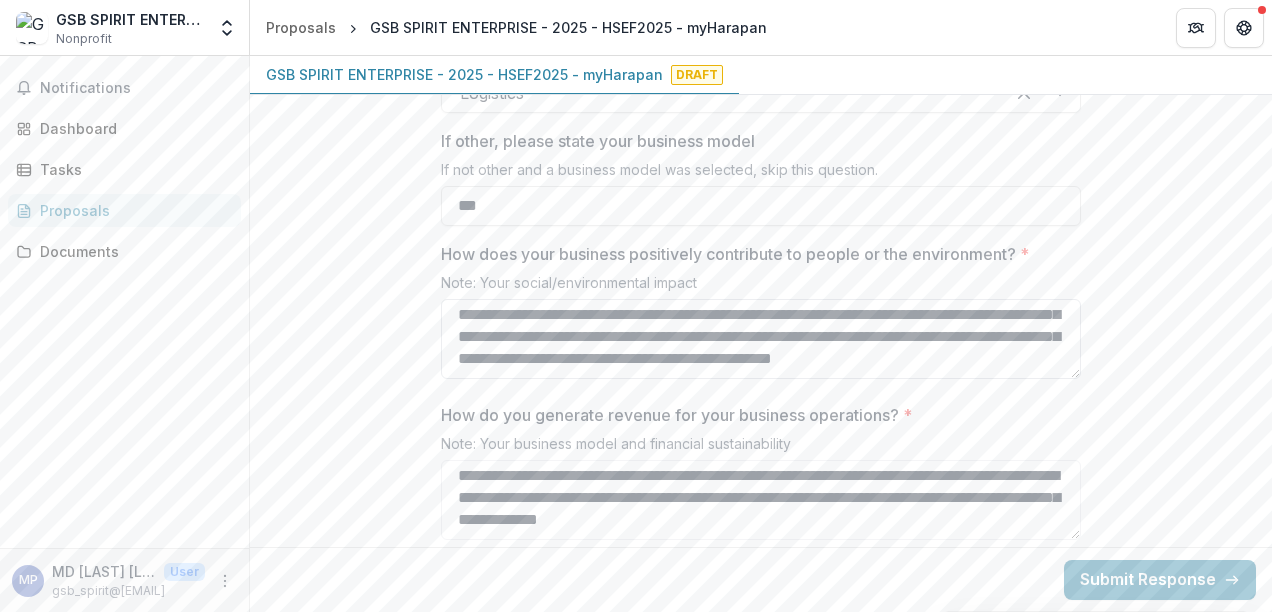 click on "**********" at bounding box center (761, 339) 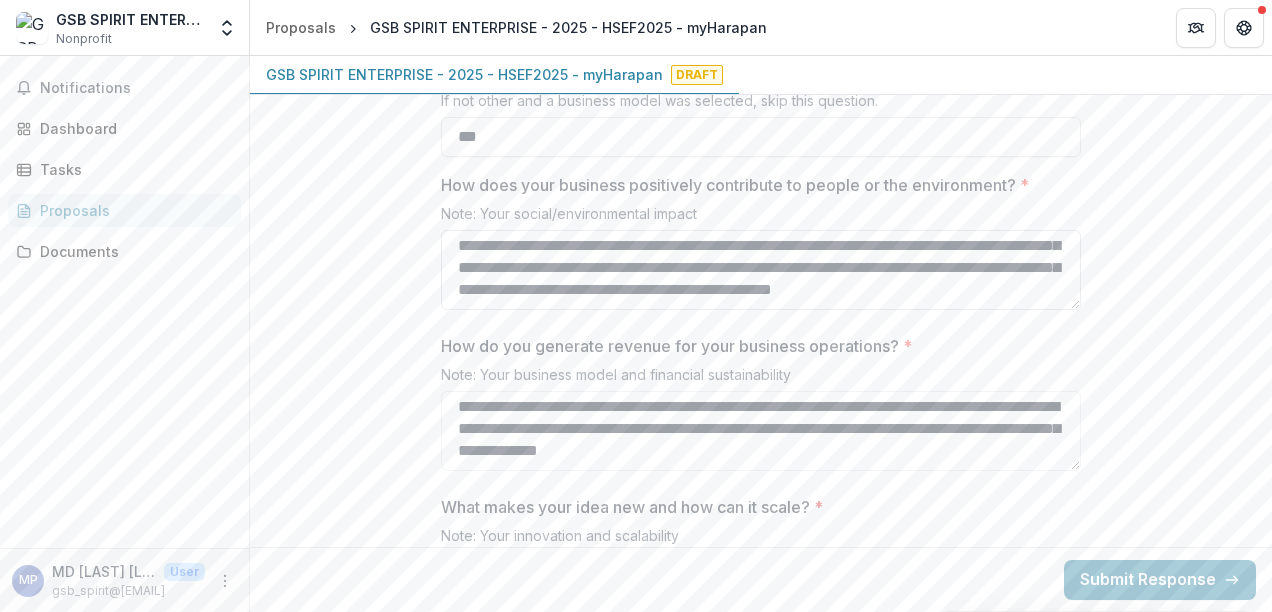 scroll, scrollTop: 2391, scrollLeft: 0, axis: vertical 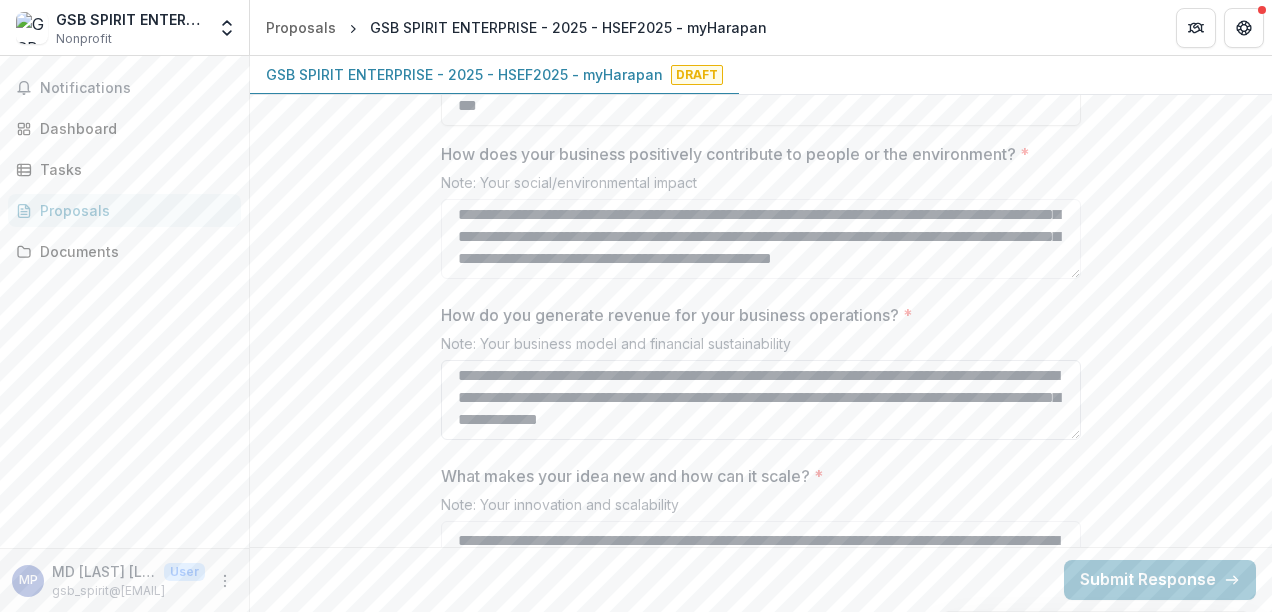 click on "**********" at bounding box center [761, 400] 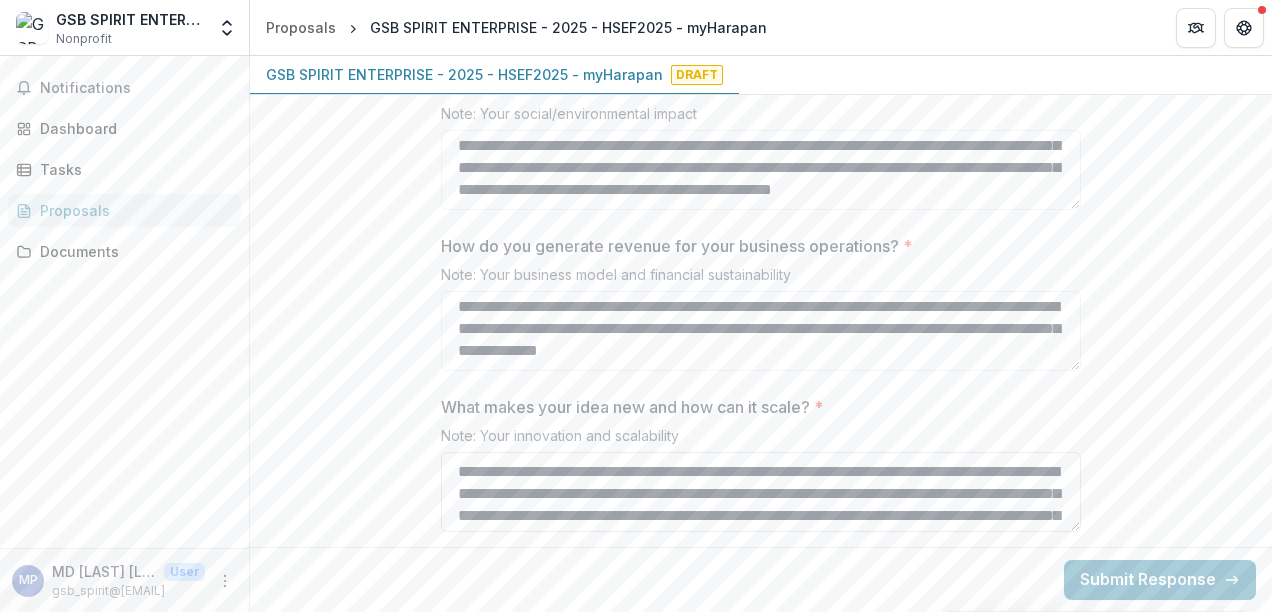 scroll, scrollTop: 2491, scrollLeft: 0, axis: vertical 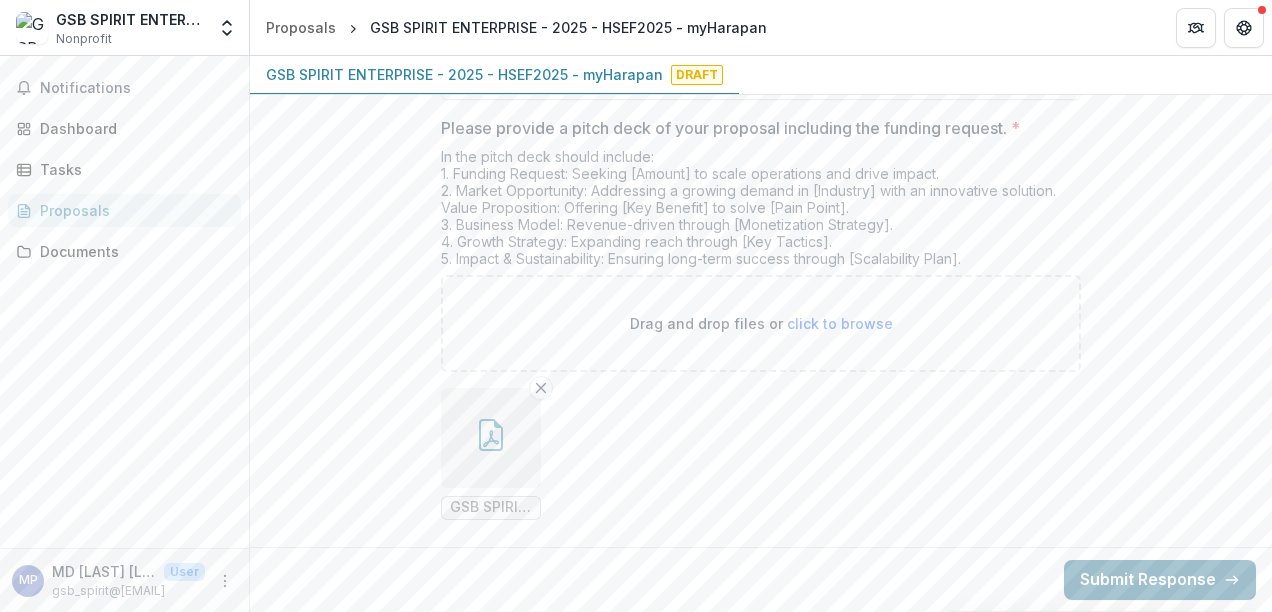 click on "Submit Response" at bounding box center (1160, 580) 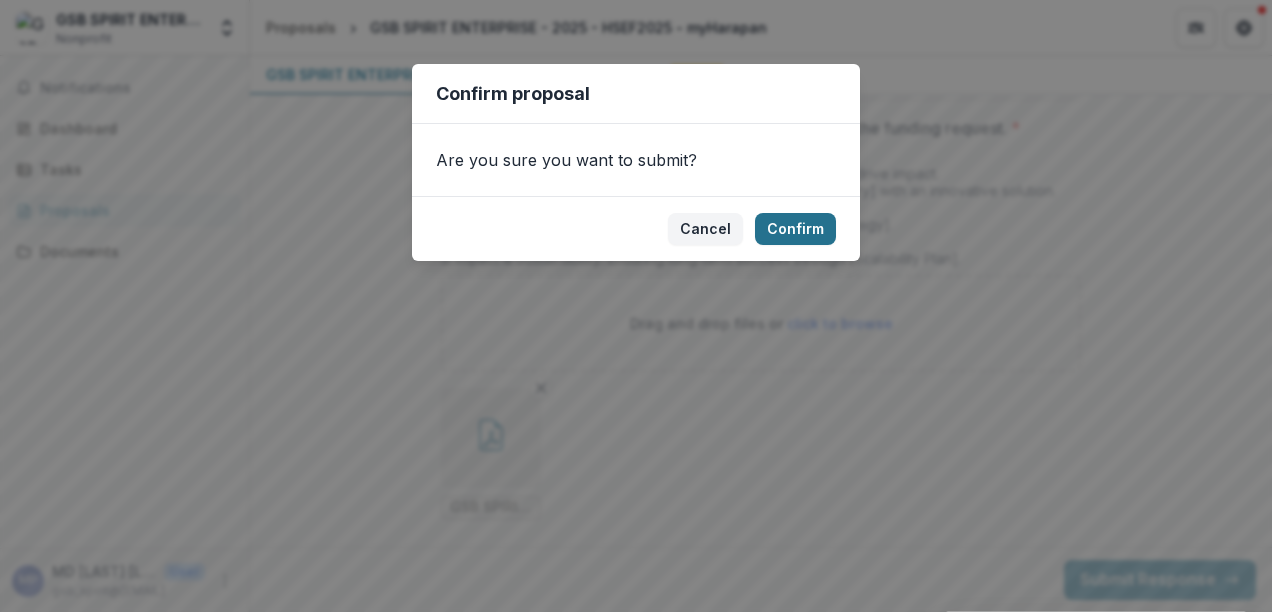 click on "Confirm" at bounding box center (795, 229) 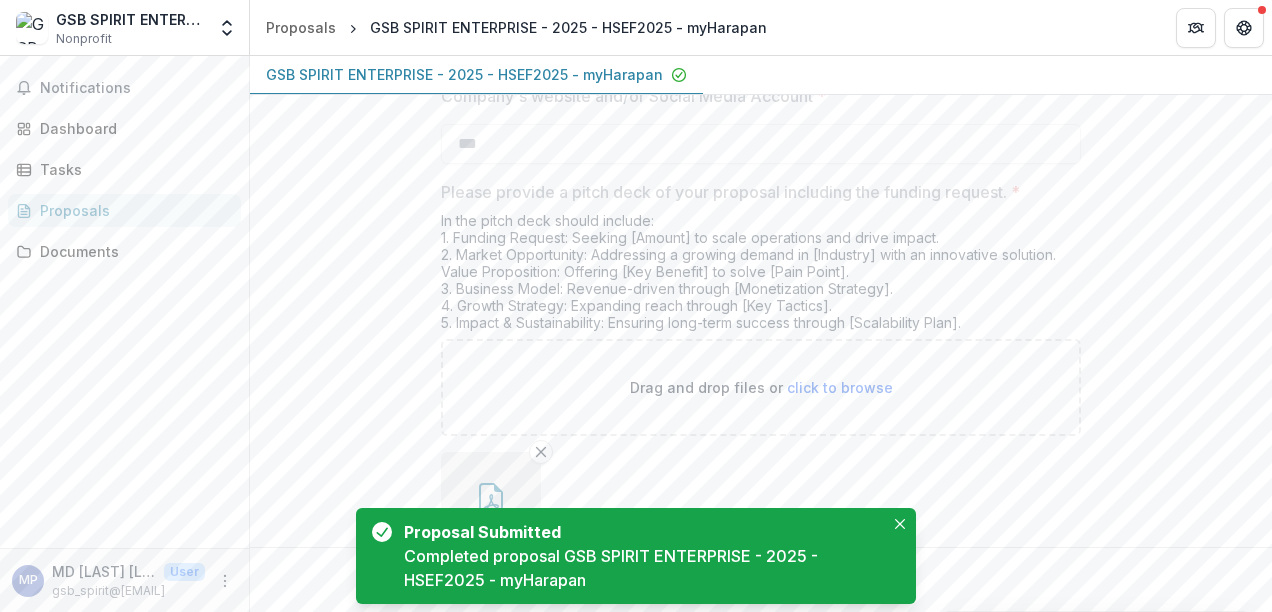 scroll, scrollTop: 4455, scrollLeft: 0, axis: vertical 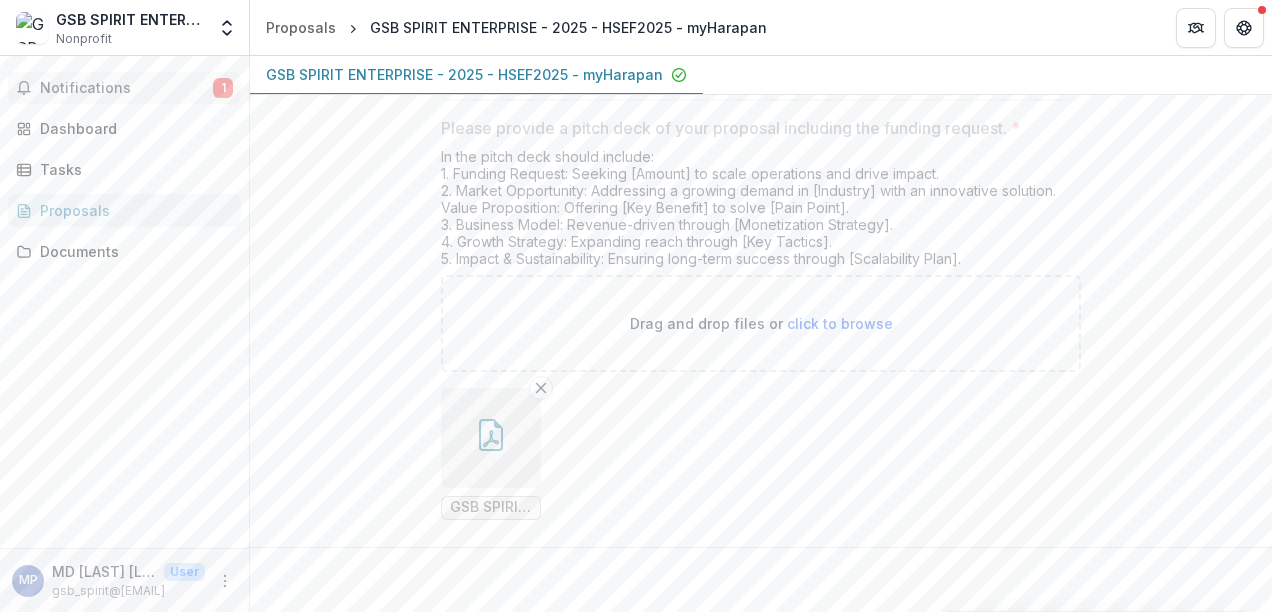 click on "Notifications" at bounding box center (126, 88) 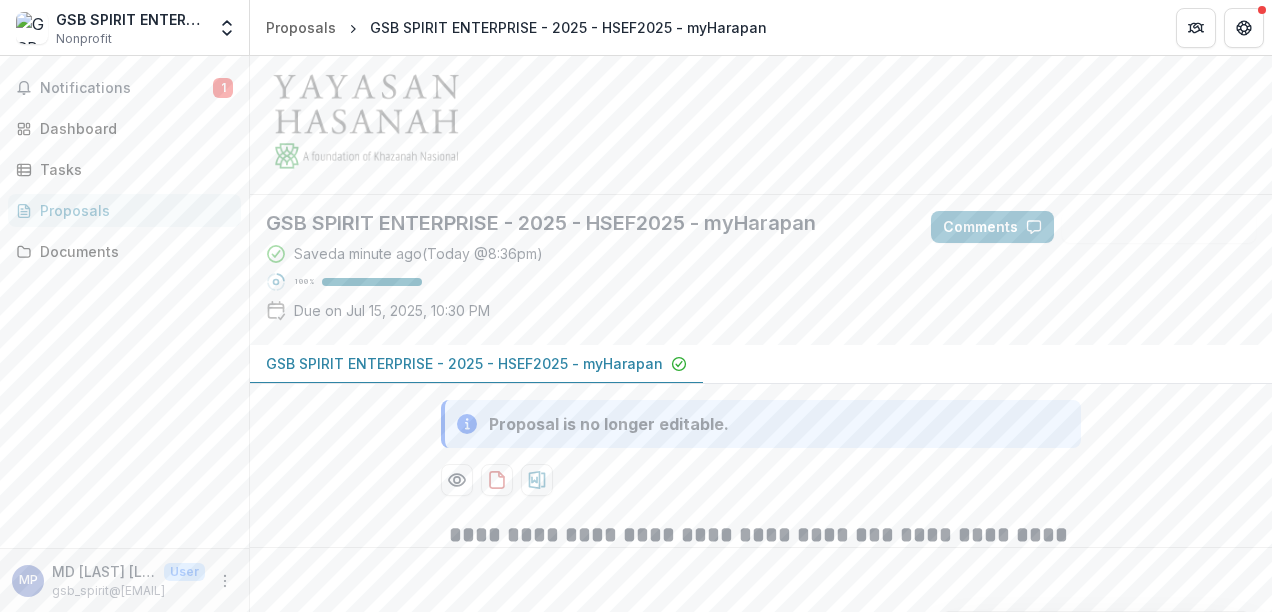 scroll, scrollTop: 52, scrollLeft: 0, axis: vertical 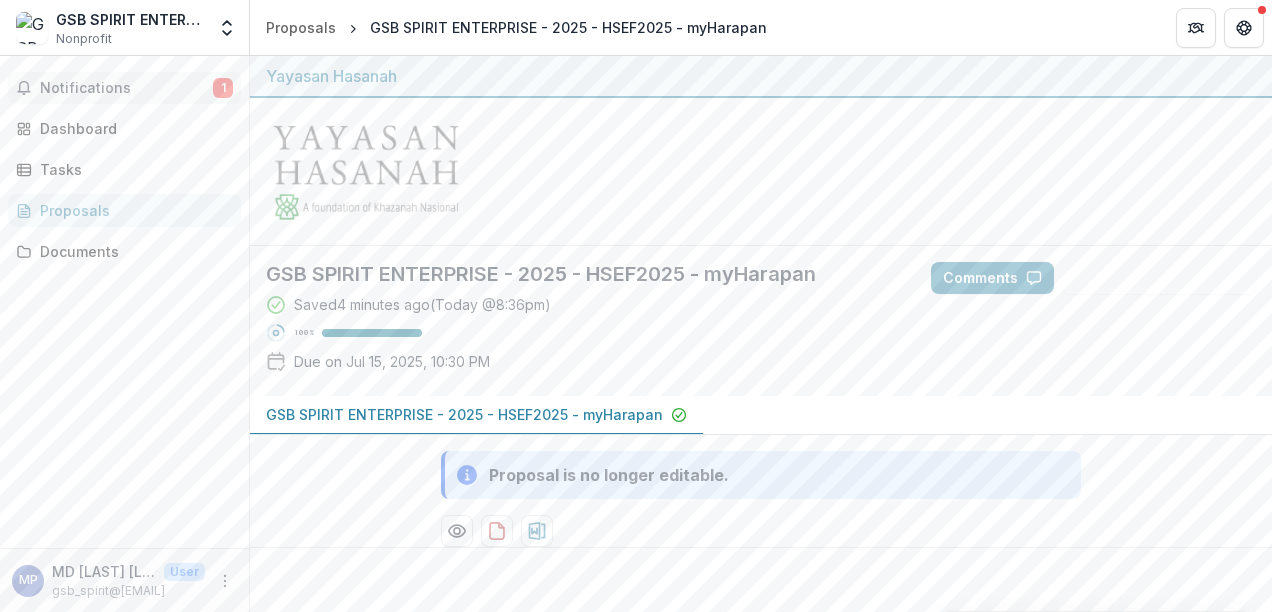 click on "Notifications 1" at bounding box center [124, 88] 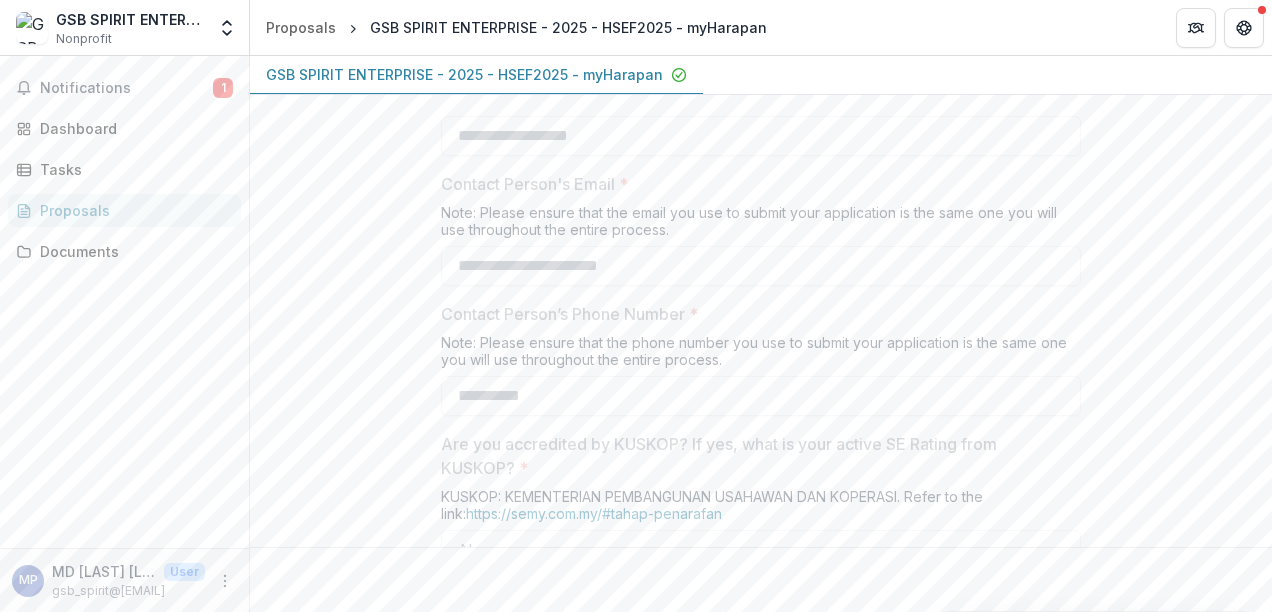 scroll, scrollTop: 1100, scrollLeft: 0, axis: vertical 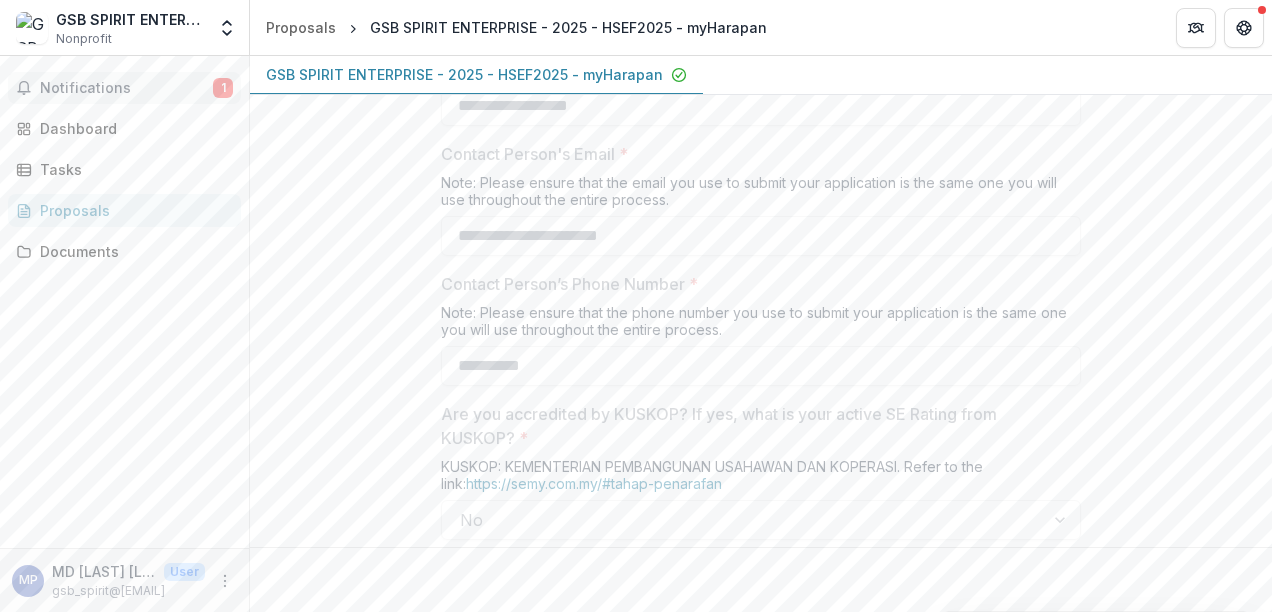 click on "Notifications" at bounding box center [126, 88] 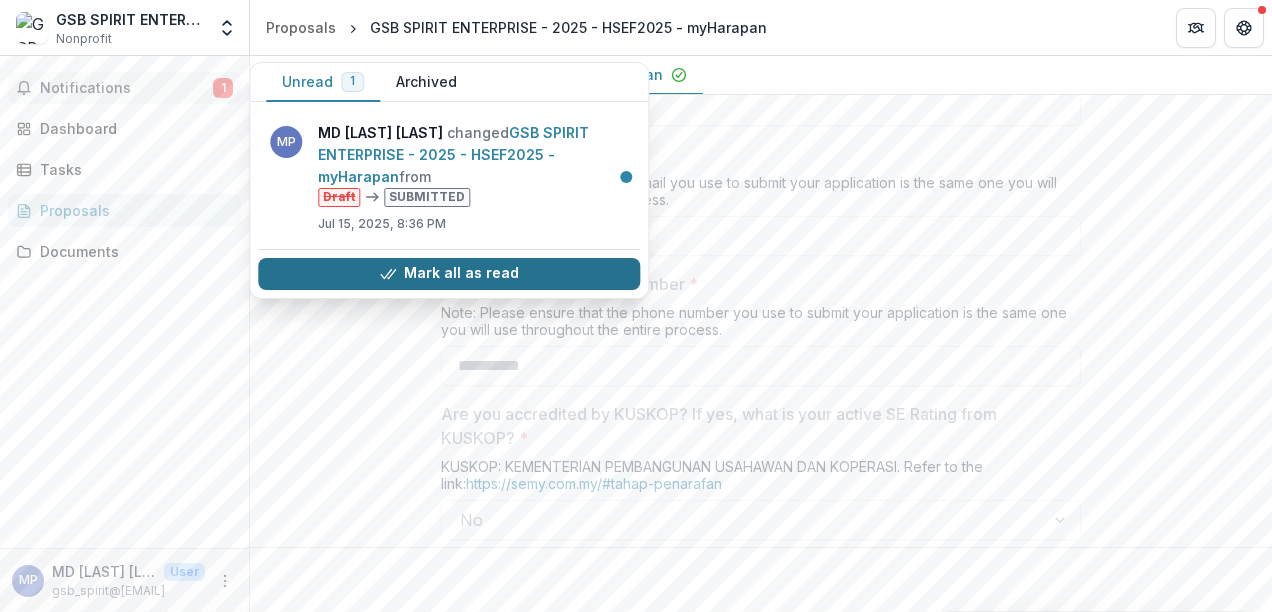 click on "Mark all as read" at bounding box center [449, 274] 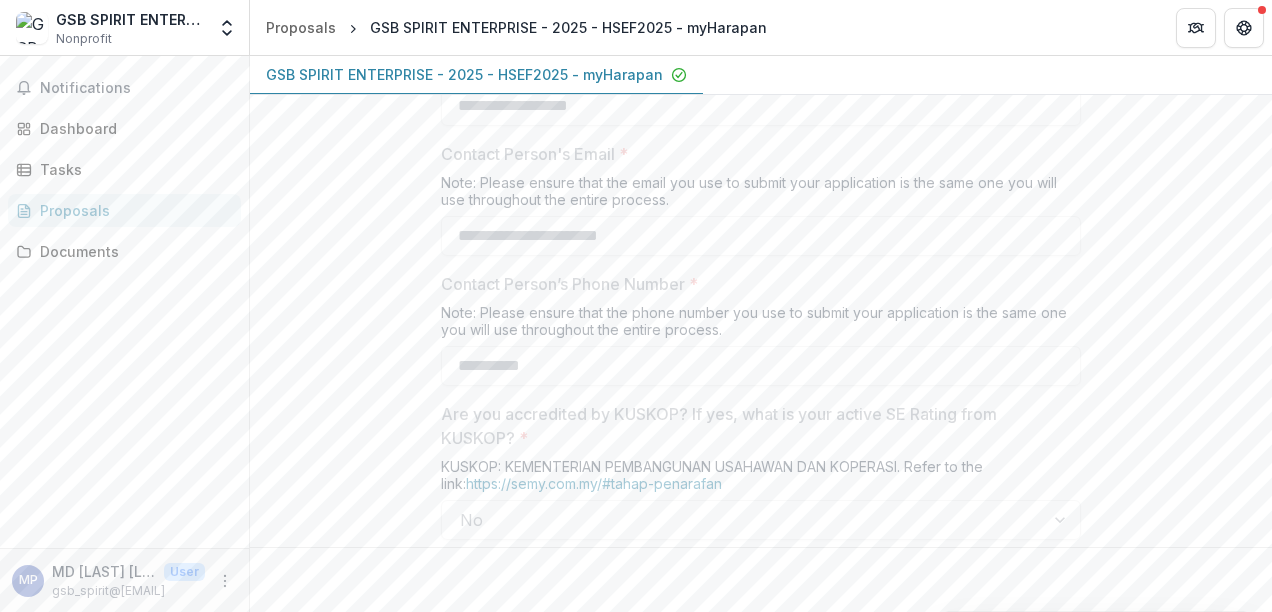 click on "Notifications Unread   0 Archived You don't have any unread notifications We'll notify you about important updates and any time you're mentioned on Temelio. MP MD JAMIL PAUZI changed  GSB SPIRIT ENTERPRISE - 2025 - HSEF2025 - myHarapan  from   Draft Submitted Jul 15, 2025, 8:36 PM Dashboard Tasks Proposals Documents" at bounding box center [124, 302] 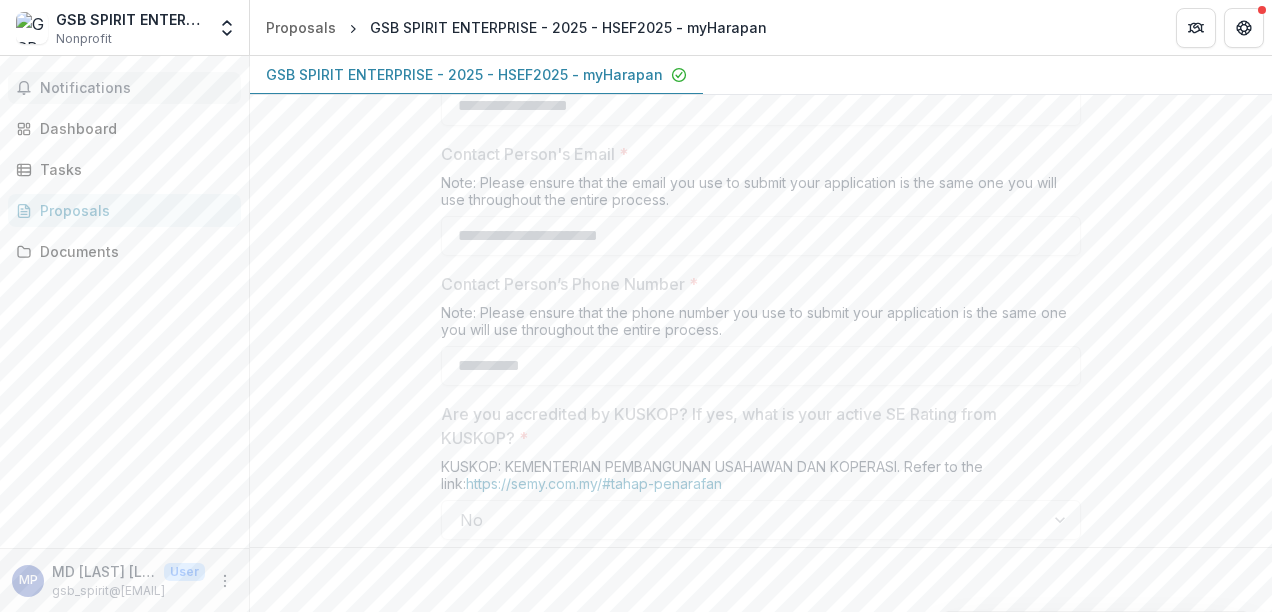 click on "Notifications" at bounding box center (136, 88) 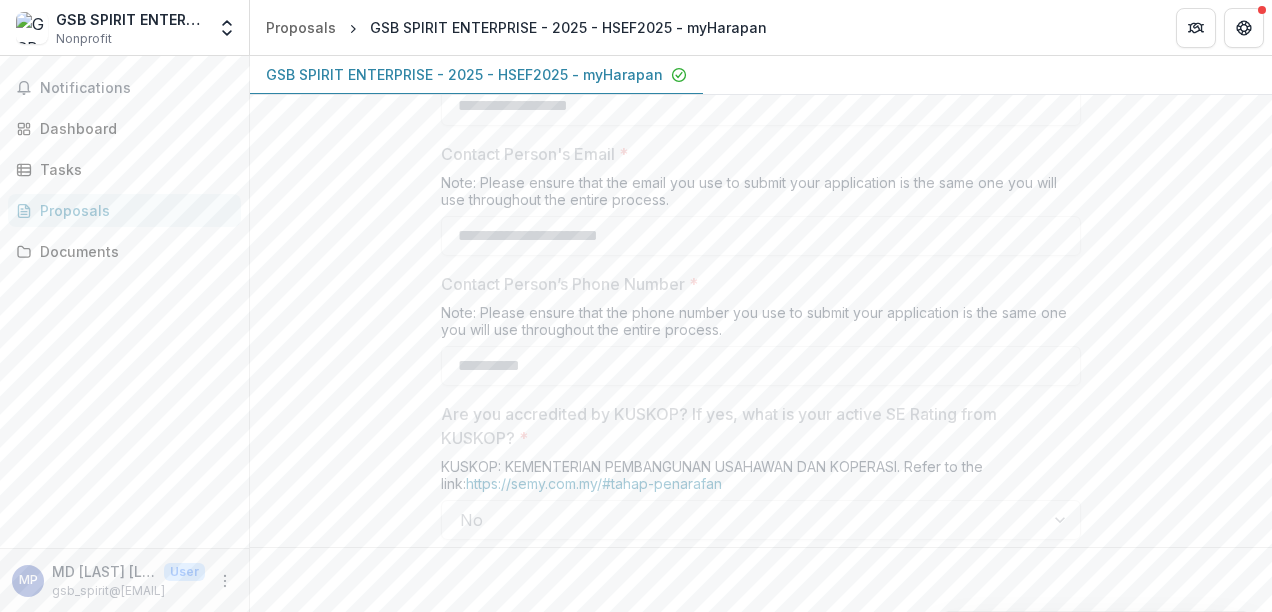 click on "Notifications Unread   0 Archived You don't have any unread notifications We'll notify you about important updates and any time you're mentioned on Temelio. MP MD JAMIL PAUZI changed  GSB SPIRIT ENTERPRISE - 2025 - HSEF2025 - myHarapan  from   Draft Submitted Jul 15, 2025, 8:36 PM Dashboard Tasks Proposals Documents" at bounding box center [124, 302] 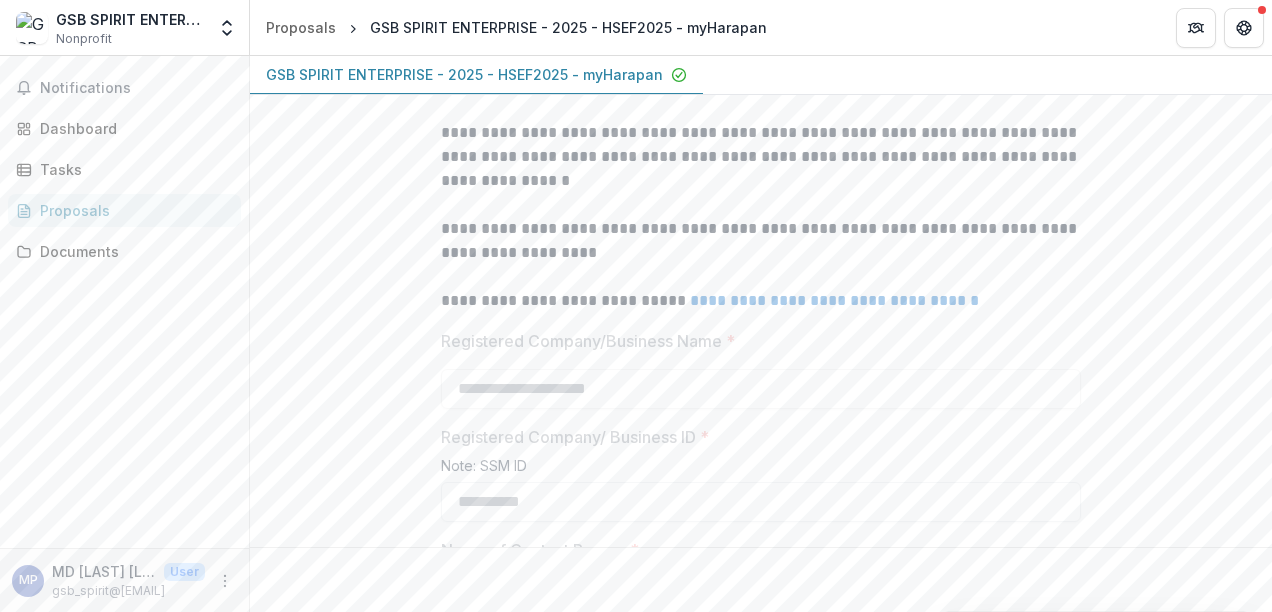 scroll, scrollTop: 700, scrollLeft: 0, axis: vertical 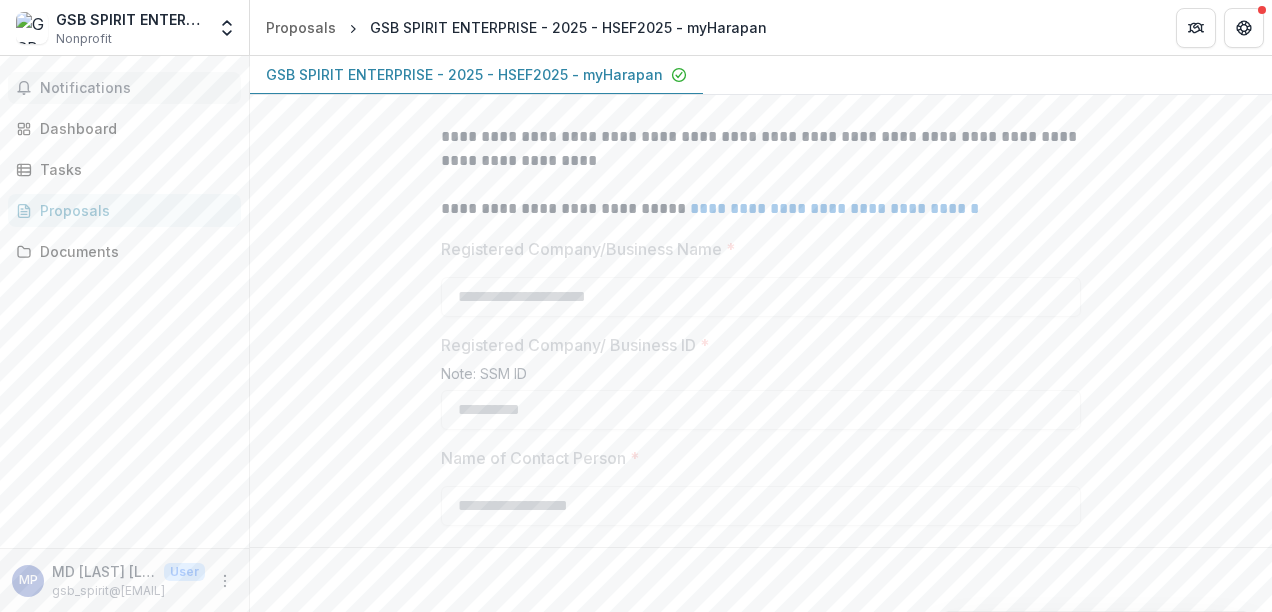 click on "Notifications" at bounding box center [136, 88] 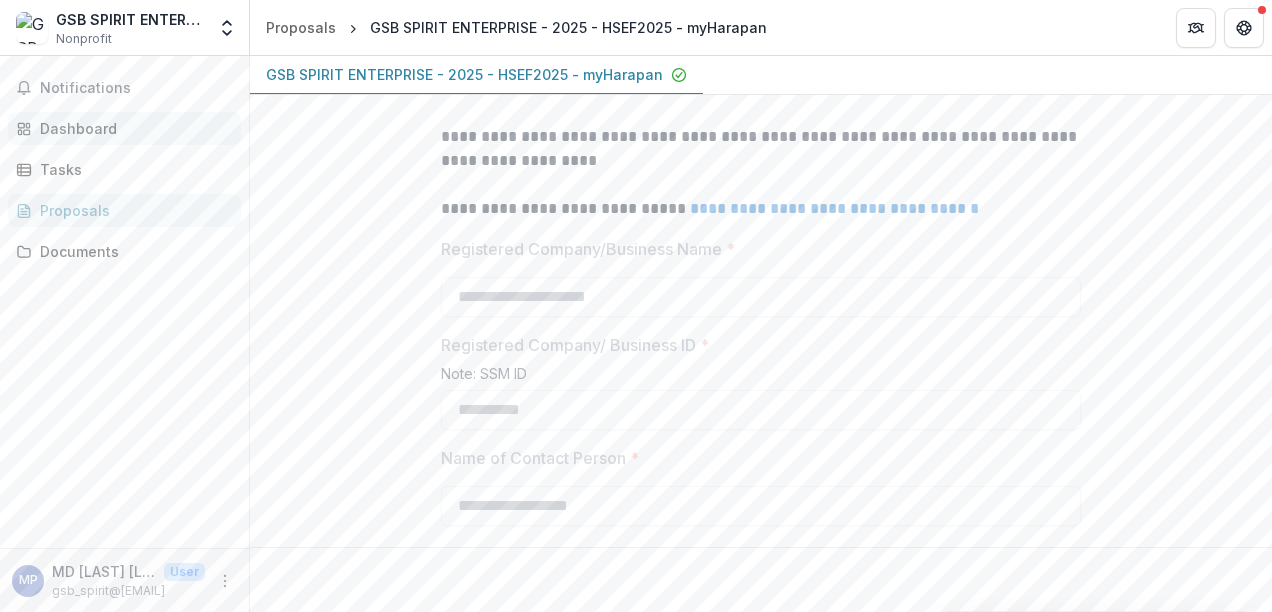 click on "Dashboard" at bounding box center [132, 128] 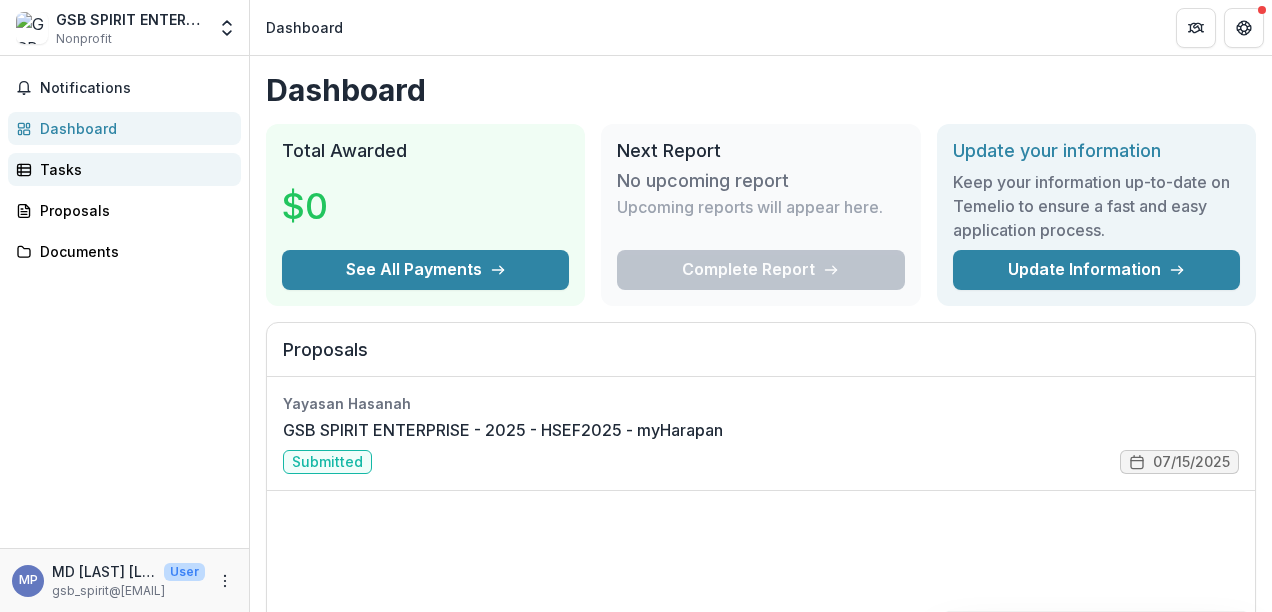 click on "Tasks" at bounding box center [132, 169] 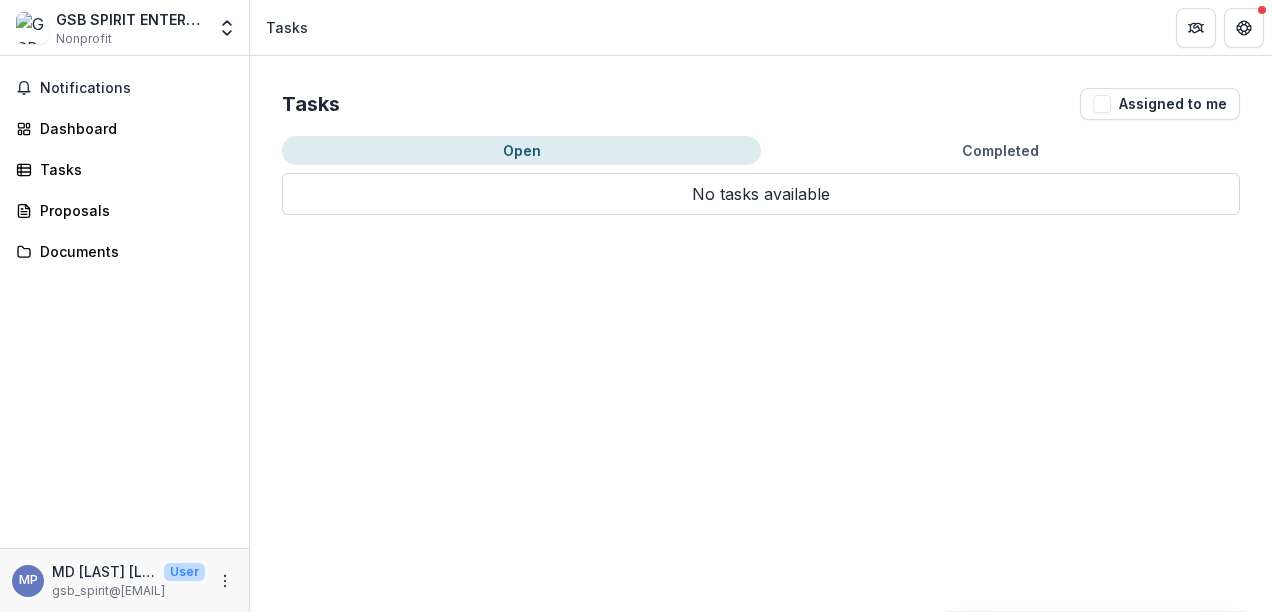 click on "GSB SPIRIT ENTERPRISE Nonprofit" at bounding box center (130, 28) 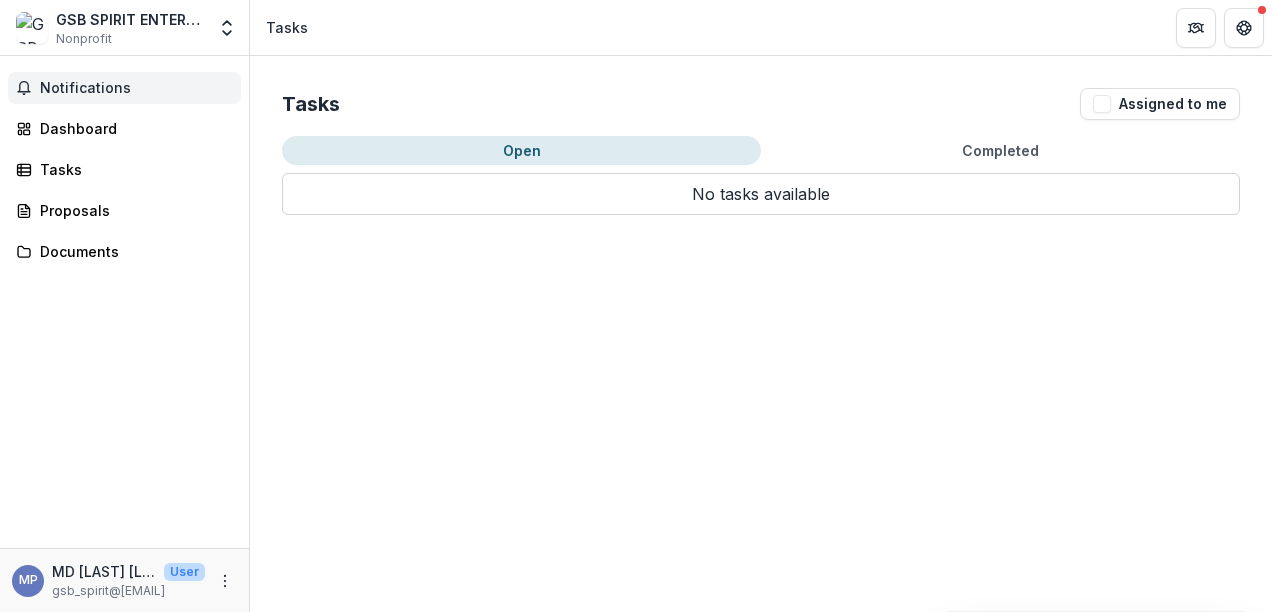 click on "Notifications" at bounding box center (124, 88) 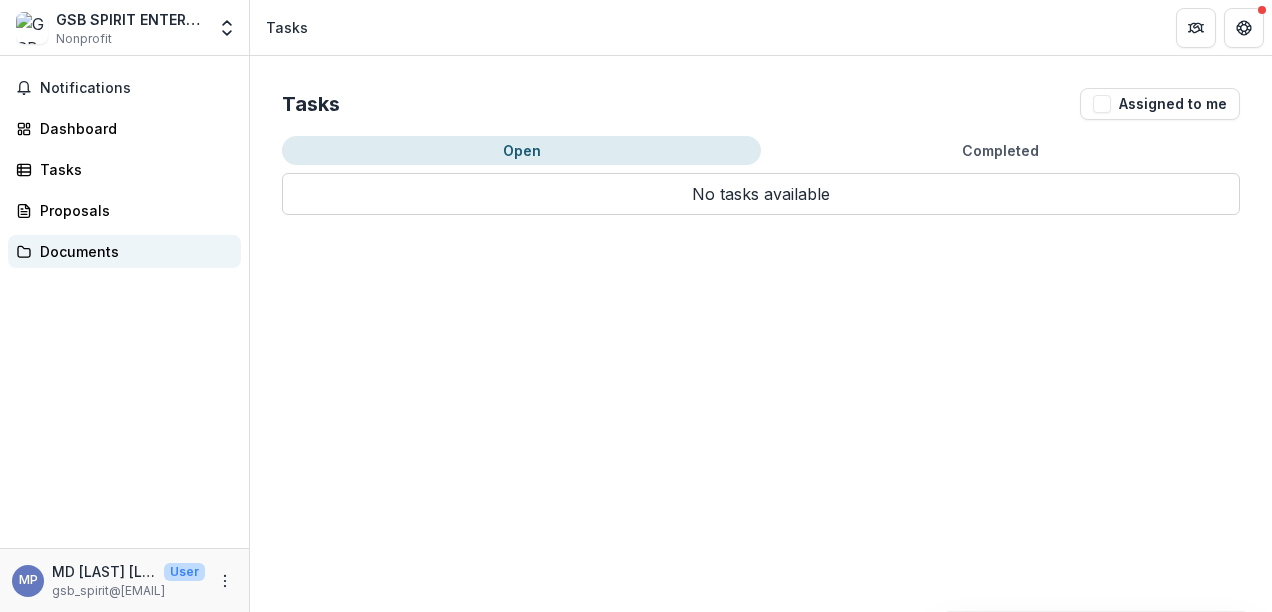 click on "Documents" at bounding box center [132, 251] 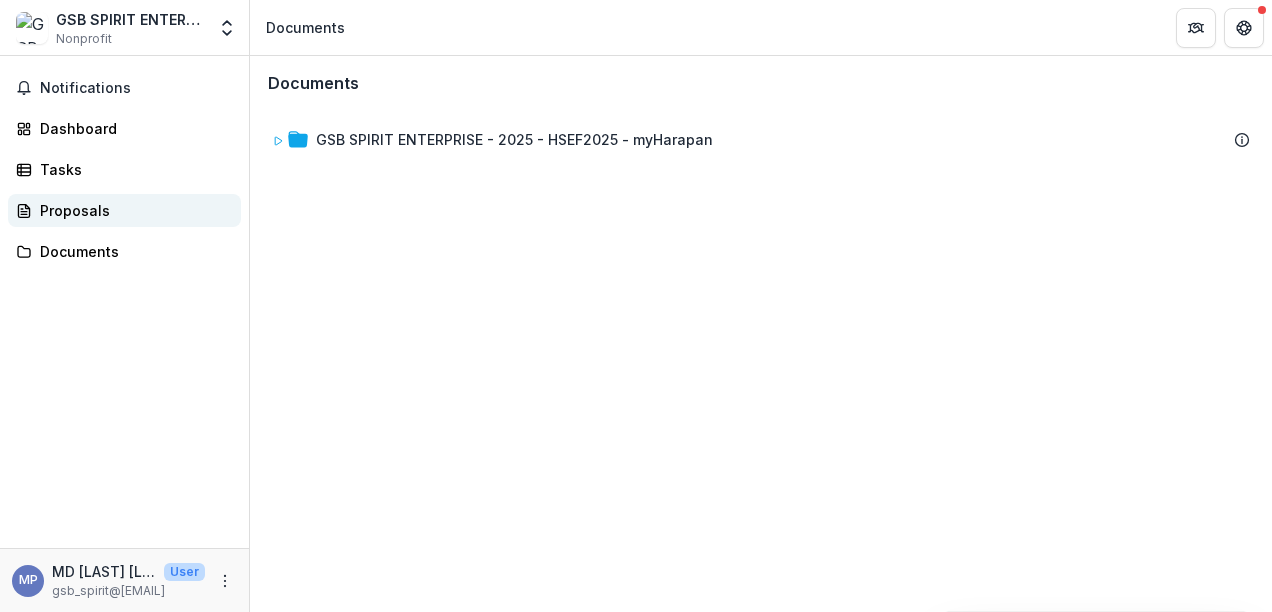 click on "Proposals" at bounding box center [132, 210] 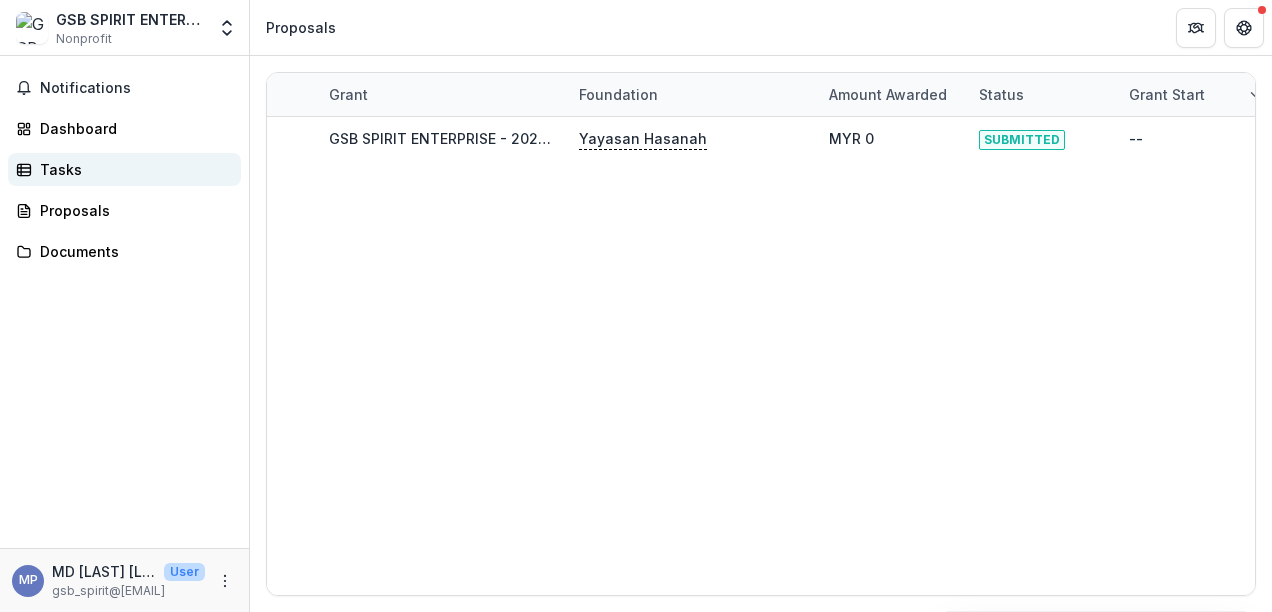 click on "Tasks" at bounding box center (132, 169) 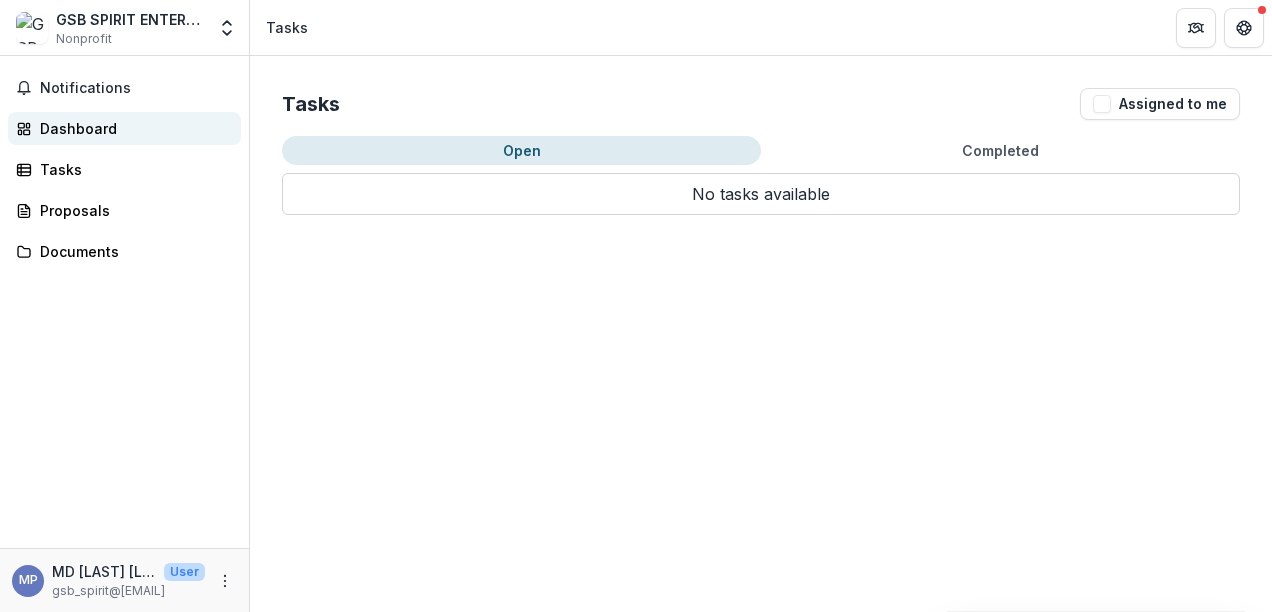 click on "Dashboard" at bounding box center (132, 128) 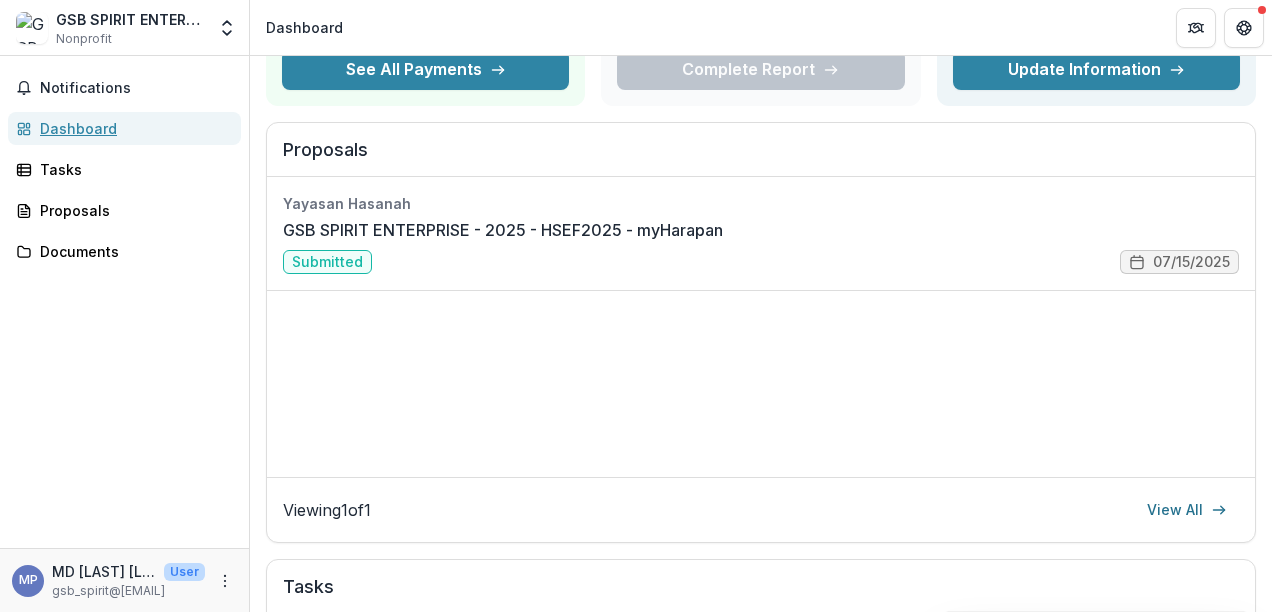scroll, scrollTop: 0, scrollLeft: 0, axis: both 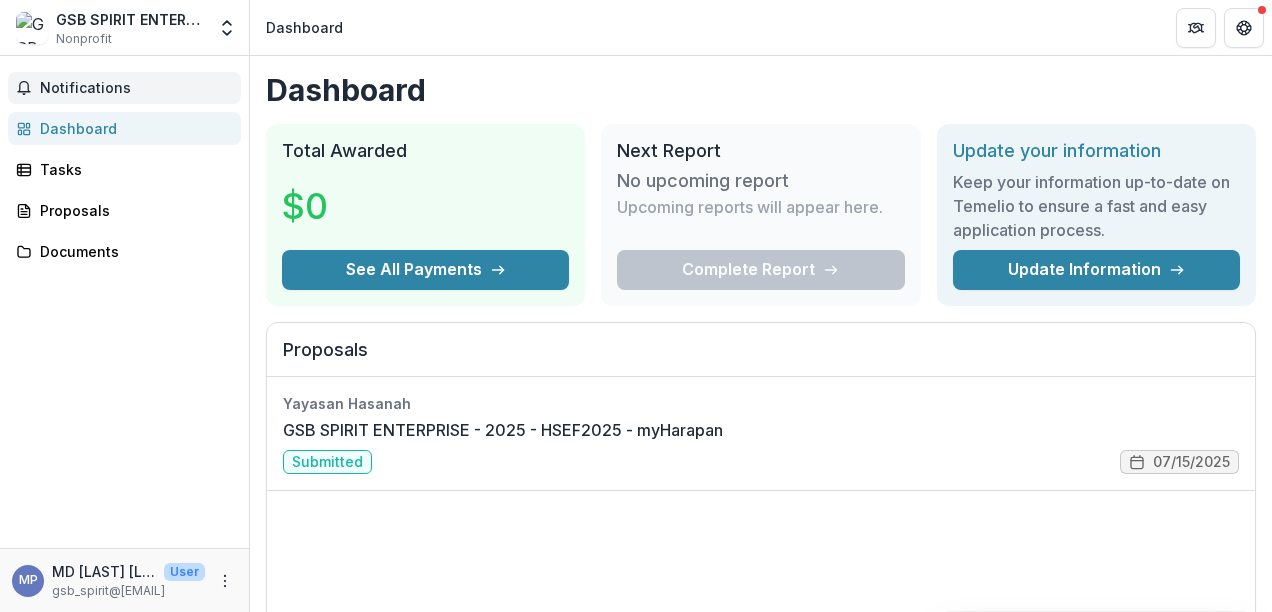 click on "Notifications" at bounding box center (136, 88) 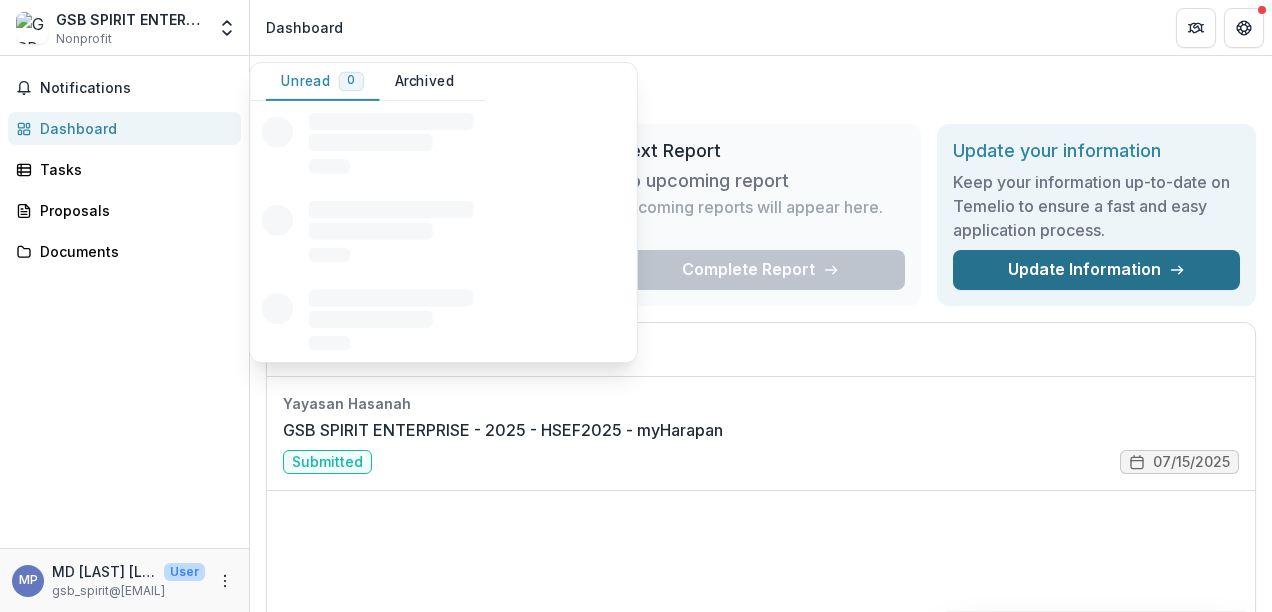 click on "Update Information" at bounding box center [1096, 270] 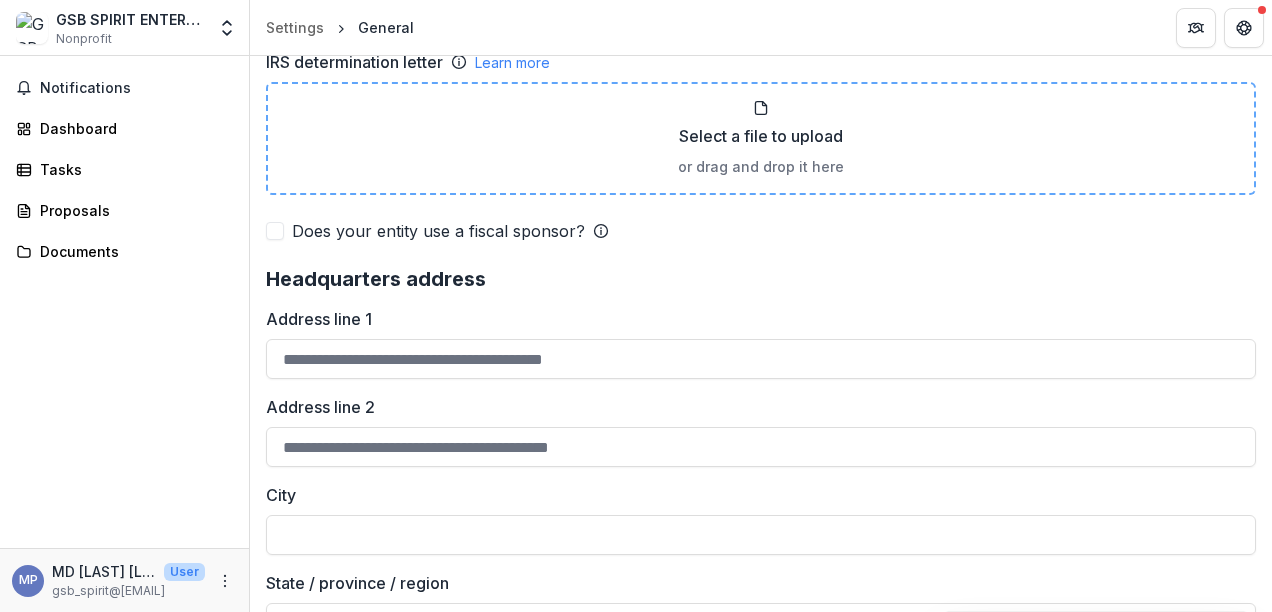 scroll, scrollTop: 1400, scrollLeft: 0, axis: vertical 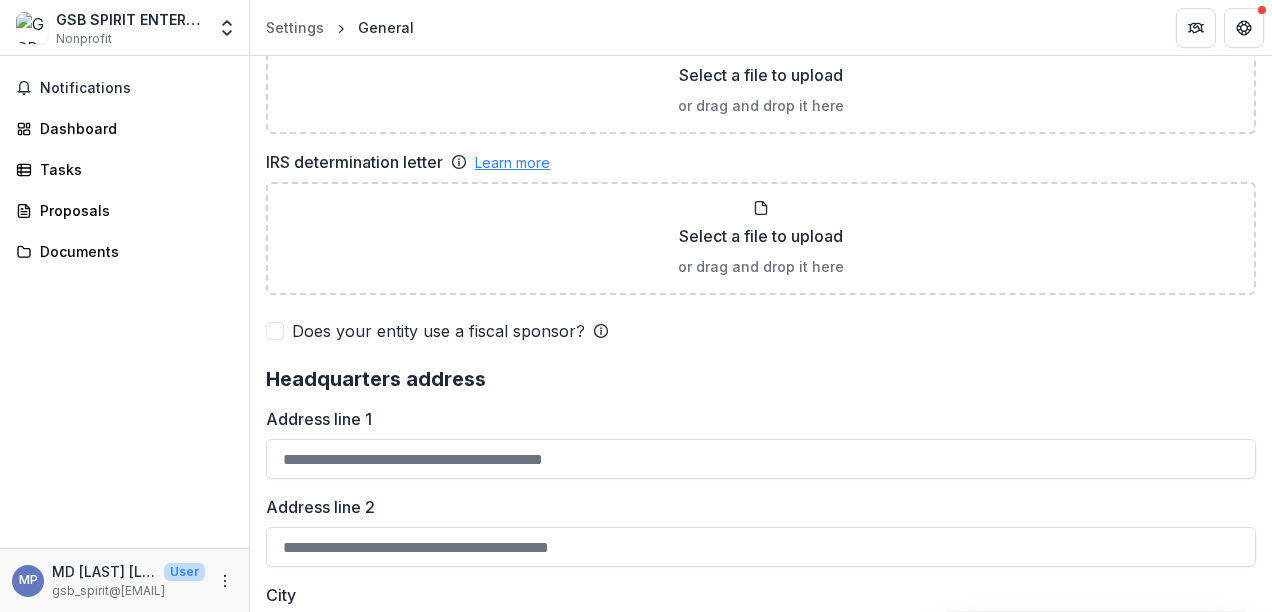 click on "Learn more" at bounding box center [512, 162] 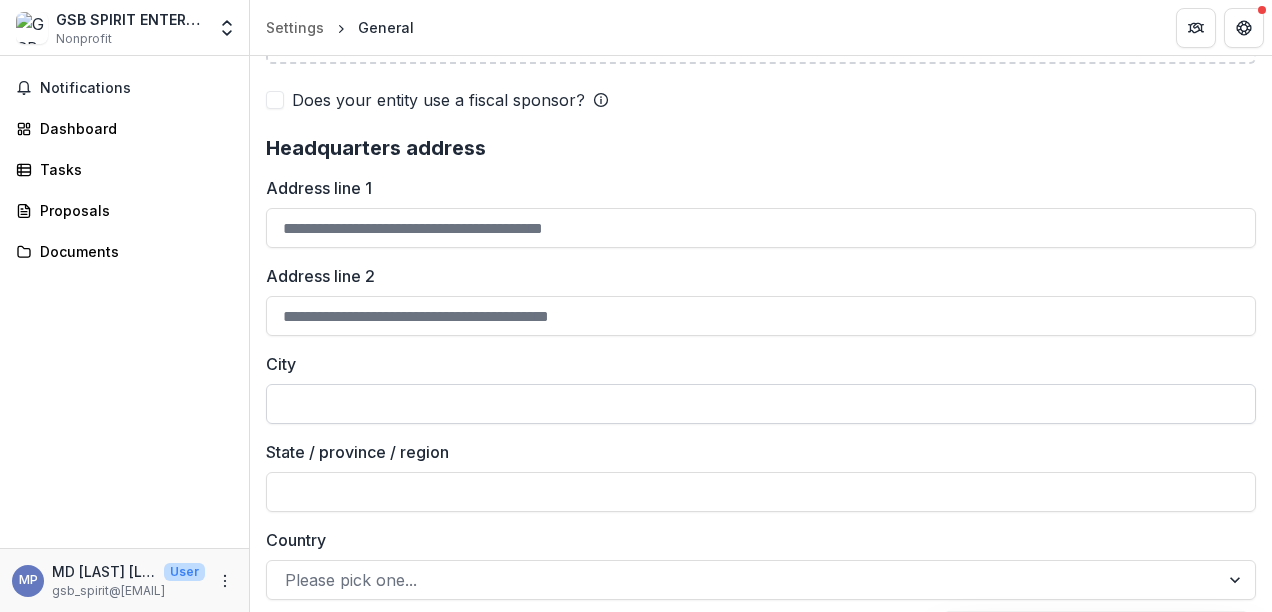 scroll, scrollTop: 1600, scrollLeft: 0, axis: vertical 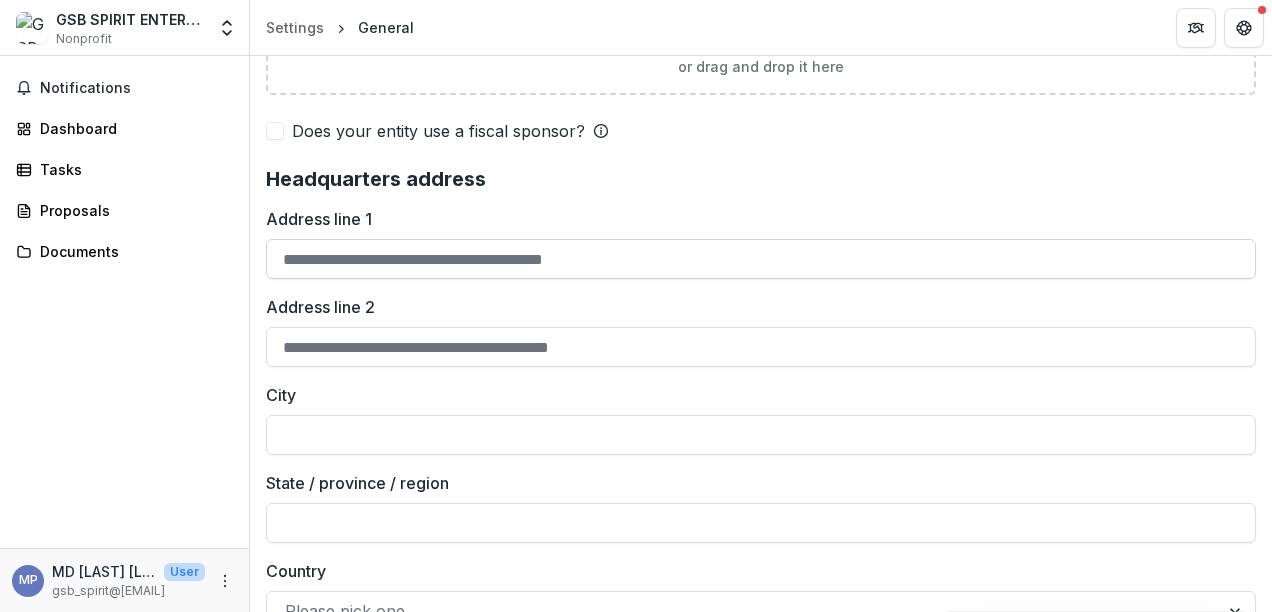 click on "Address line 1" at bounding box center (761, 259) 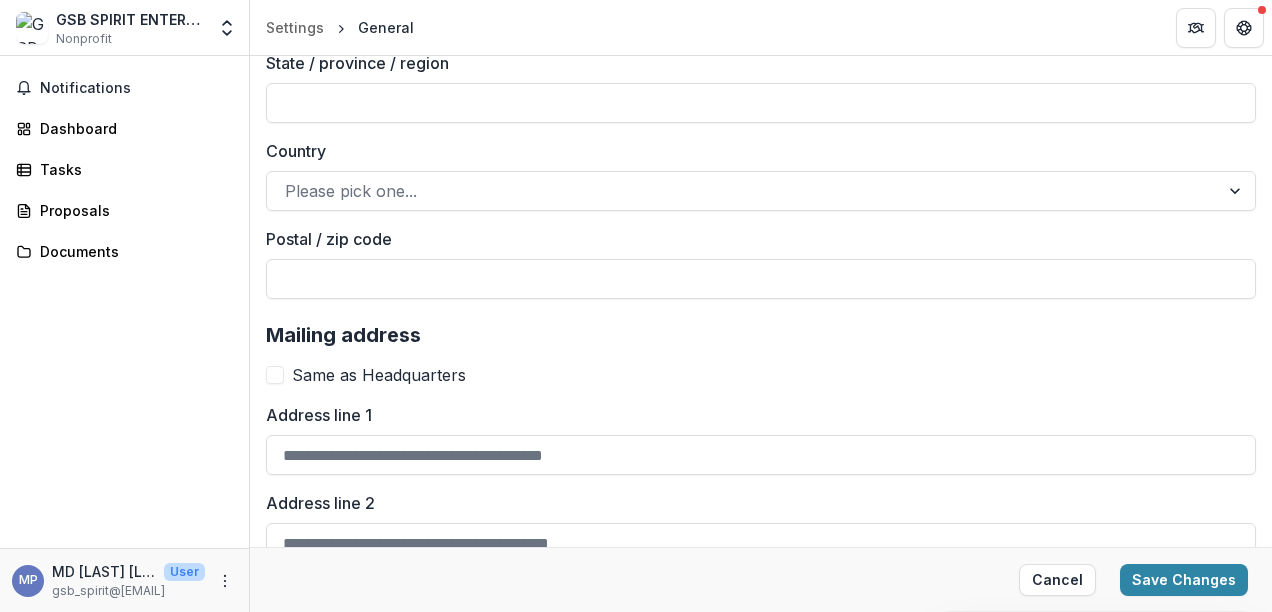 scroll, scrollTop: 1988, scrollLeft: 0, axis: vertical 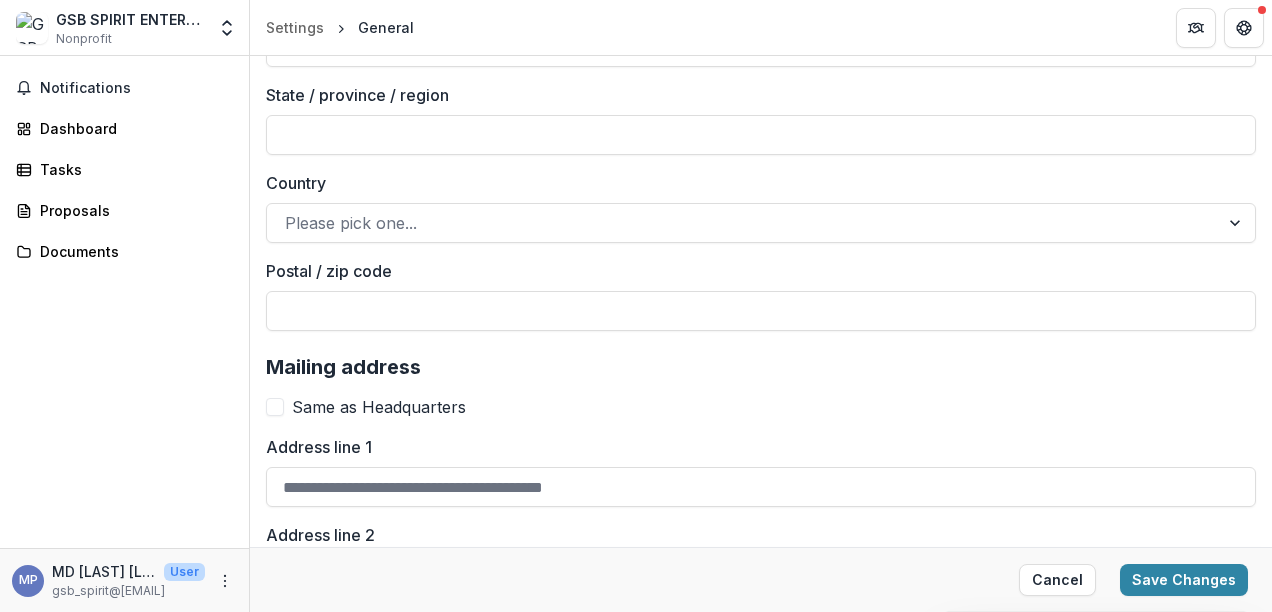 click on "Same as Headquarters" at bounding box center [761, 407] 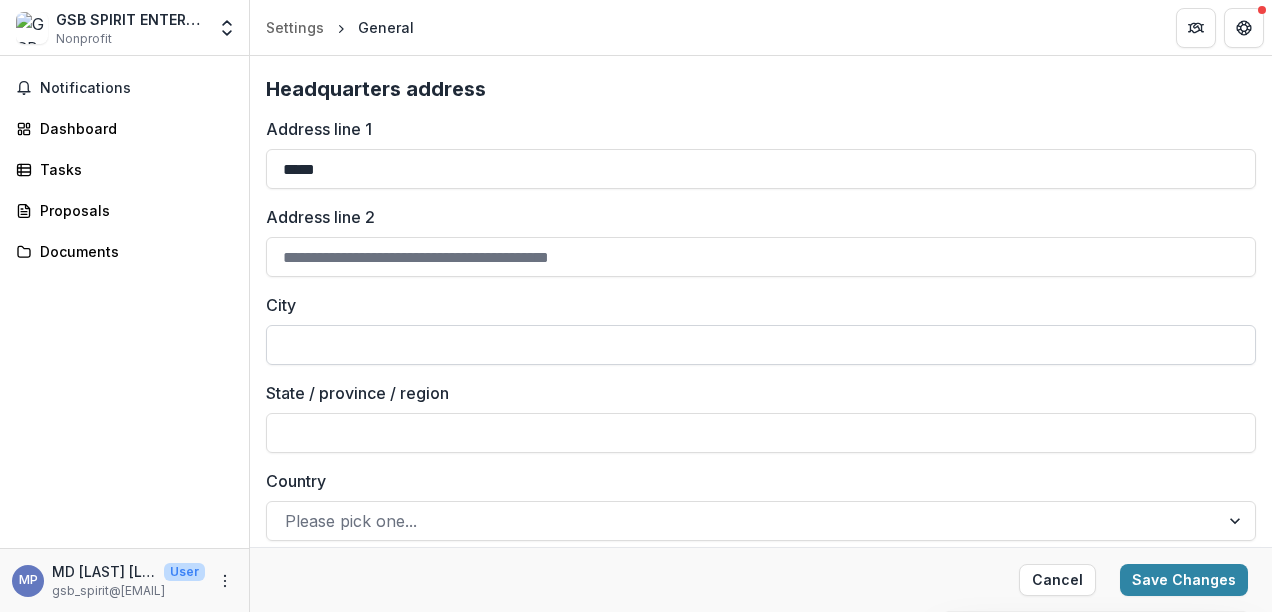 scroll, scrollTop: 1688, scrollLeft: 0, axis: vertical 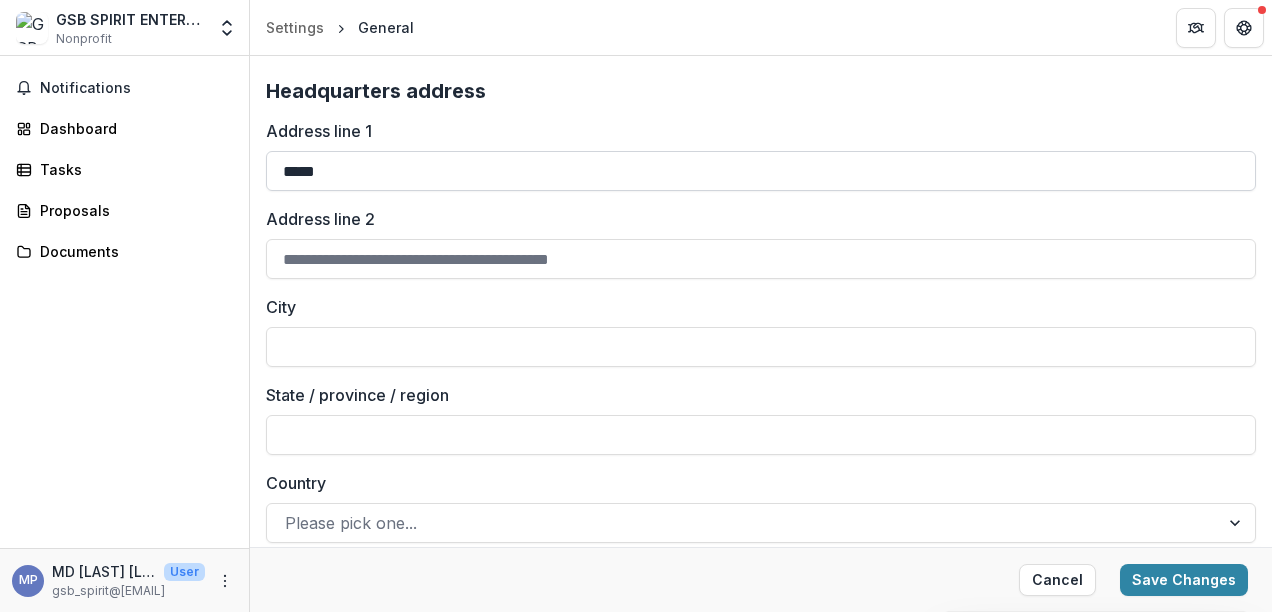 click on "*****" at bounding box center (761, 171) 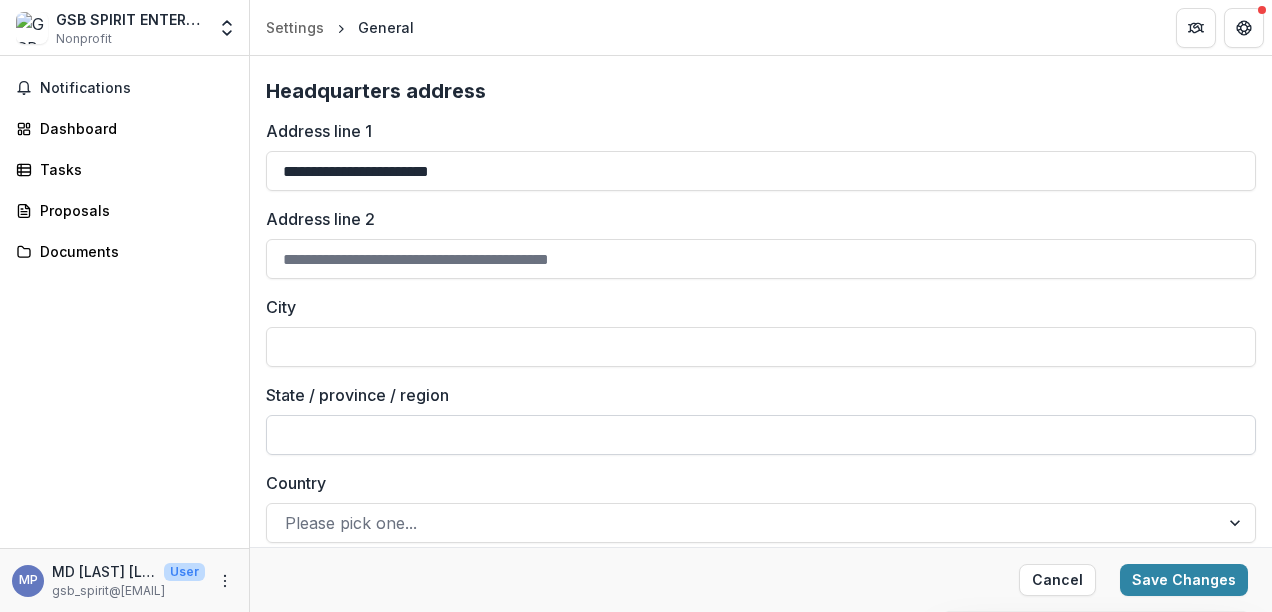 type on "**********" 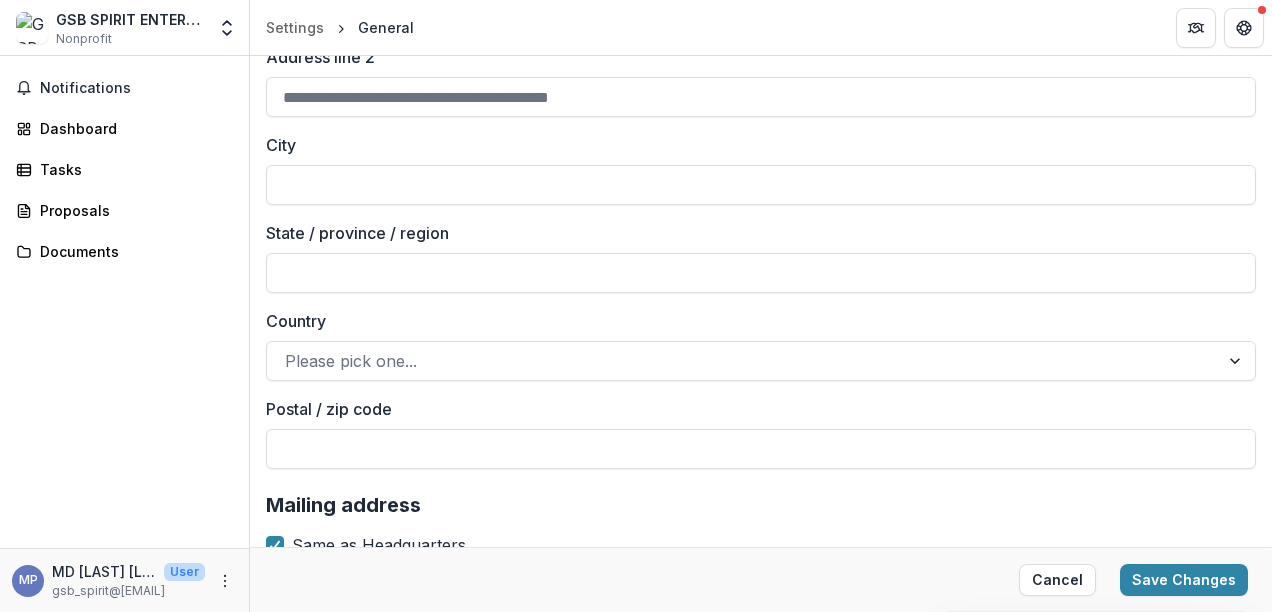 scroll, scrollTop: 1854, scrollLeft: 0, axis: vertical 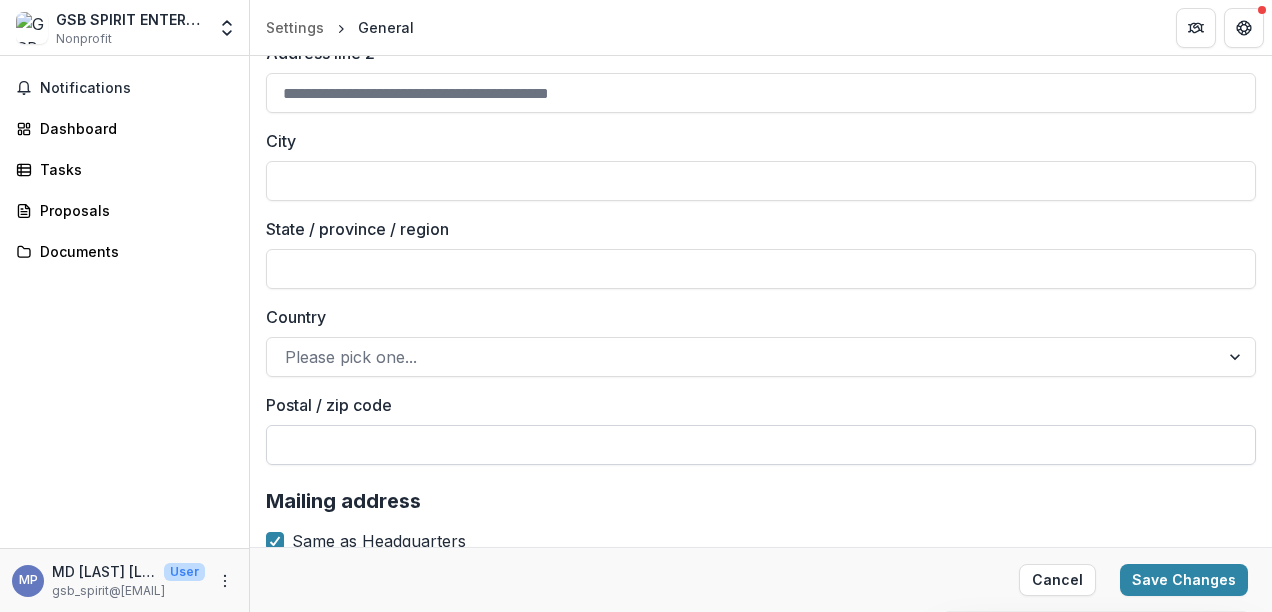 click on "Postal / zip code" at bounding box center [761, 445] 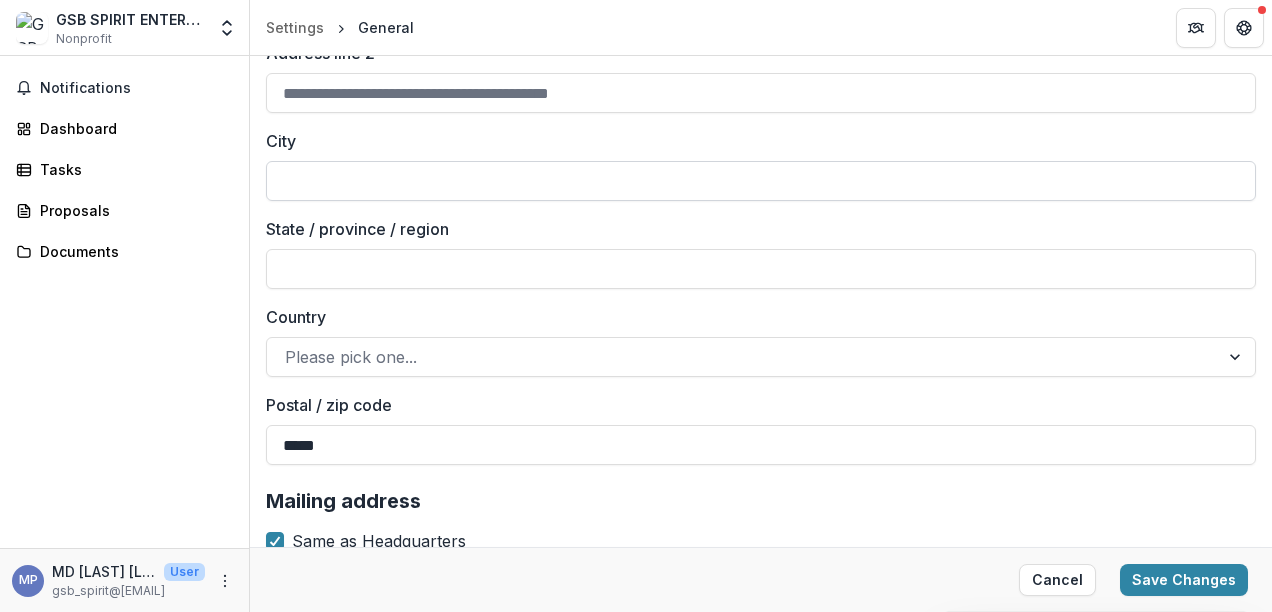 type on "*****" 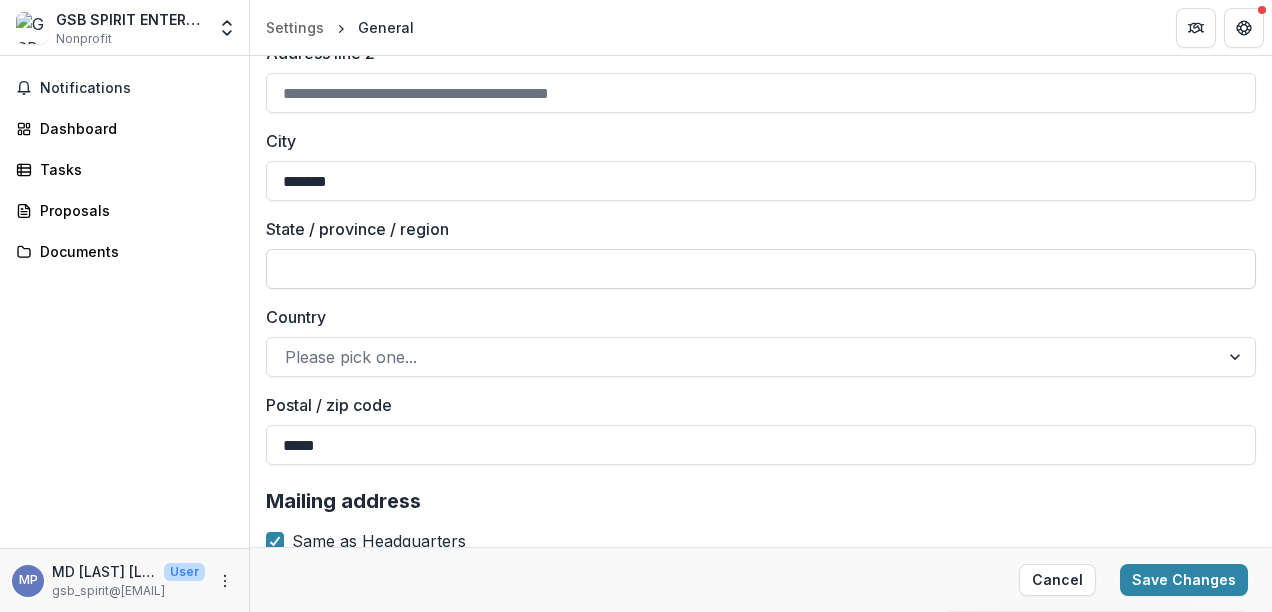 type on "*******" 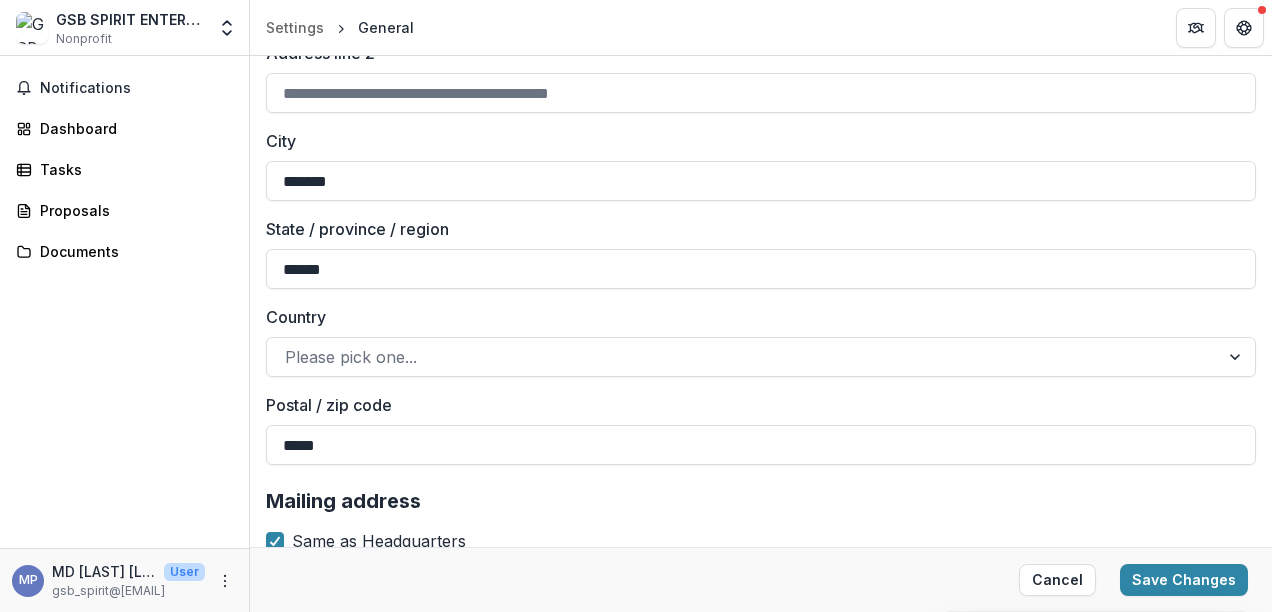 type on "******" 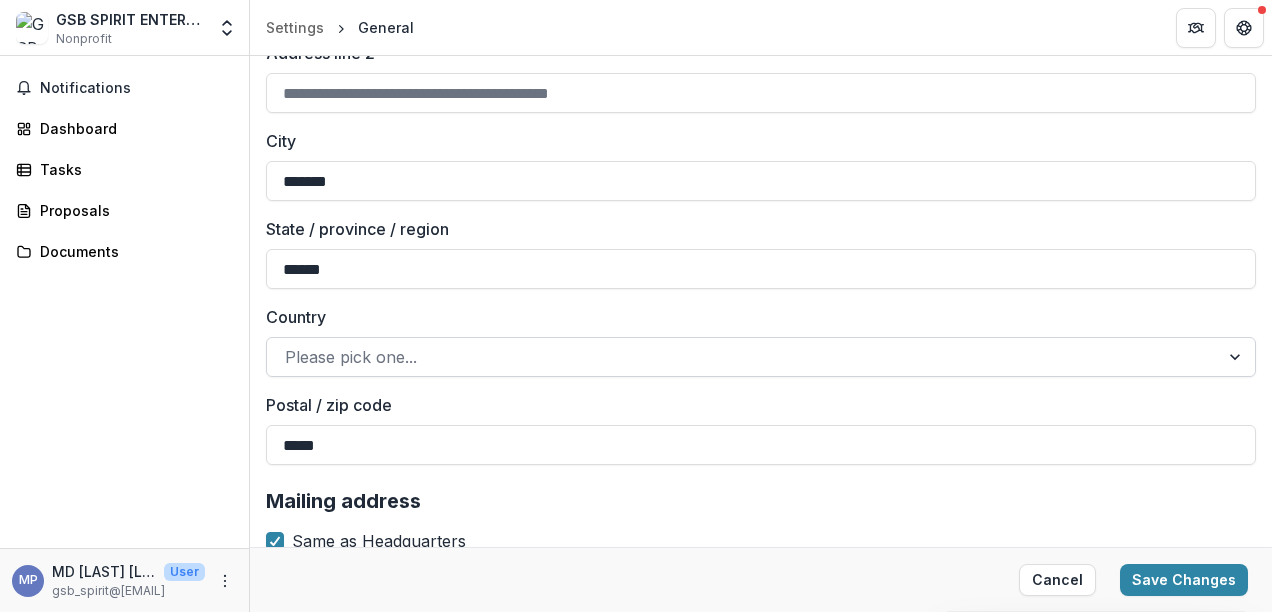 click at bounding box center (743, 357) 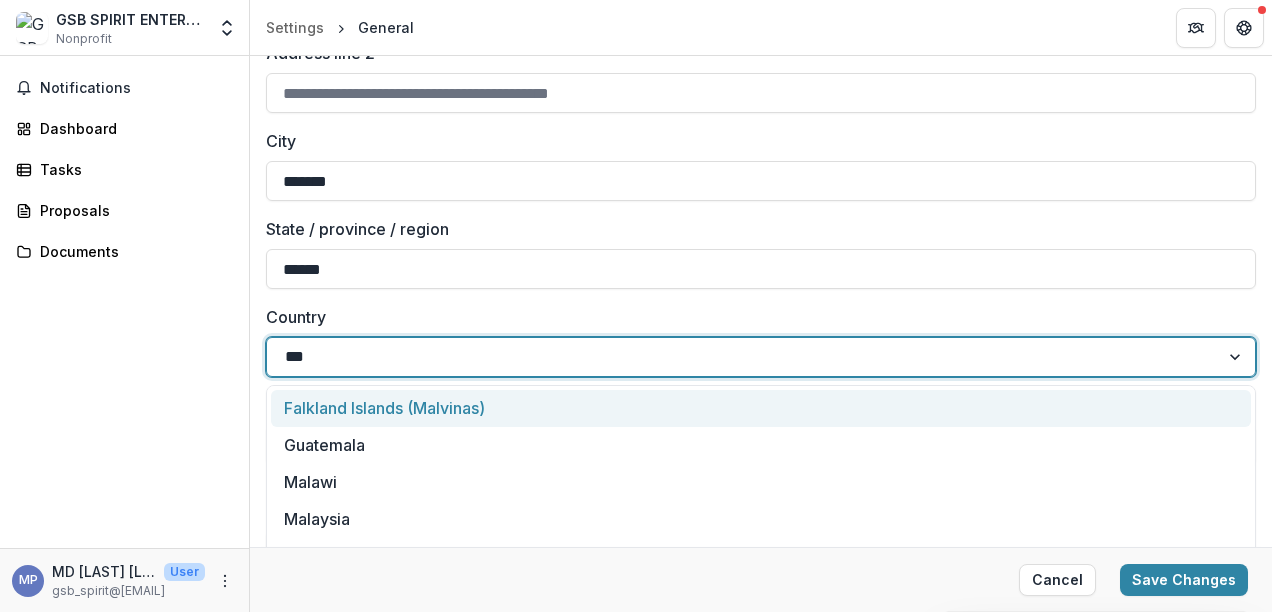 type on "****" 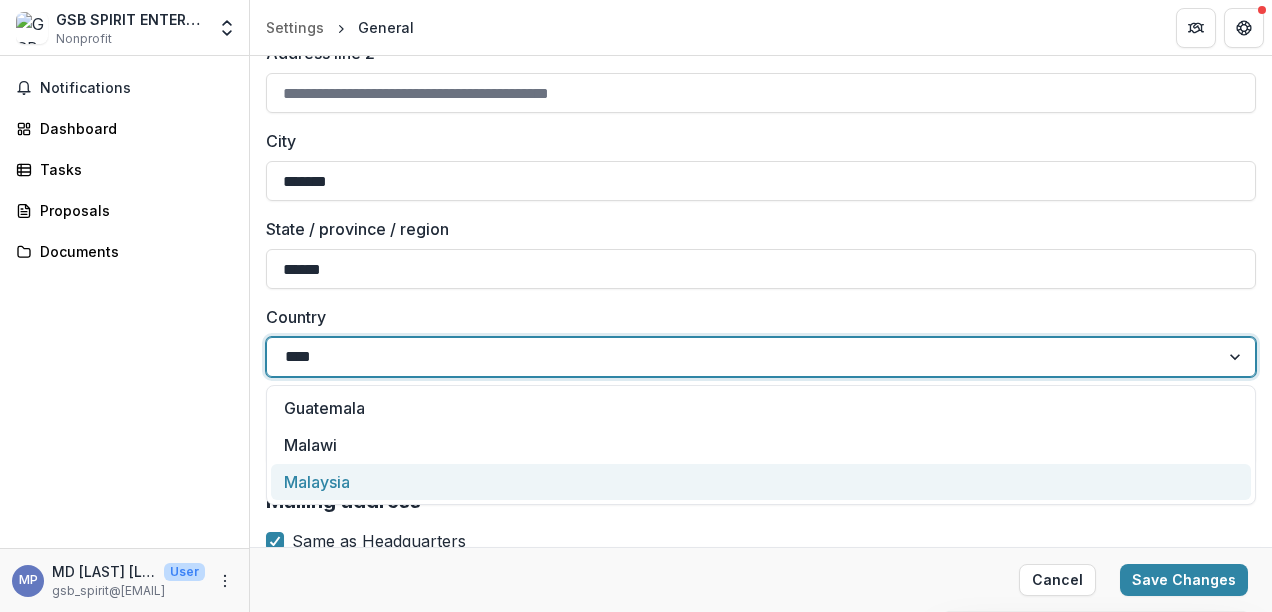 click on "Malaysia" at bounding box center (761, 482) 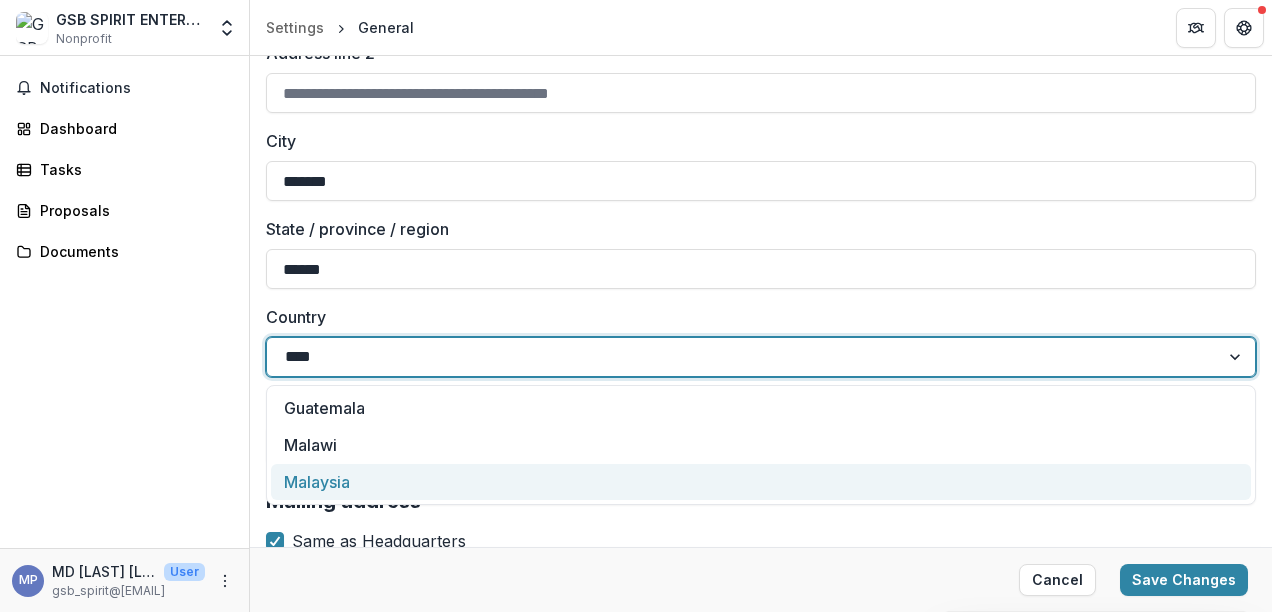 type 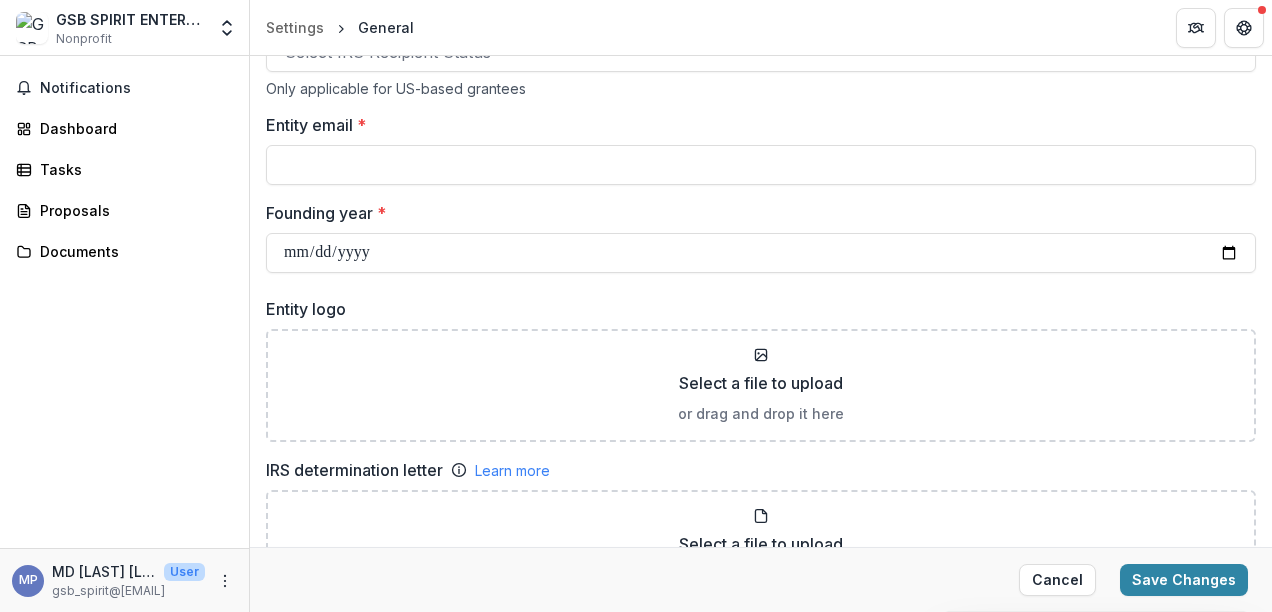 scroll, scrollTop: 1060, scrollLeft: 0, axis: vertical 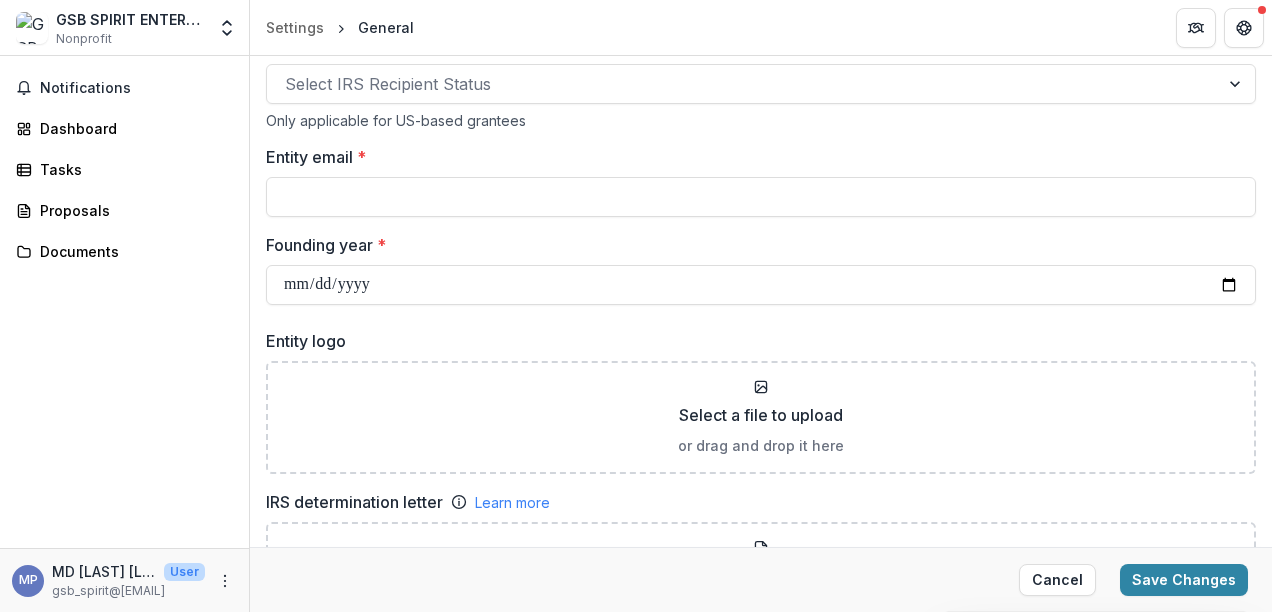 click on "Founding year *" at bounding box center [755, 245] 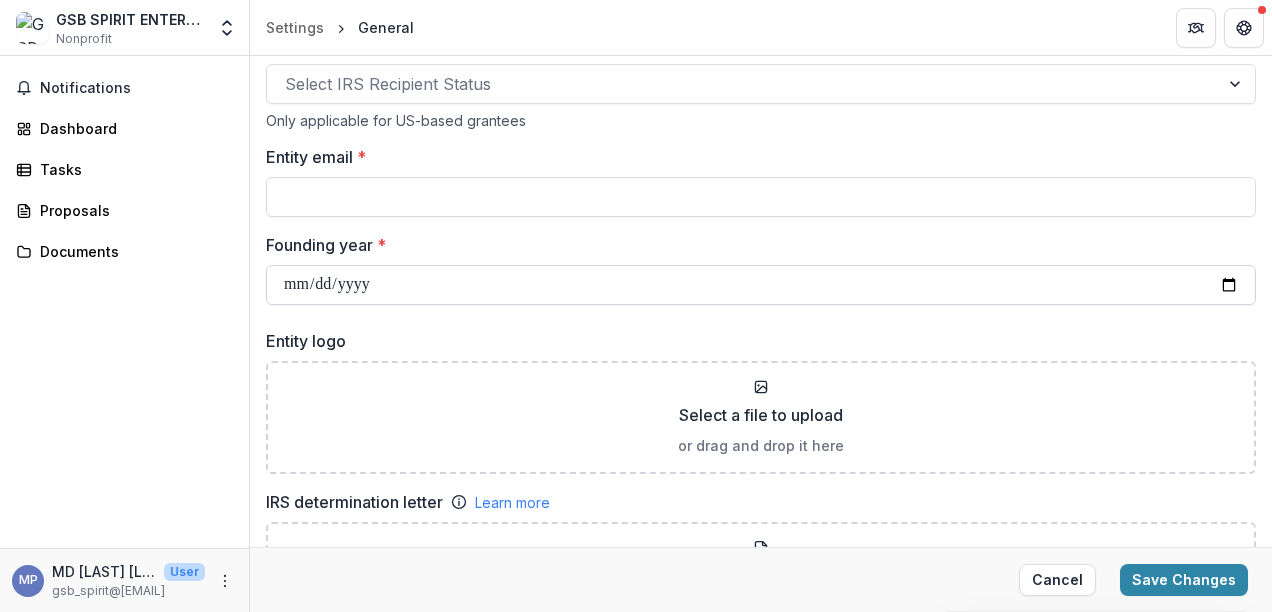 click on "Founding year *" at bounding box center (761, 285) 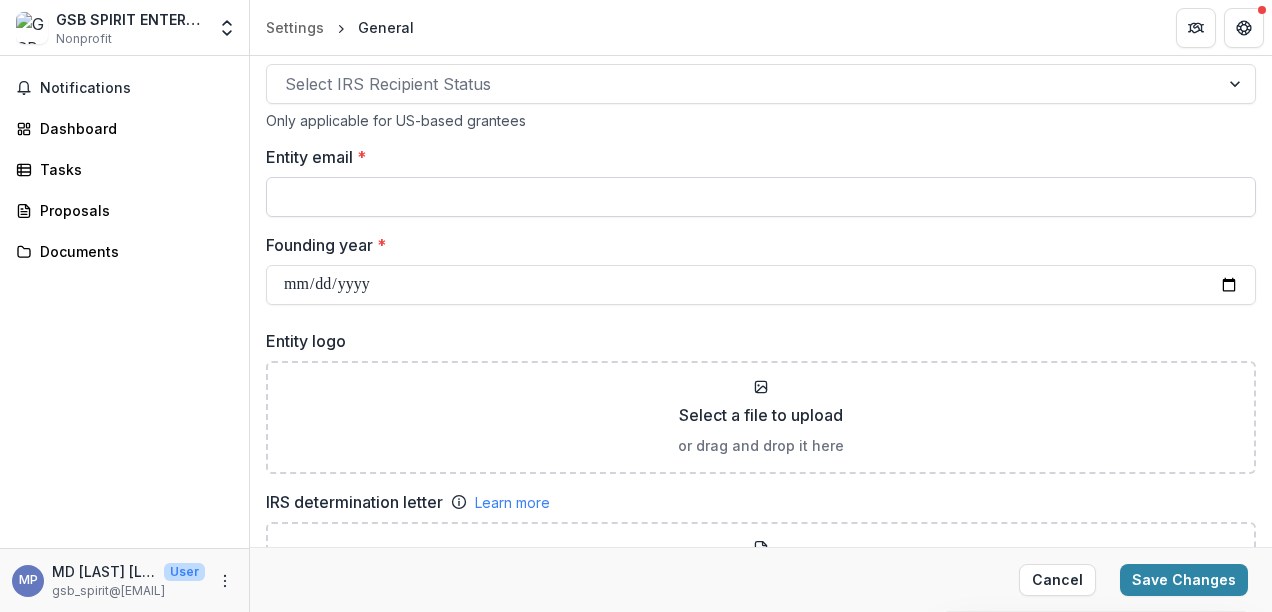 click on "Entity email *" at bounding box center [761, 197] 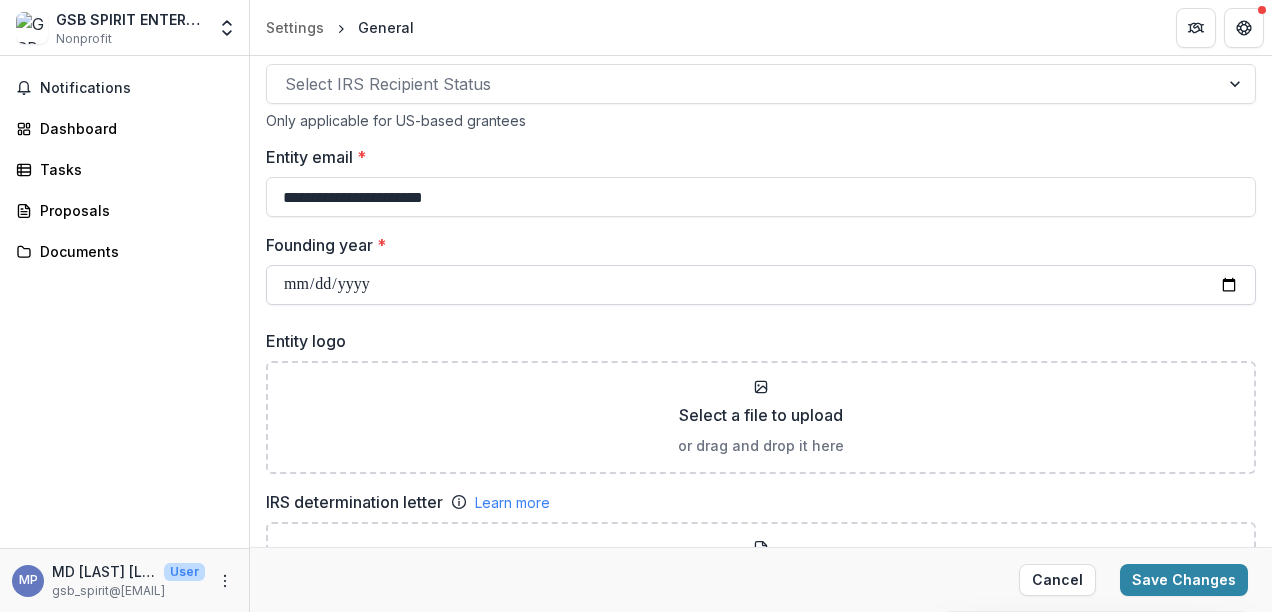 type on "**********" 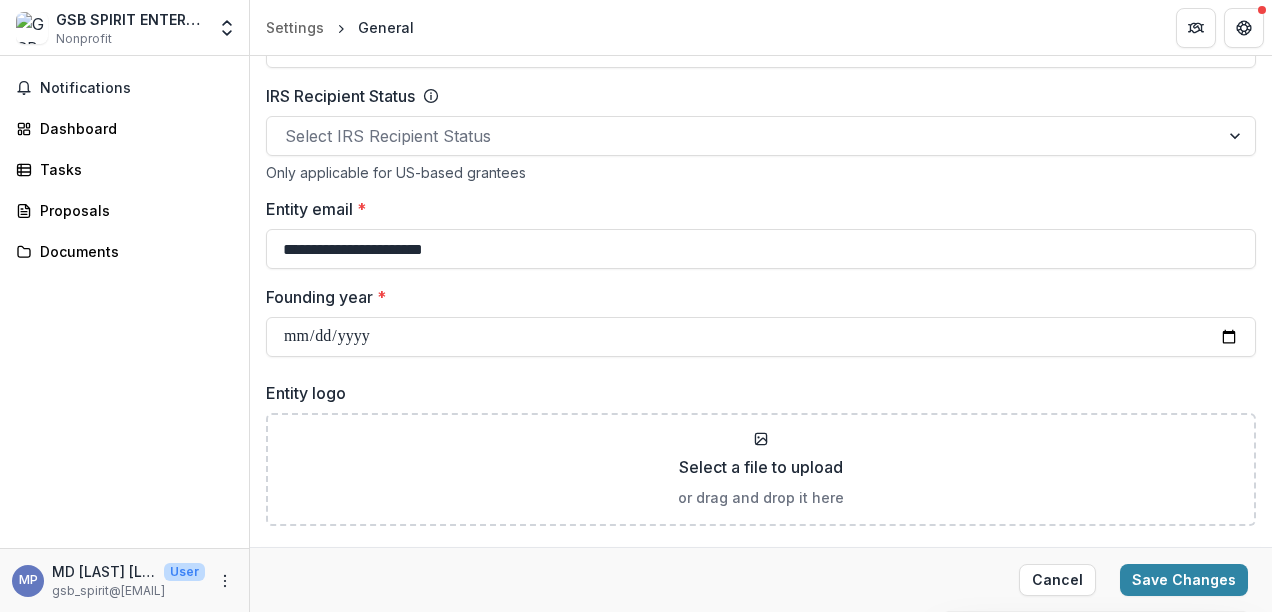 scroll, scrollTop: 1000, scrollLeft: 0, axis: vertical 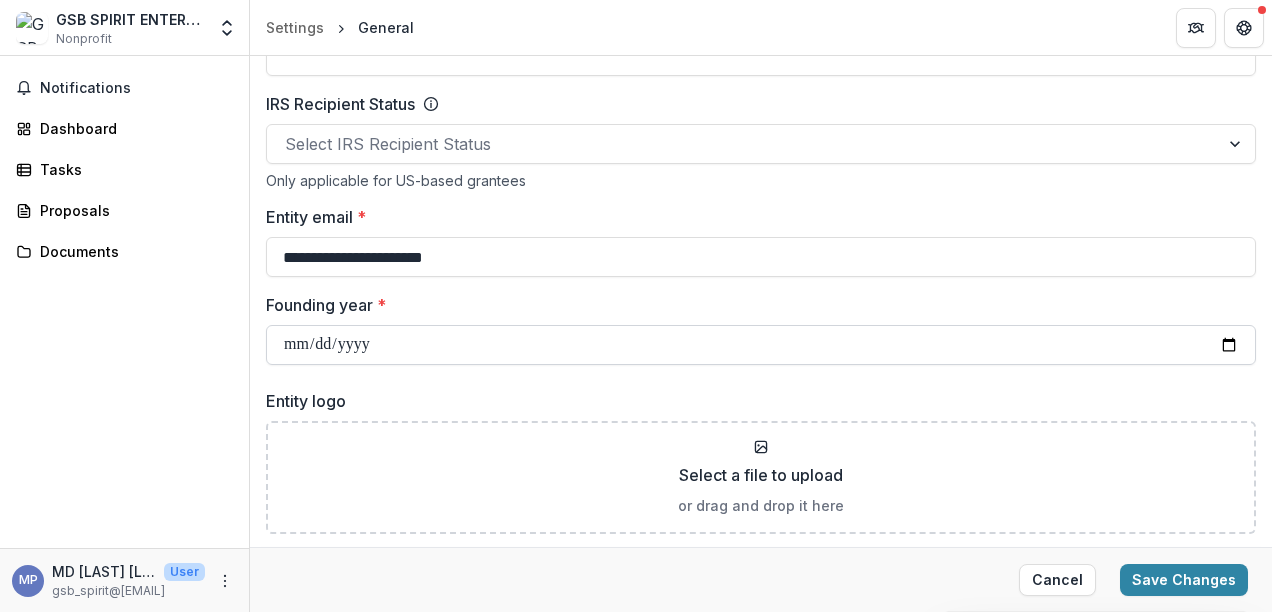 click on "Founding year *" at bounding box center [761, 345] 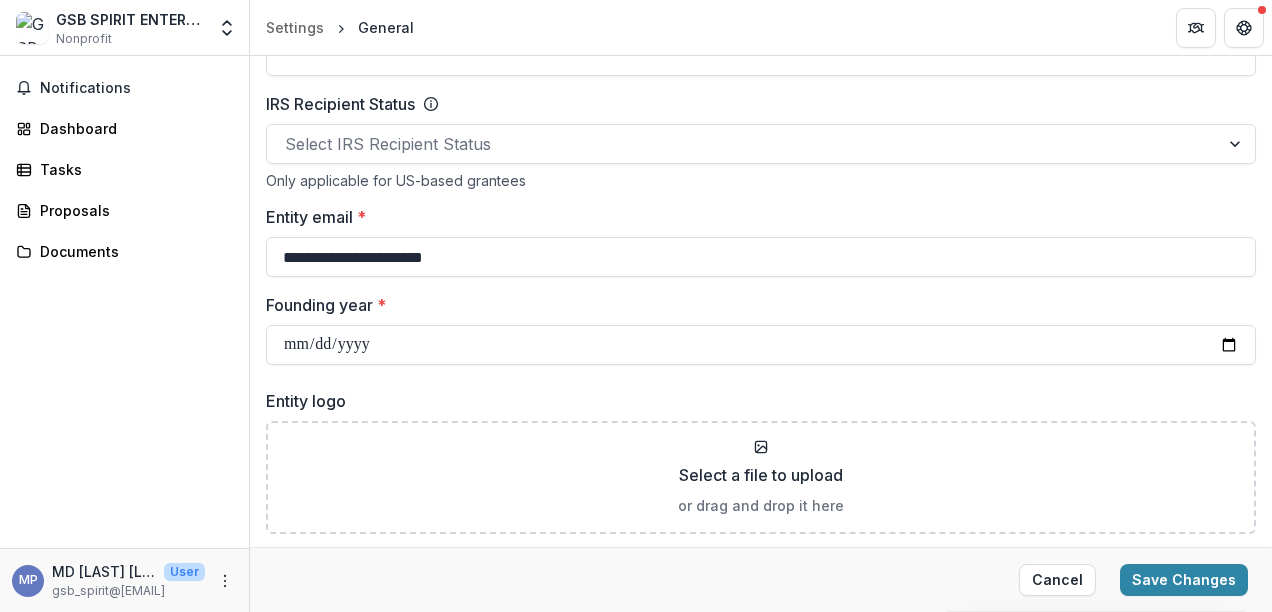 type on "**********" 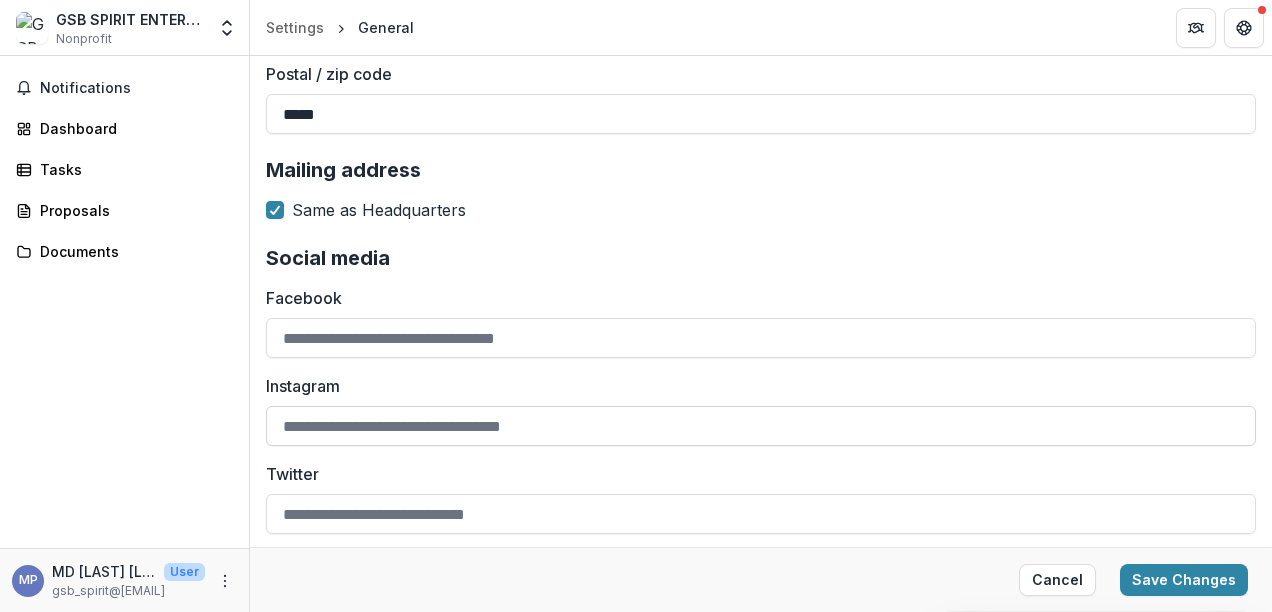 scroll, scrollTop: 2200, scrollLeft: 0, axis: vertical 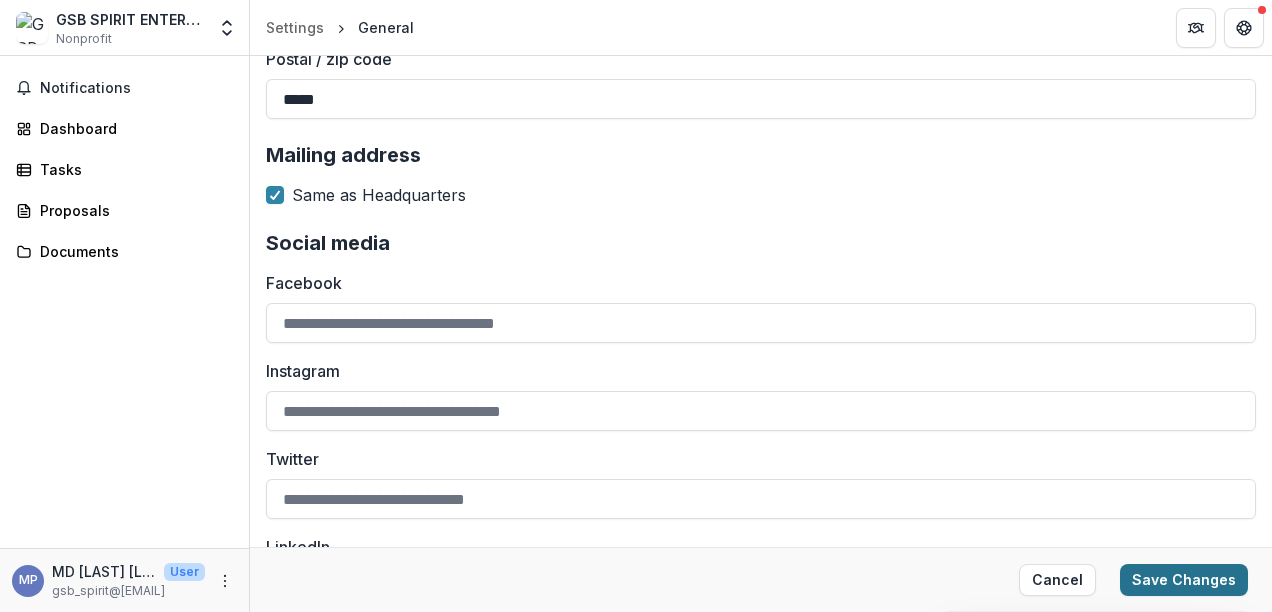 click on "Save Changes" at bounding box center (1184, 580) 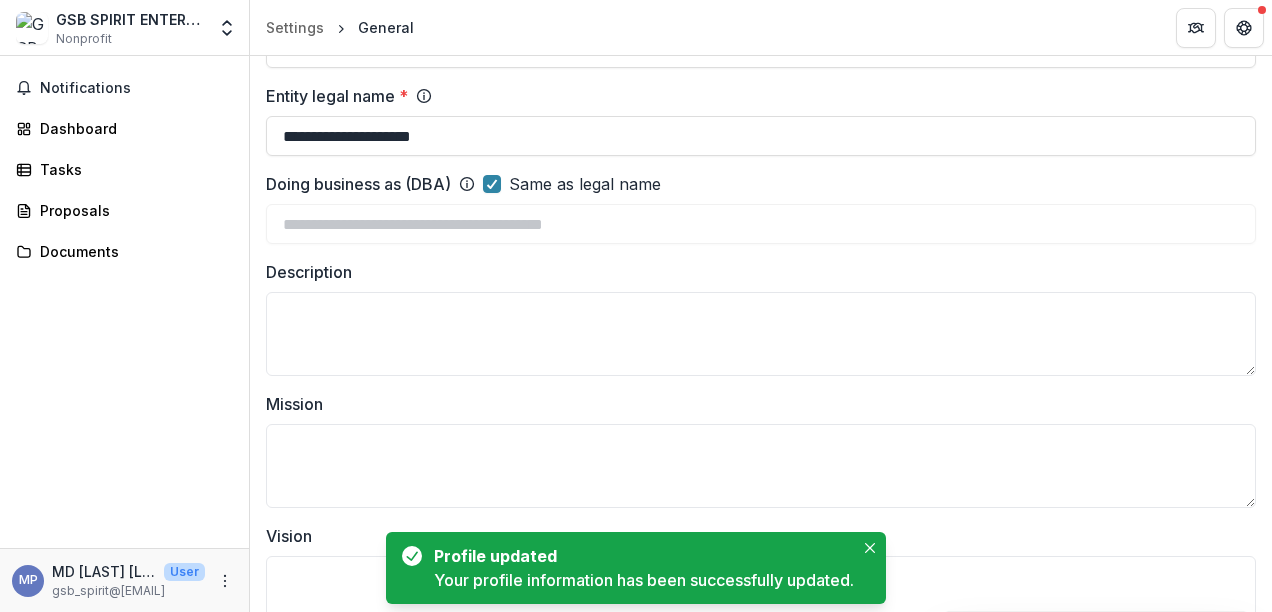 scroll, scrollTop: 0, scrollLeft: 0, axis: both 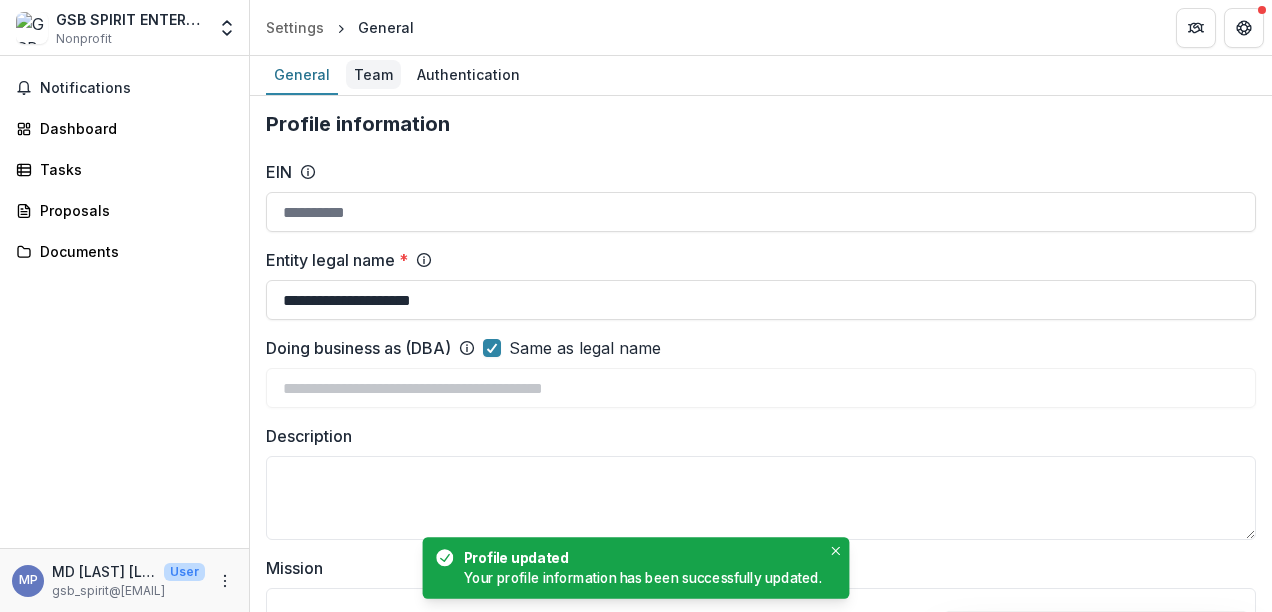 click on "Team" at bounding box center (373, 75) 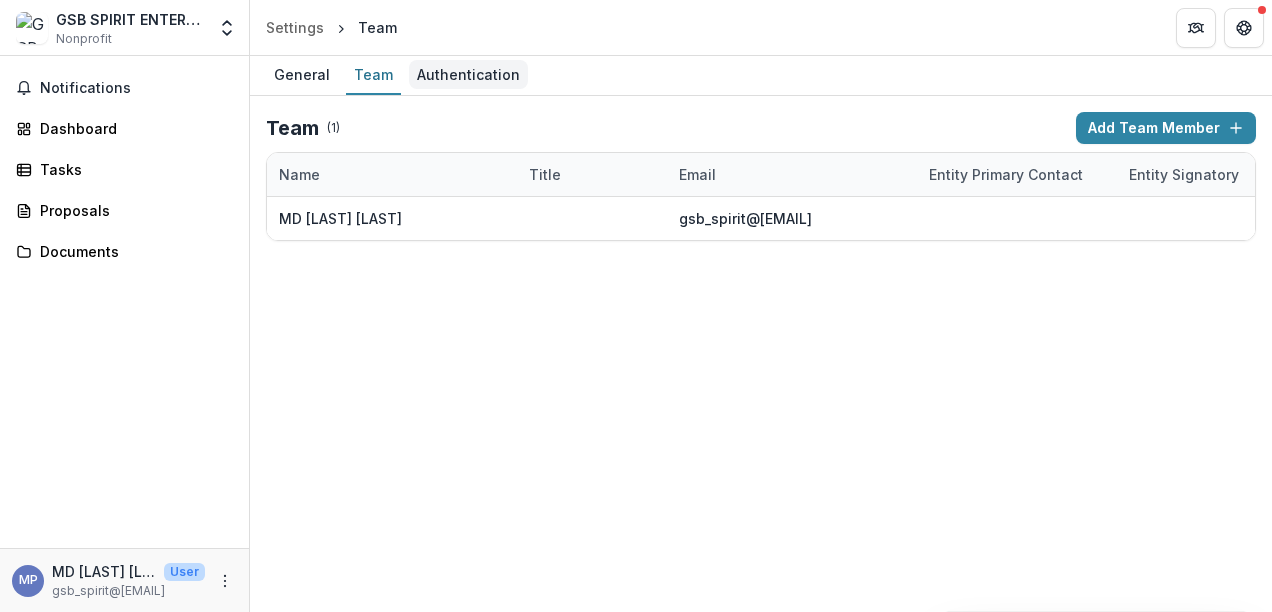 click on "Authentication" at bounding box center (468, 74) 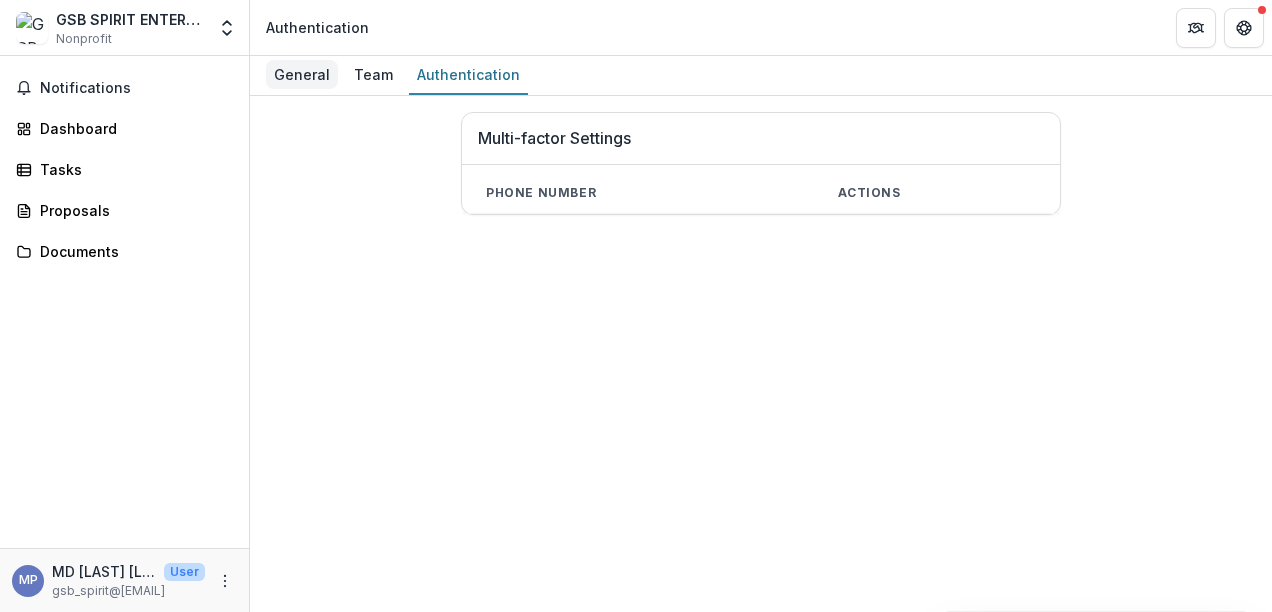 click on "General" at bounding box center [302, 74] 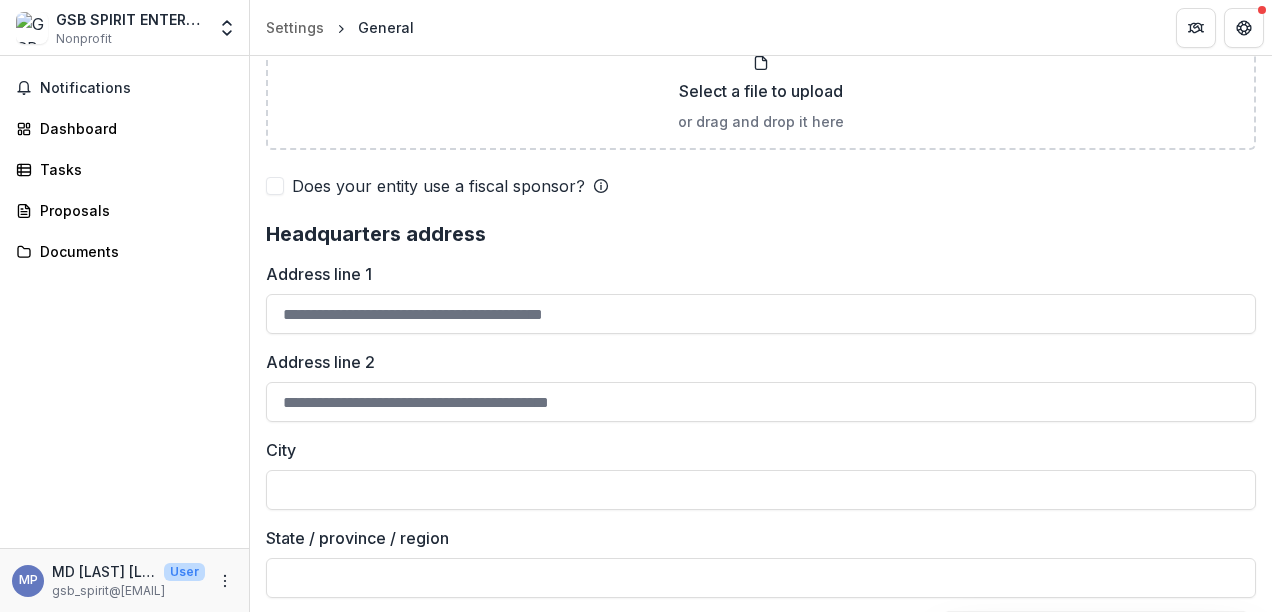 scroll, scrollTop: 1580, scrollLeft: 0, axis: vertical 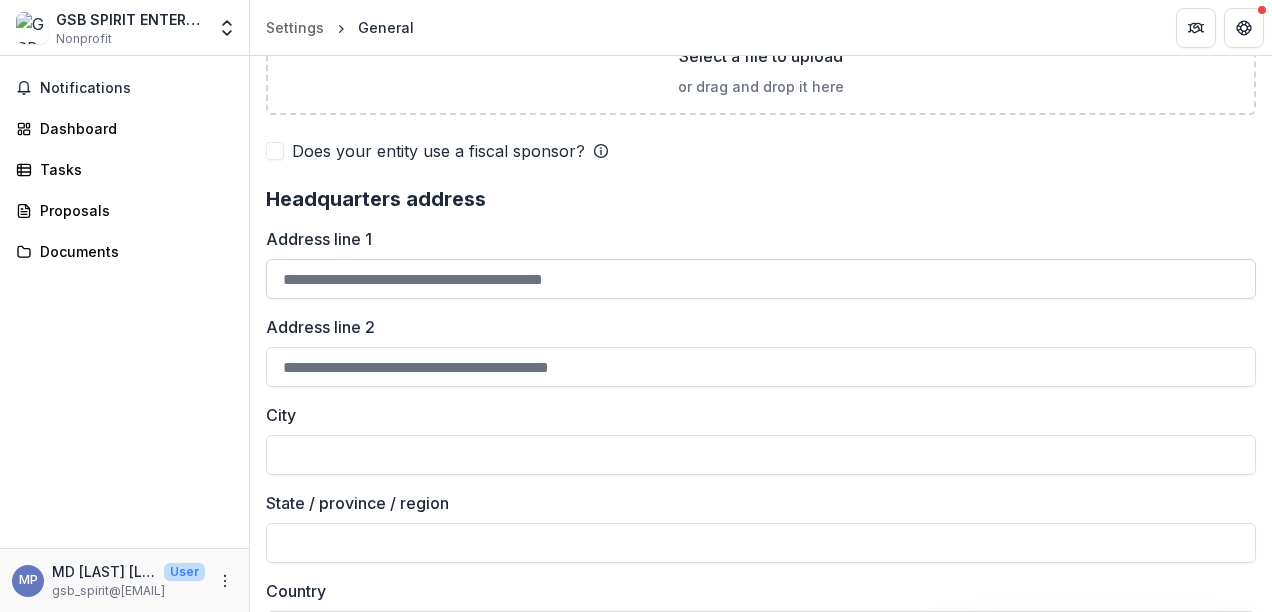 click on "Address line 1" at bounding box center [761, 279] 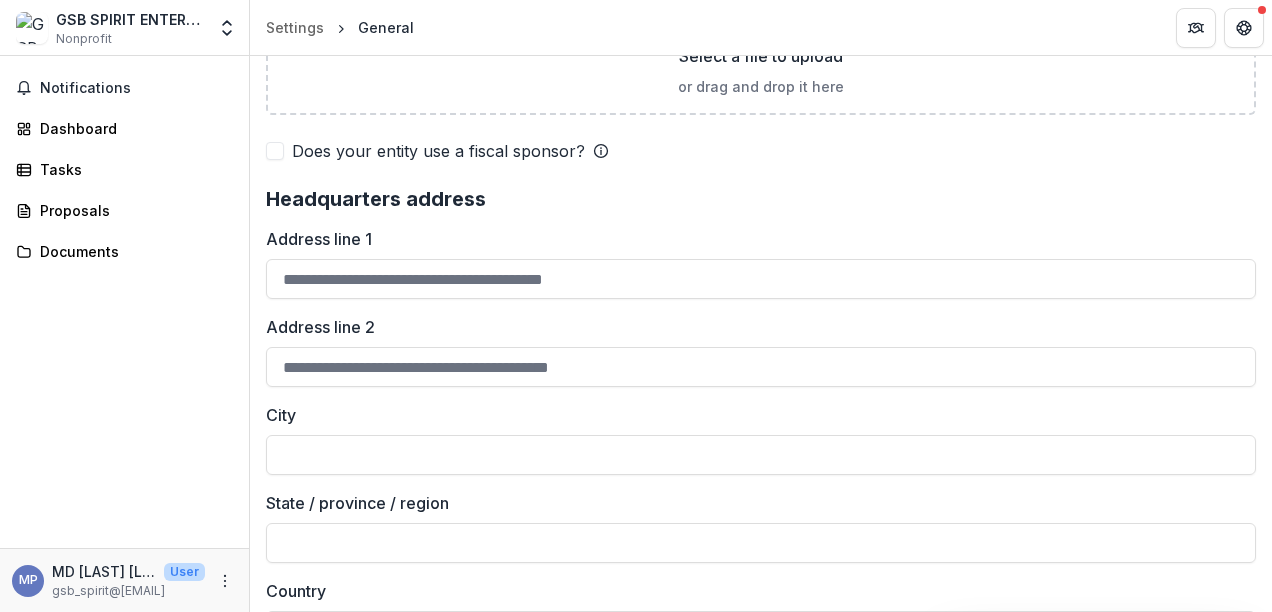 type on "**********" 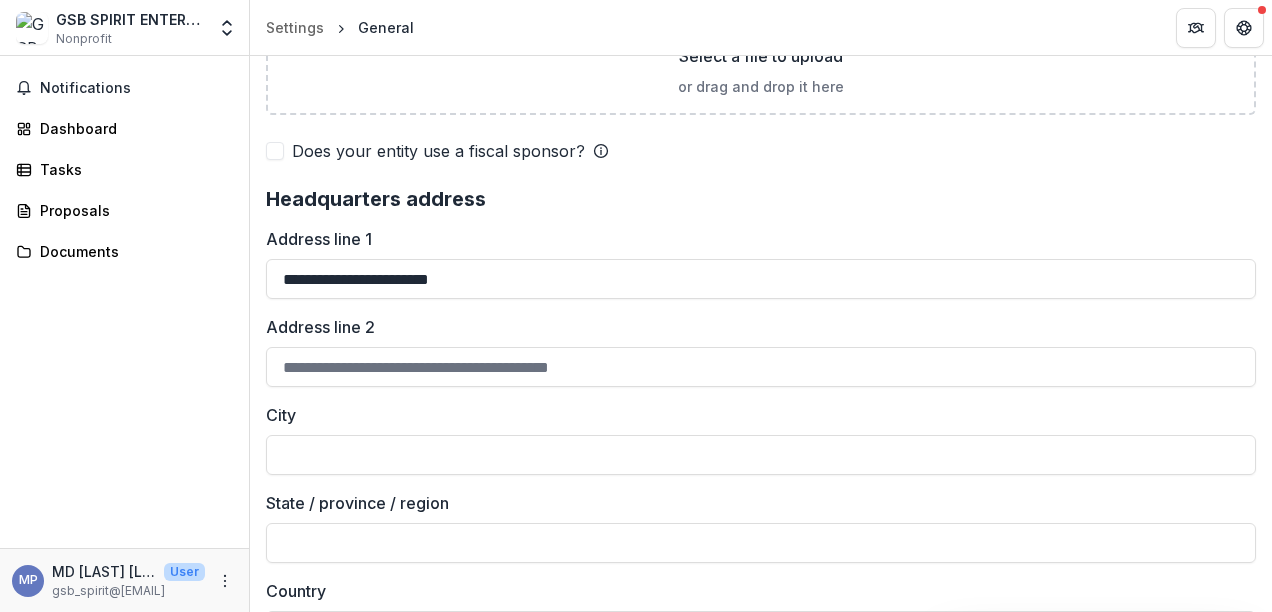 type on "*******" 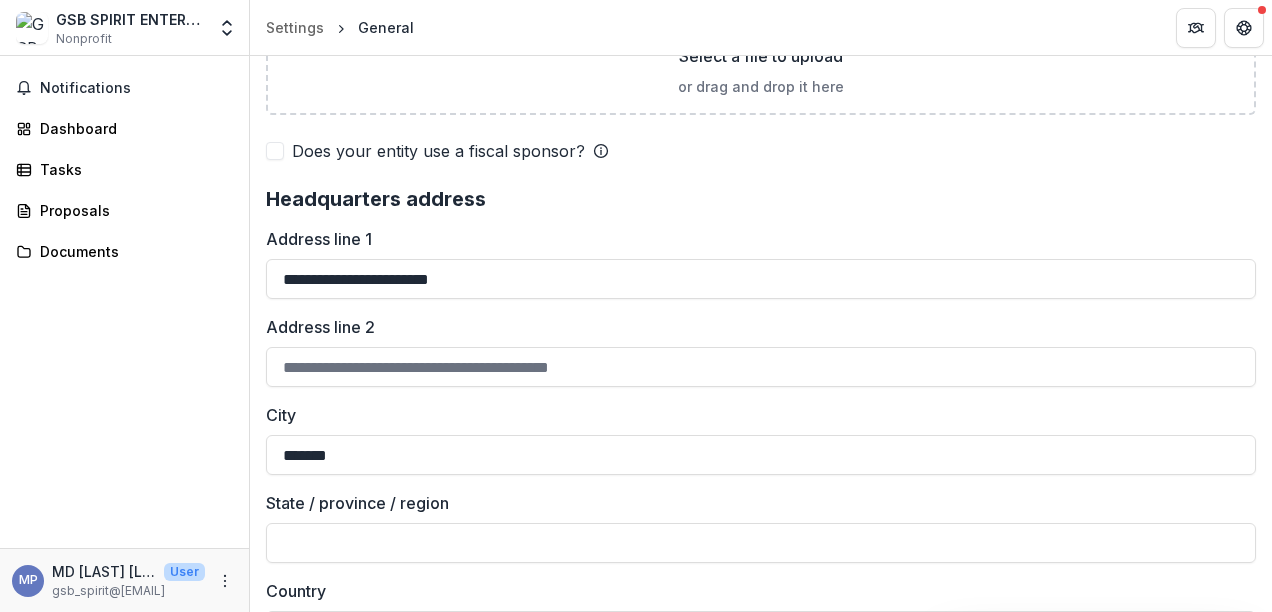 type on "******" 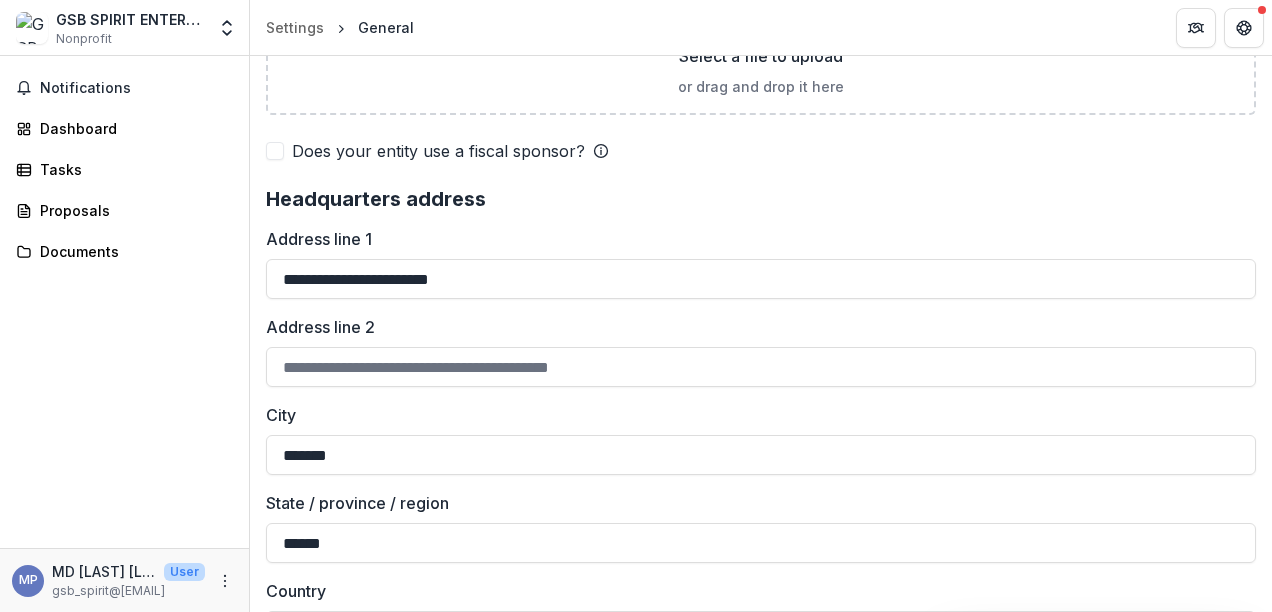 type on "*****" 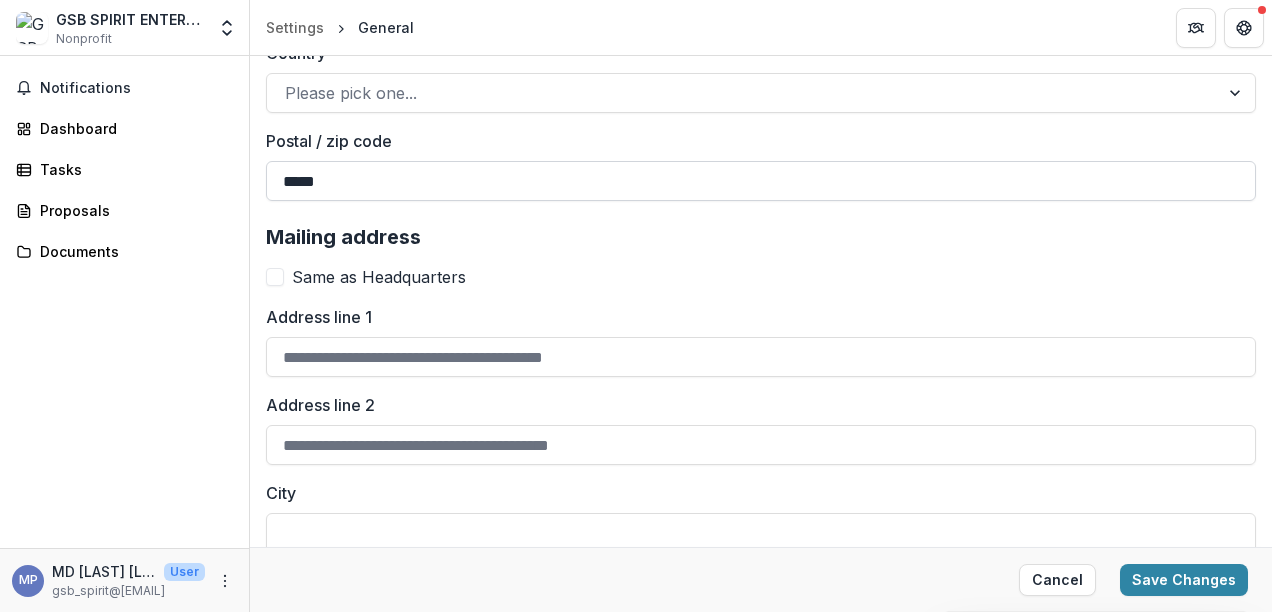 scroll, scrollTop: 1980, scrollLeft: 0, axis: vertical 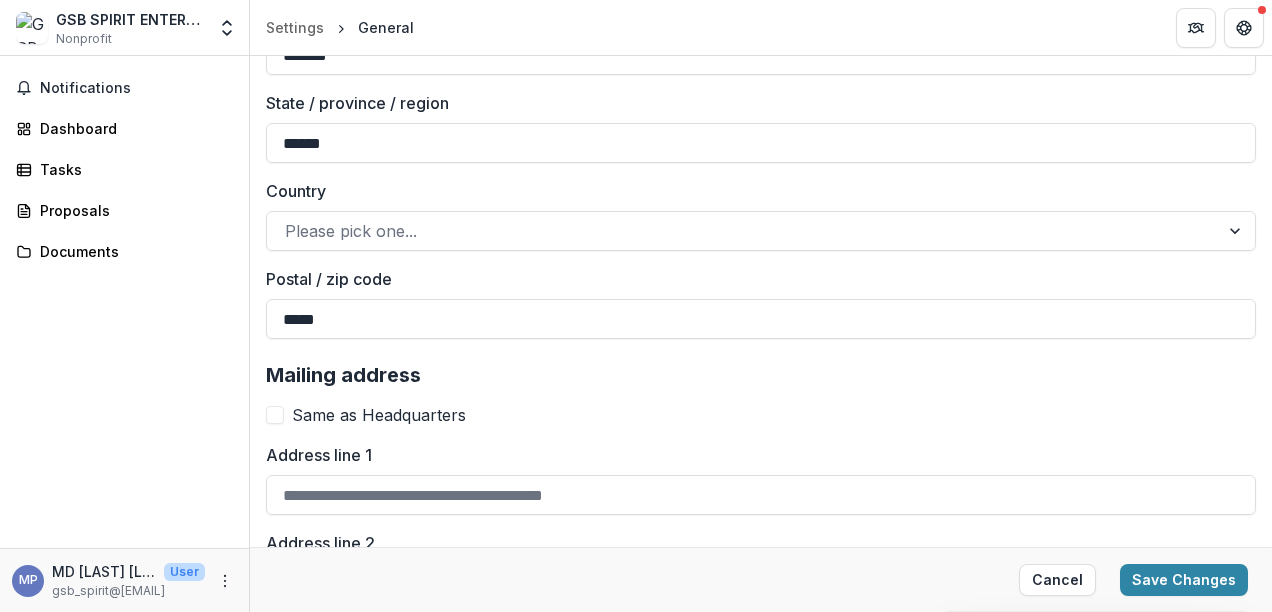 click at bounding box center (275, 415) 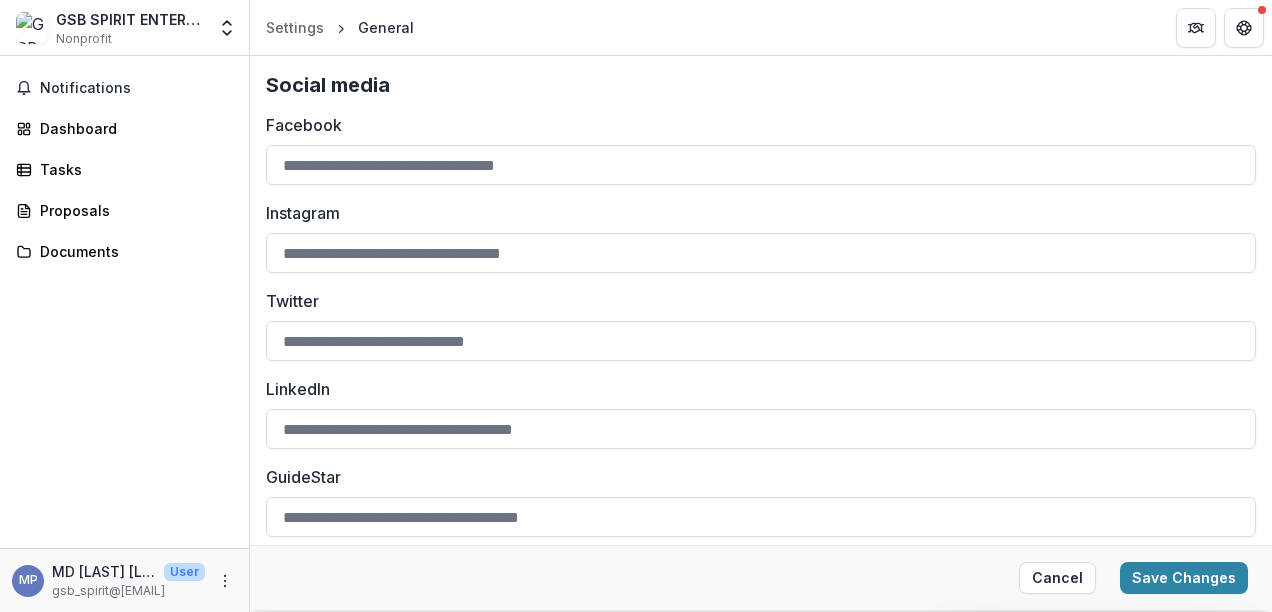 scroll, scrollTop: 2360, scrollLeft: 0, axis: vertical 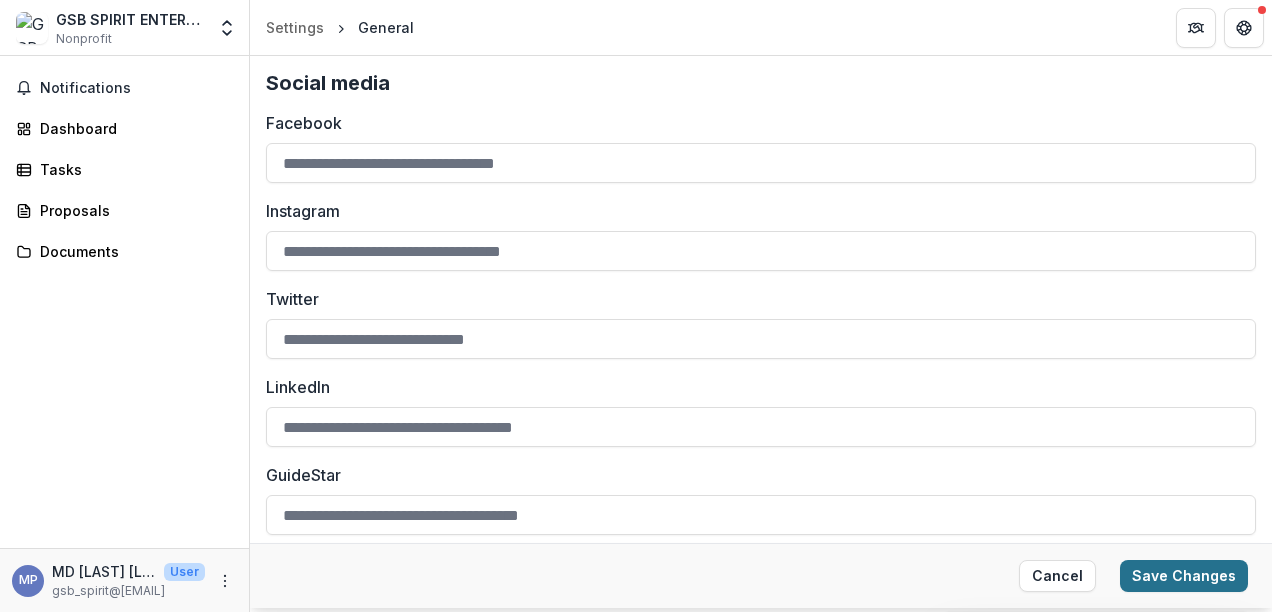 click on "Save Changes" at bounding box center (1184, 576) 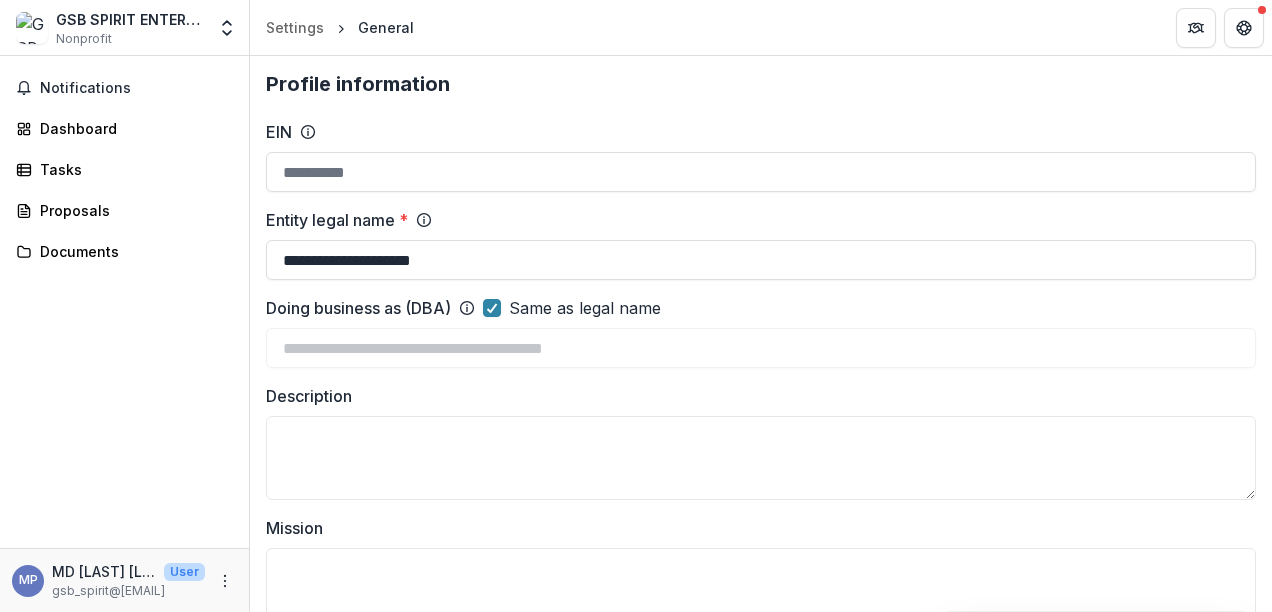 scroll, scrollTop: 0, scrollLeft: 0, axis: both 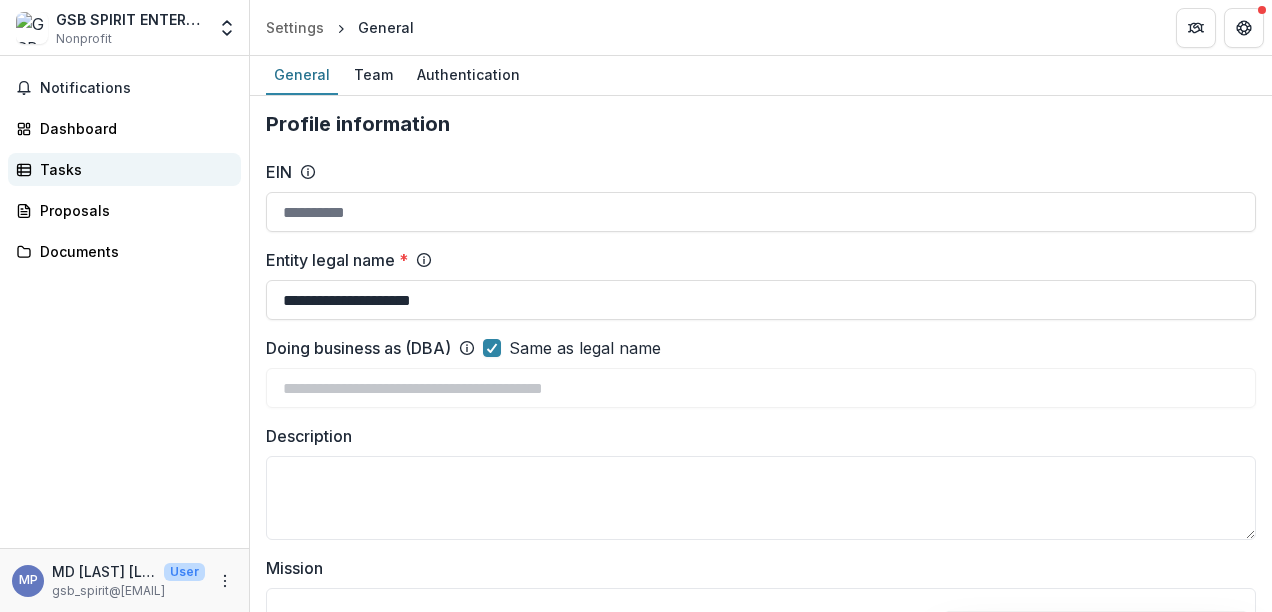 click on "Tasks" at bounding box center [124, 169] 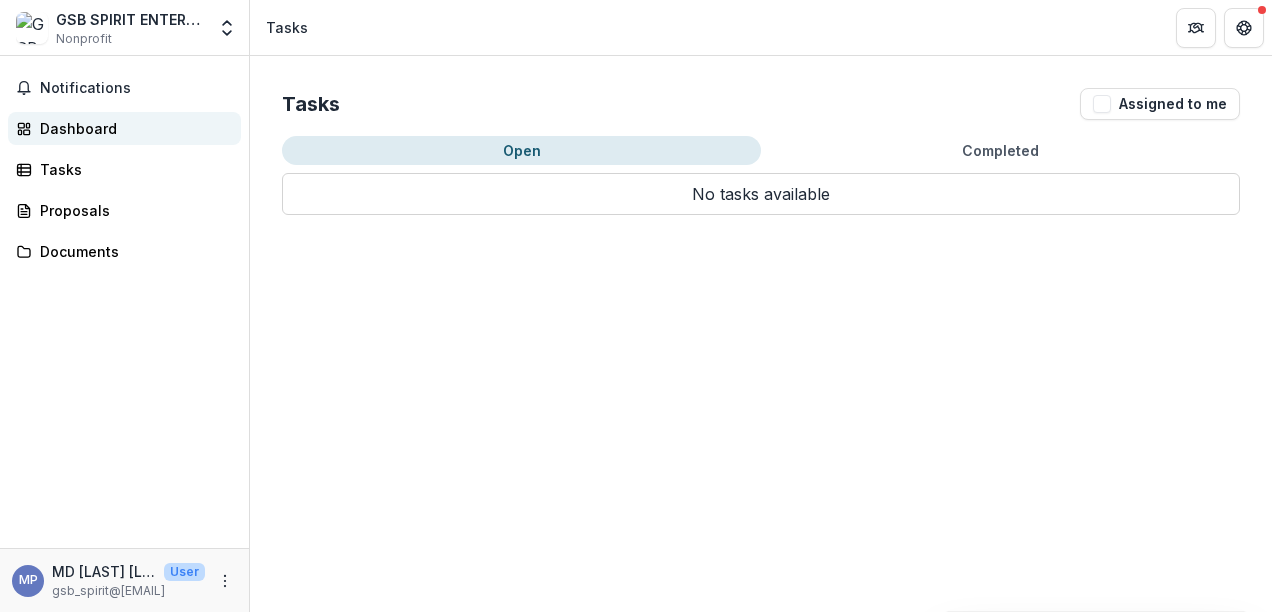 click on "Dashboard" at bounding box center (132, 128) 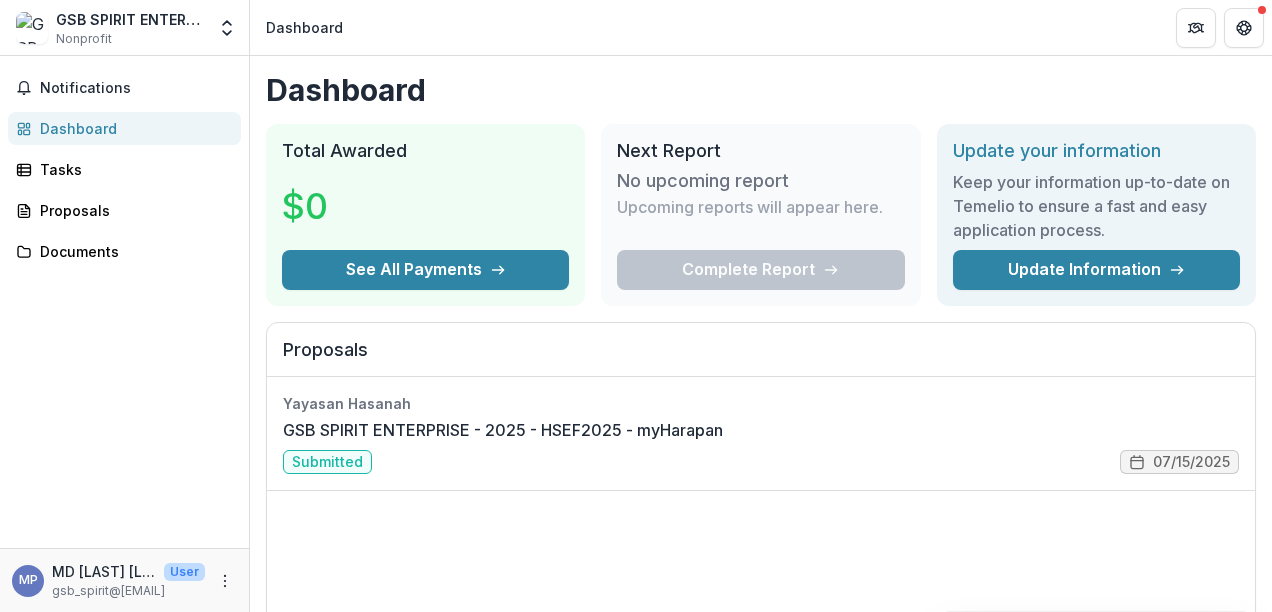 click on "Notifications Dashboard Tasks Proposals Documents" at bounding box center (124, 302) 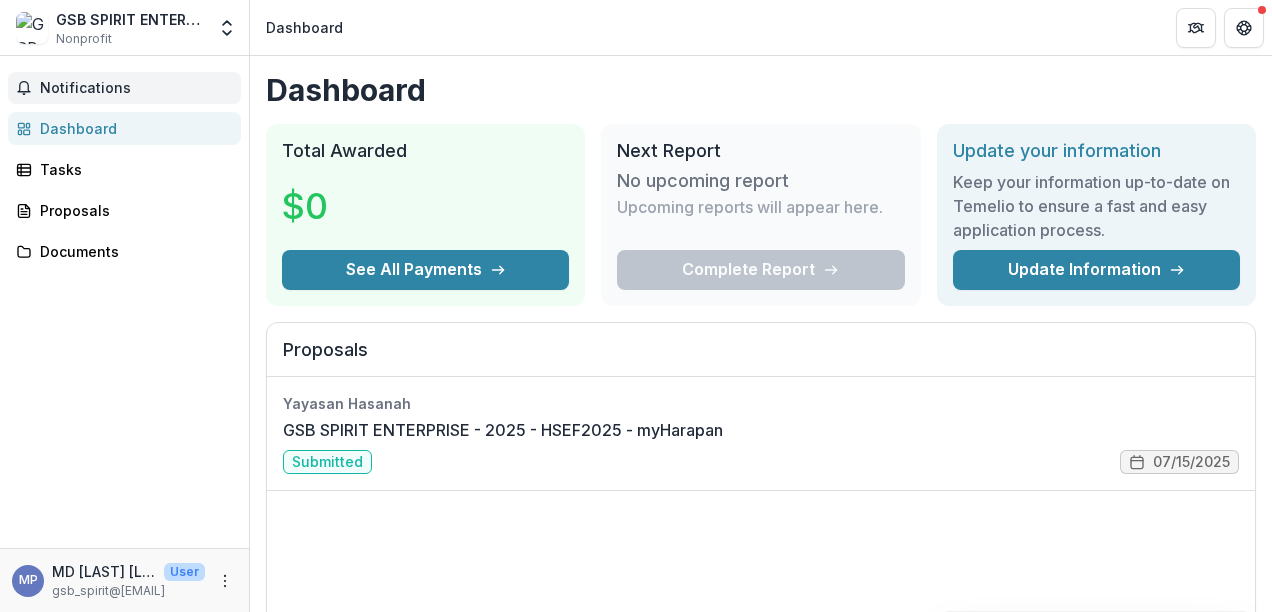 click on "Notifications" at bounding box center (136, 88) 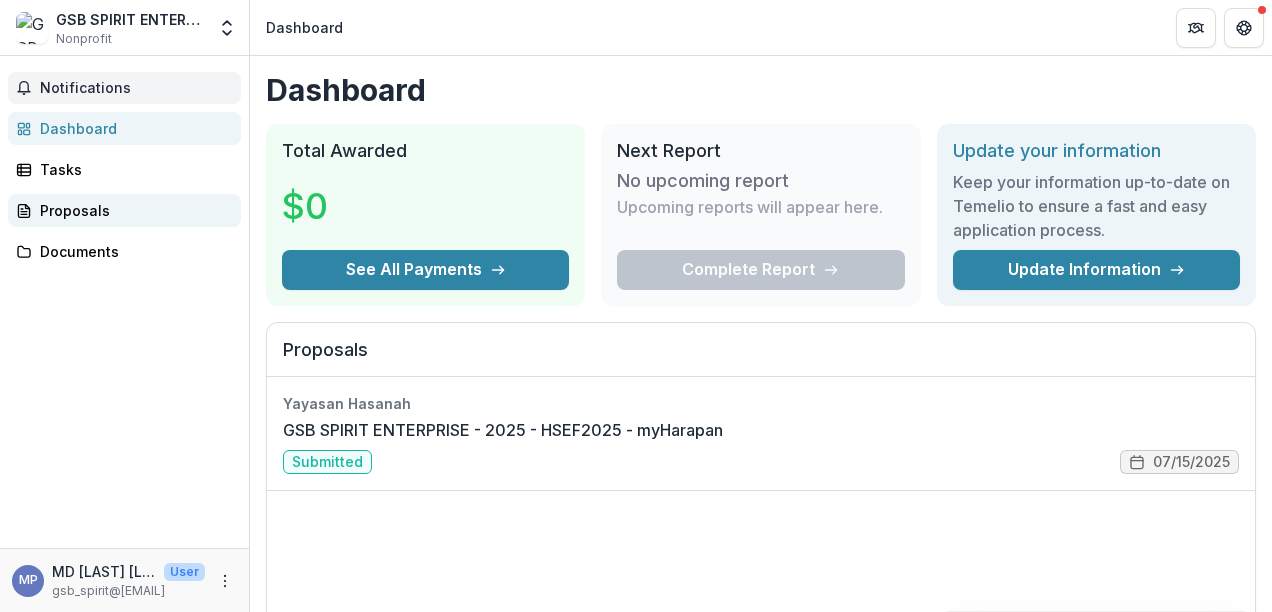click on "Proposals" at bounding box center (132, 210) 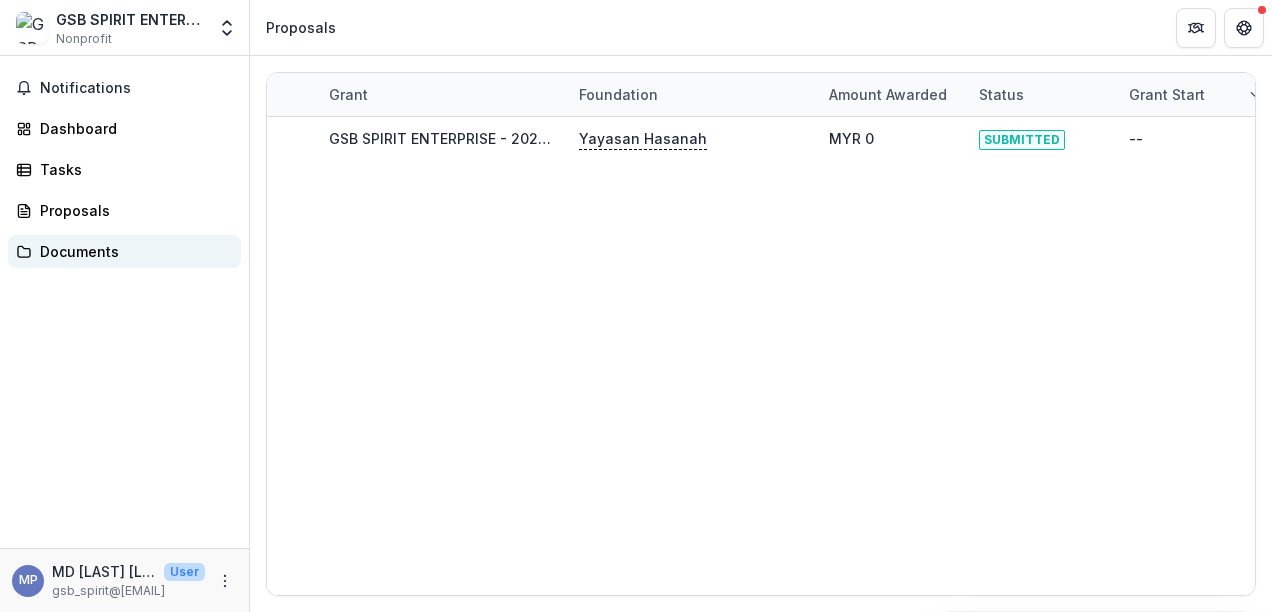 click on "Documents" at bounding box center (132, 251) 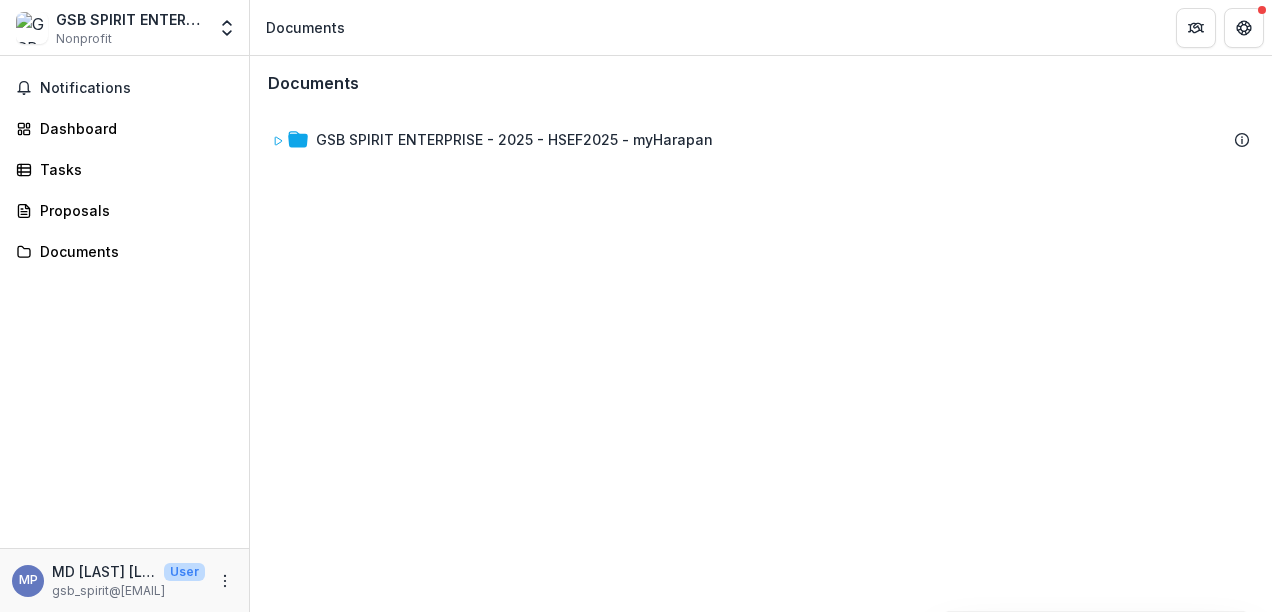 click on "GSB SPIRIT ENTERPRISE" at bounding box center [130, 19] 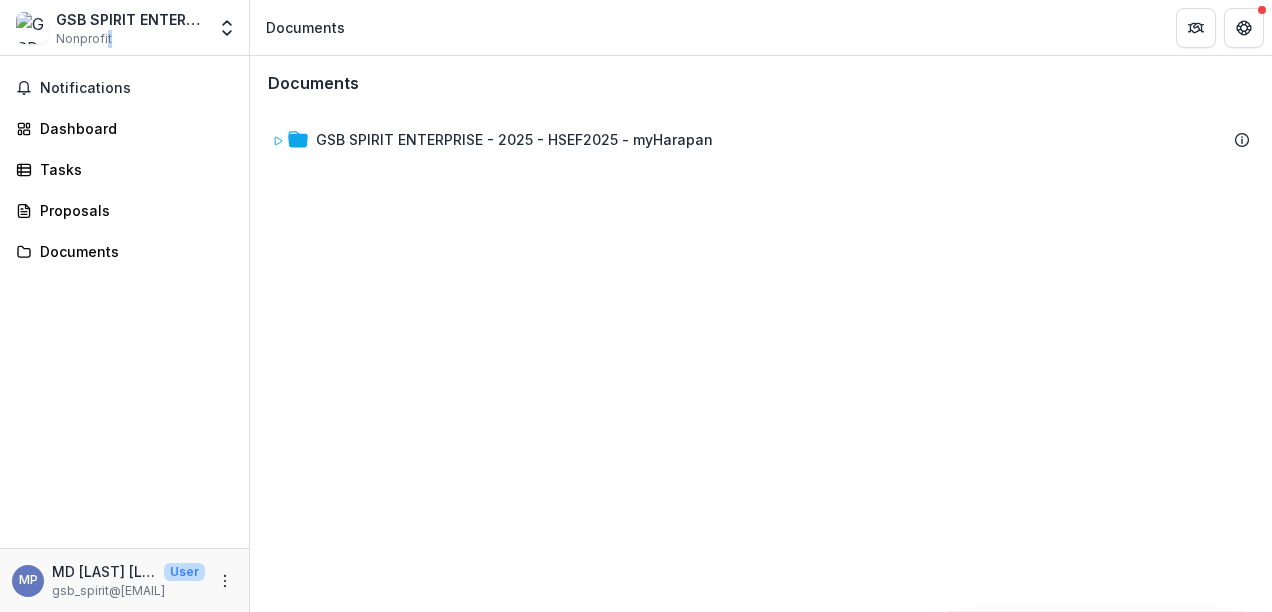 click on "Nonprofit" at bounding box center (84, 39) 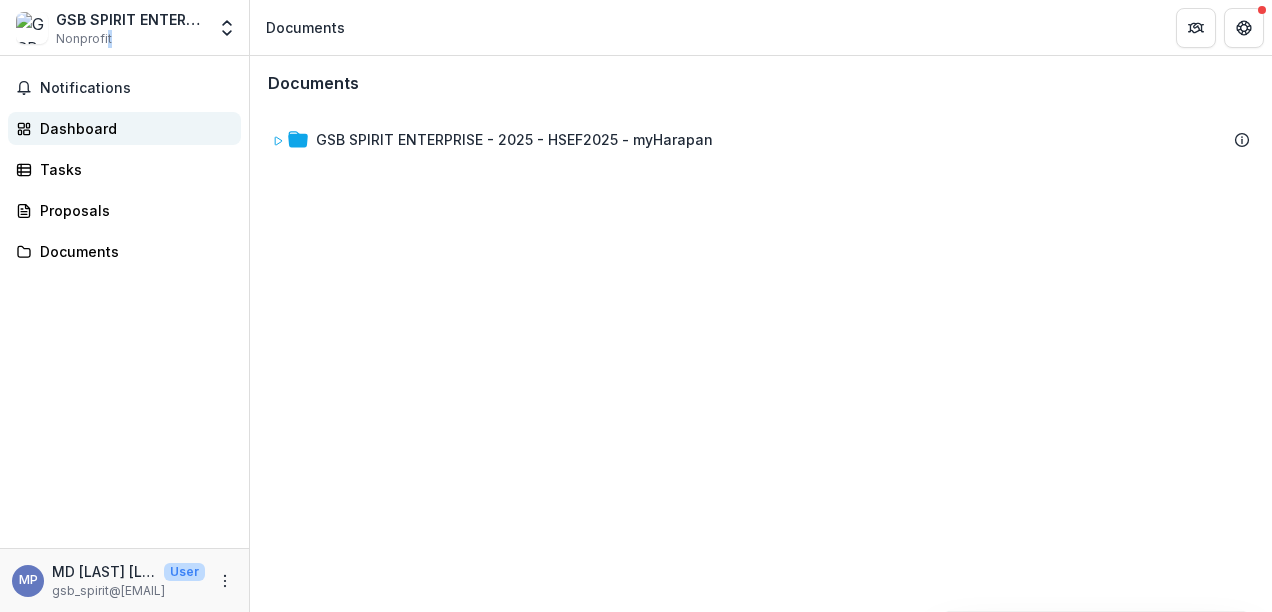 drag, startPoint x: 105, startPoint y: 36, endPoint x: 63, endPoint y: 127, distance: 100.22475 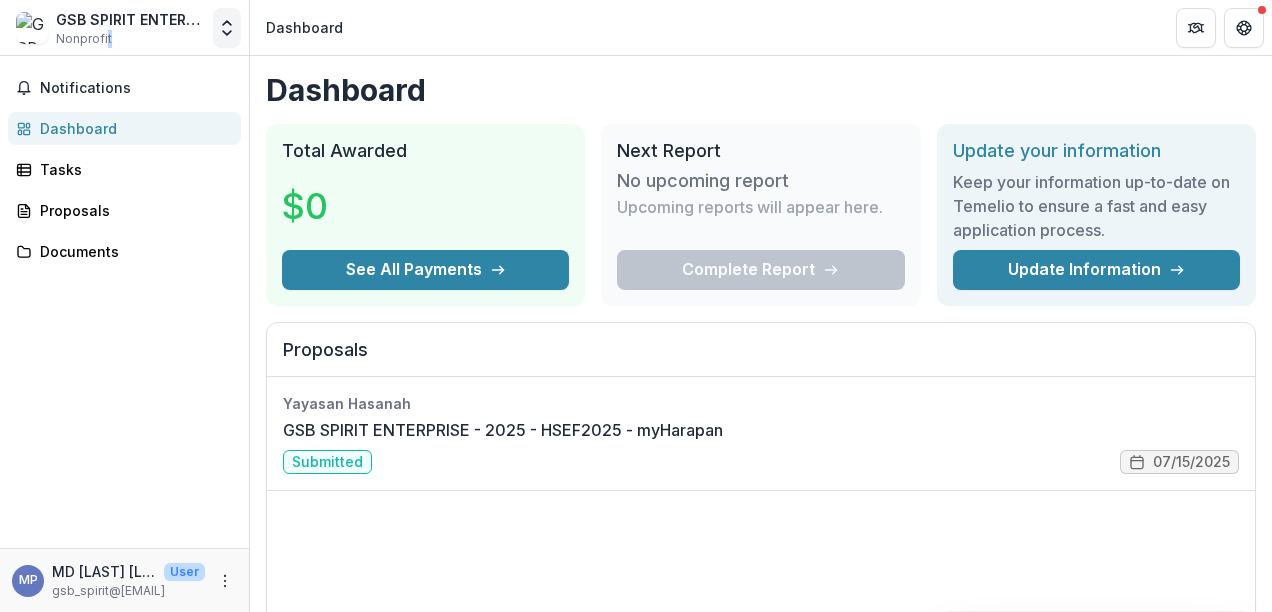 click 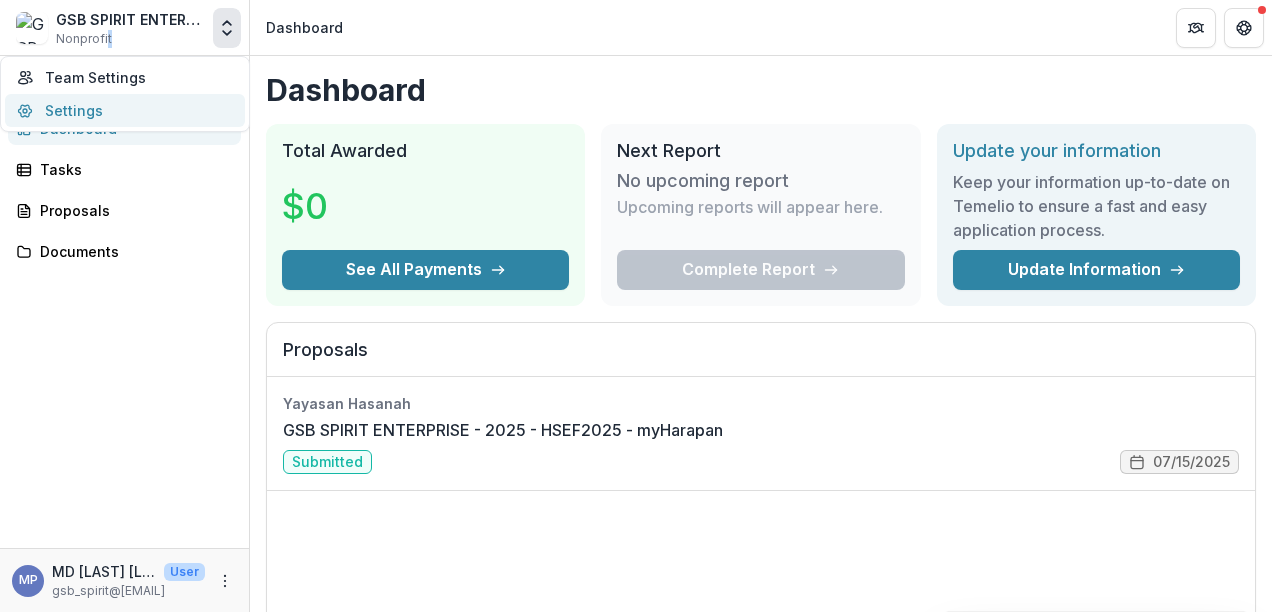 click on "Settings" at bounding box center [125, 110] 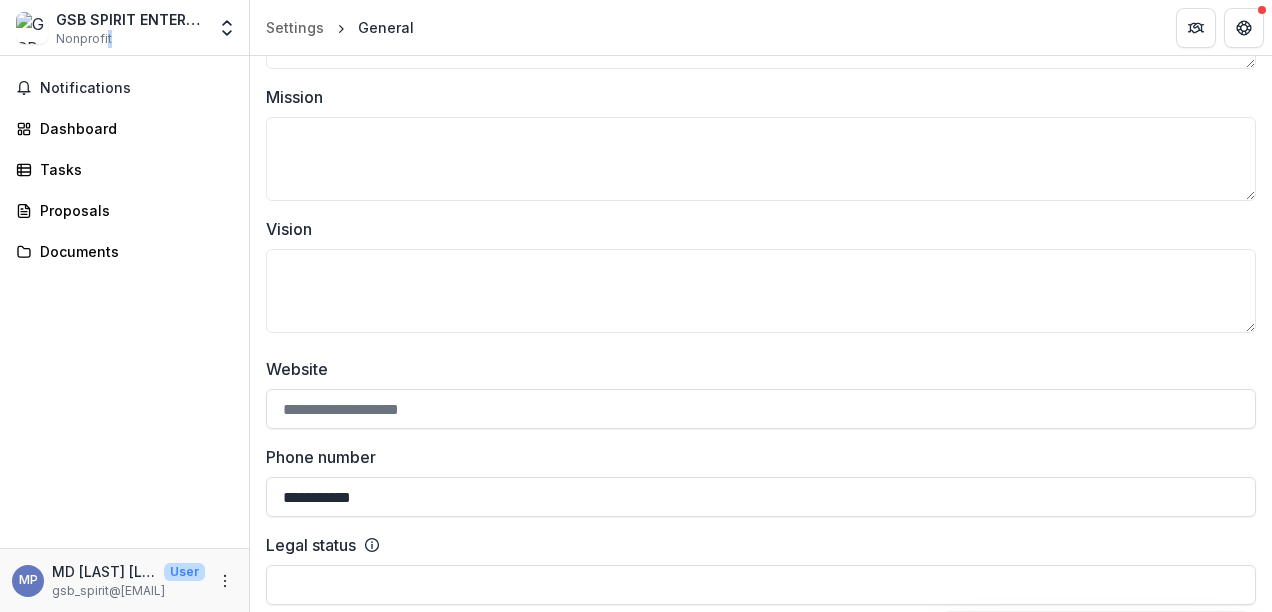 scroll, scrollTop: 252, scrollLeft: 0, axis: vertical 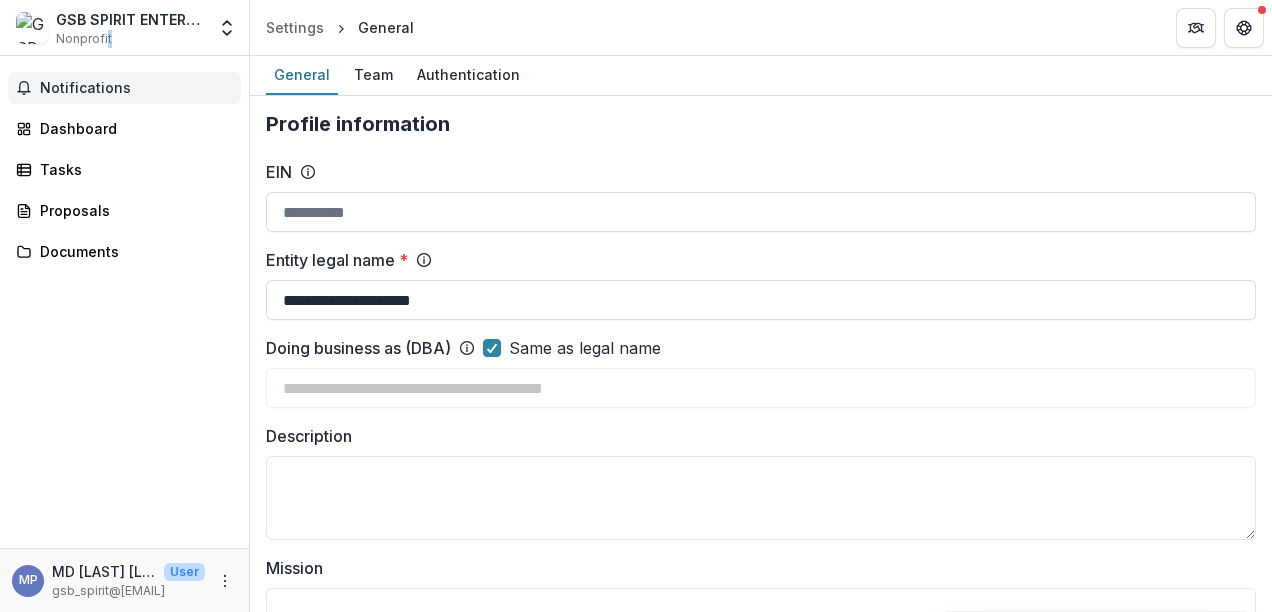 click on "Notifications" at bounding box center (124, 88) 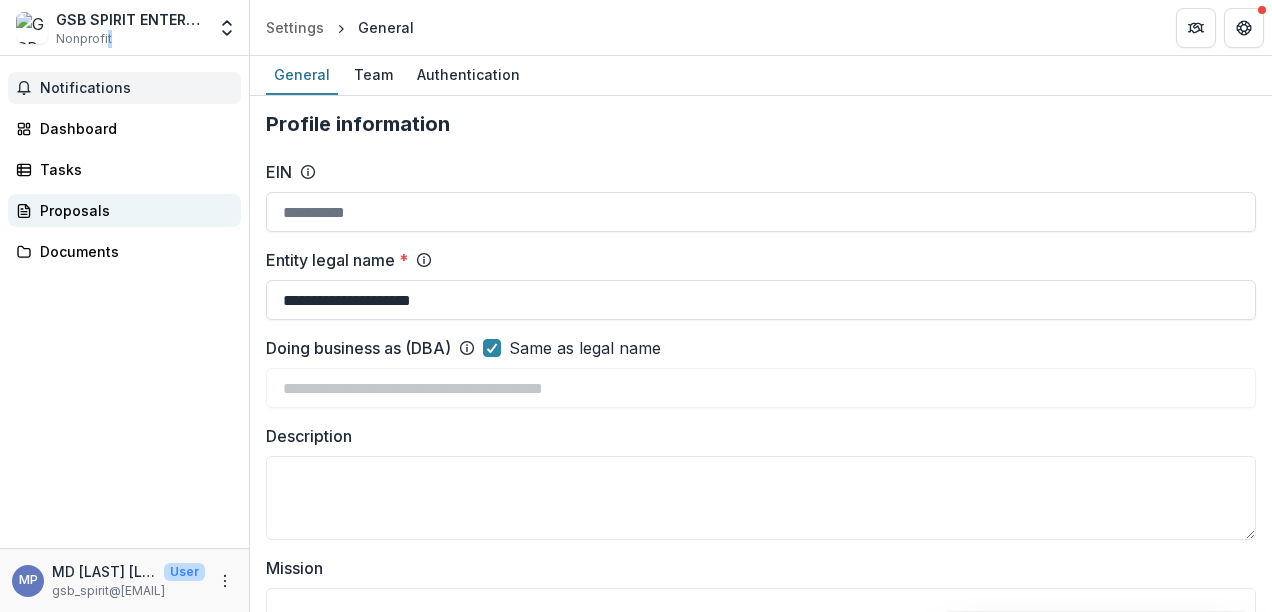click on "Proposals" at bounding box center (124, 210) 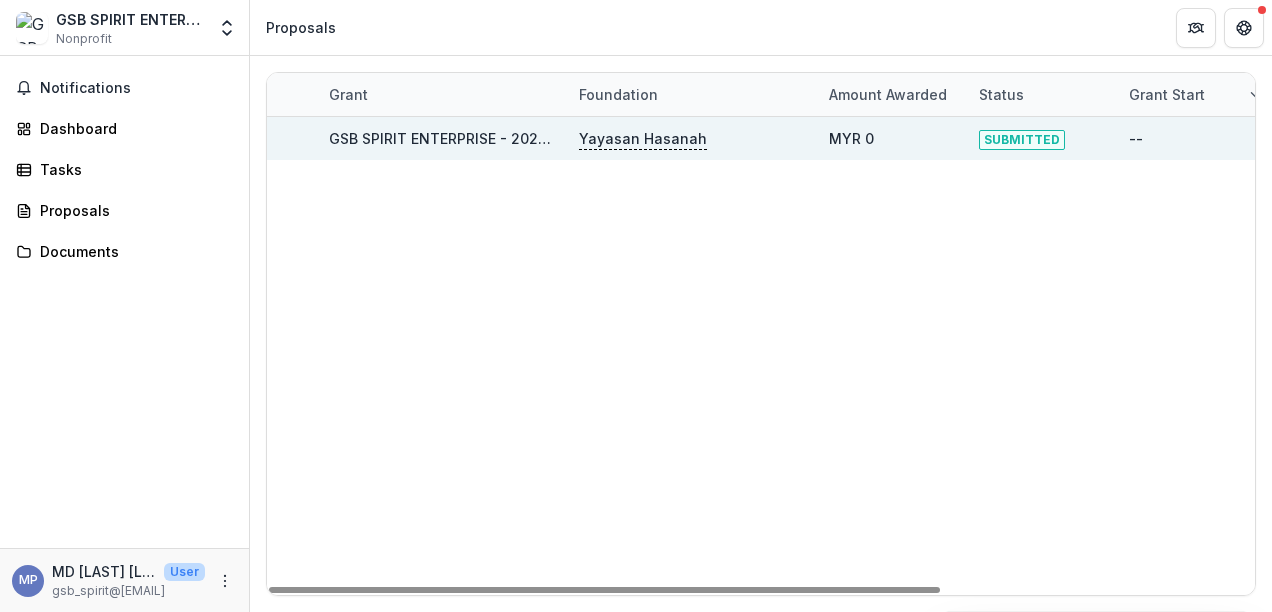 click on "Yayasan Hasanah" at bounding box center [643, 139] 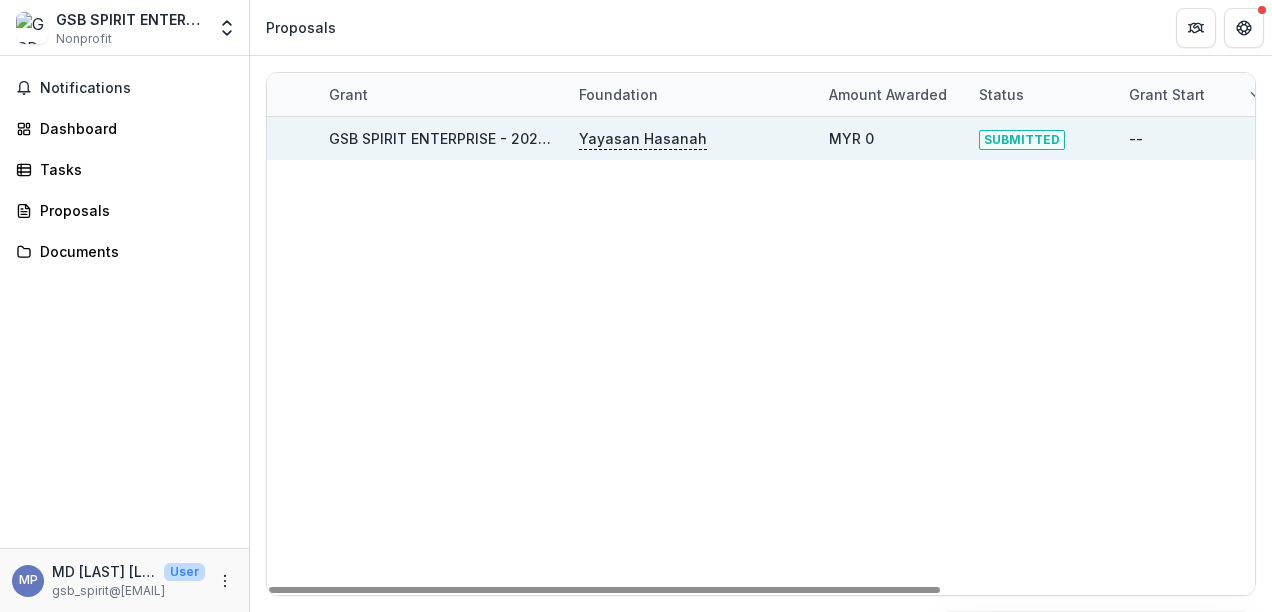 click on "GSB SPIRIT ENTERPRISE - 2025 - HSEF2025 - myHarapan" at bounding box center [527, 138] 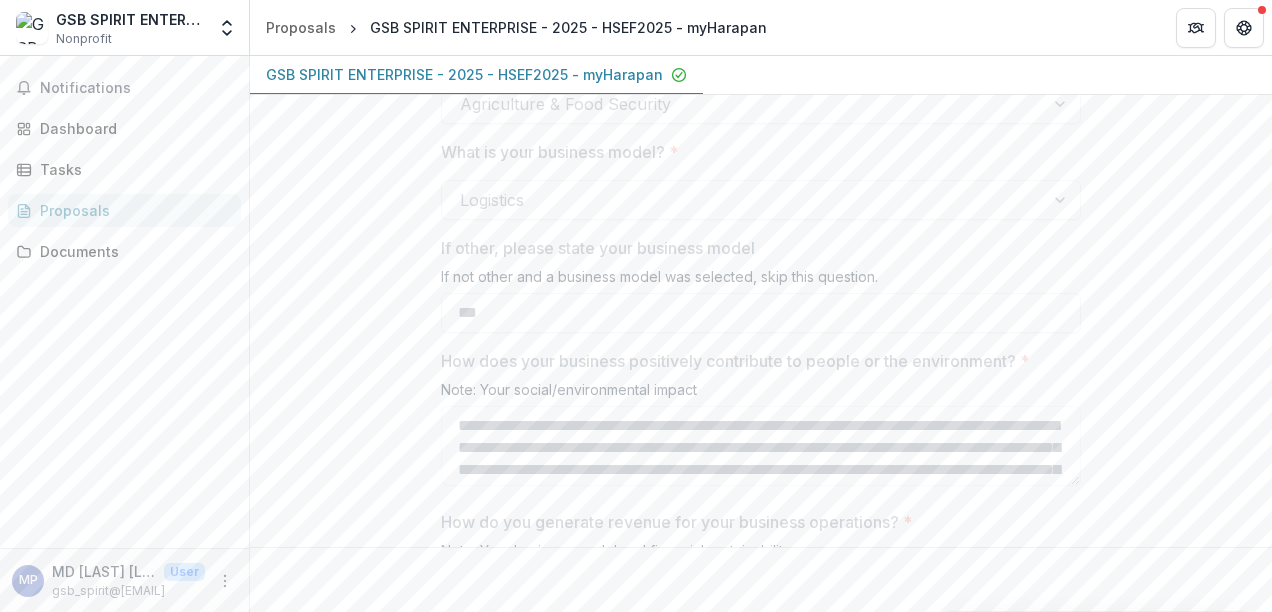 scroll, scrollTop: 2455, scrollLeft: 0, axis: vertical 